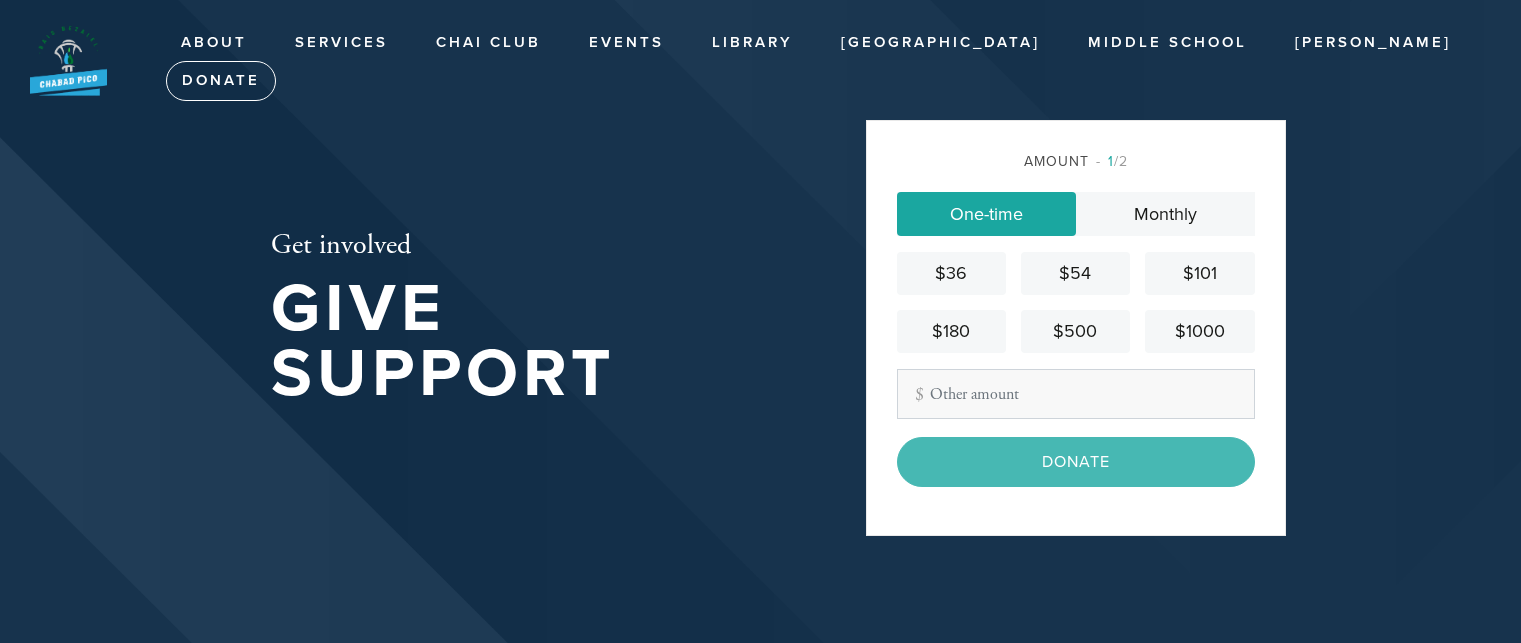 scroll, scrollTop: 0, scrollLeft: 0, axis: both 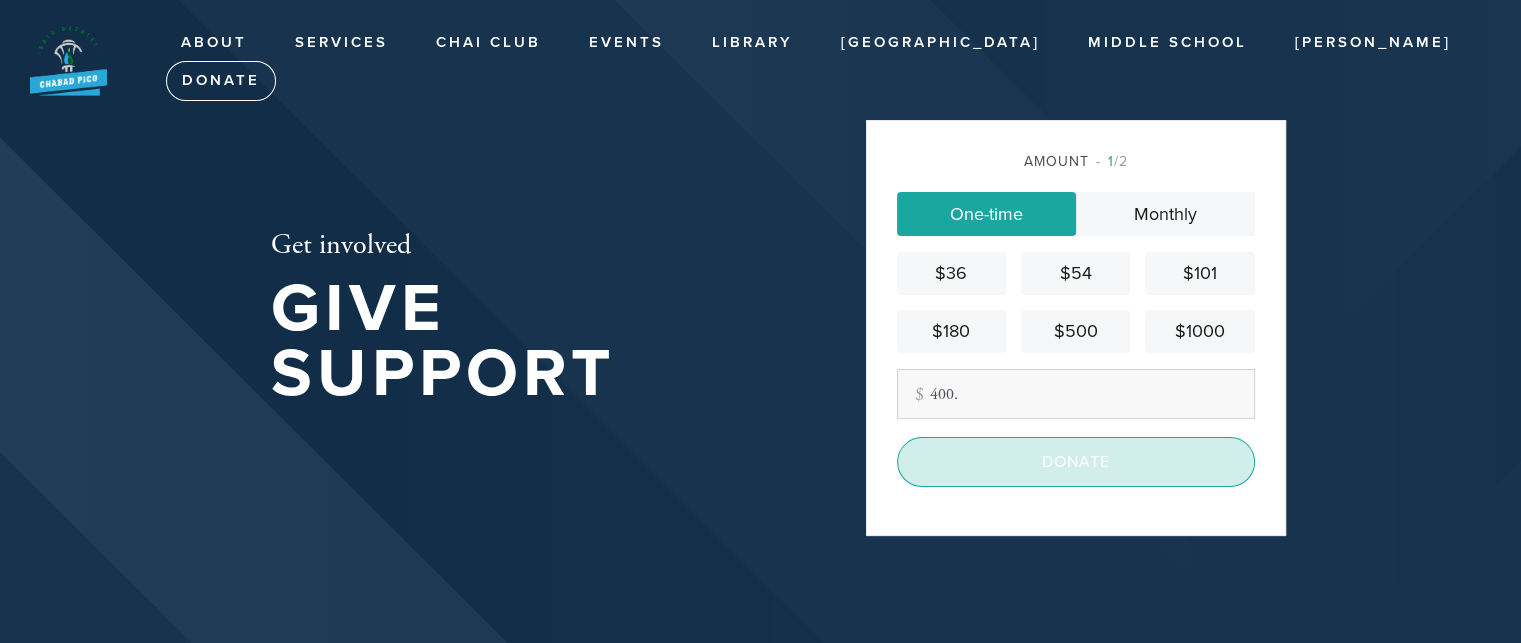 type on "400." 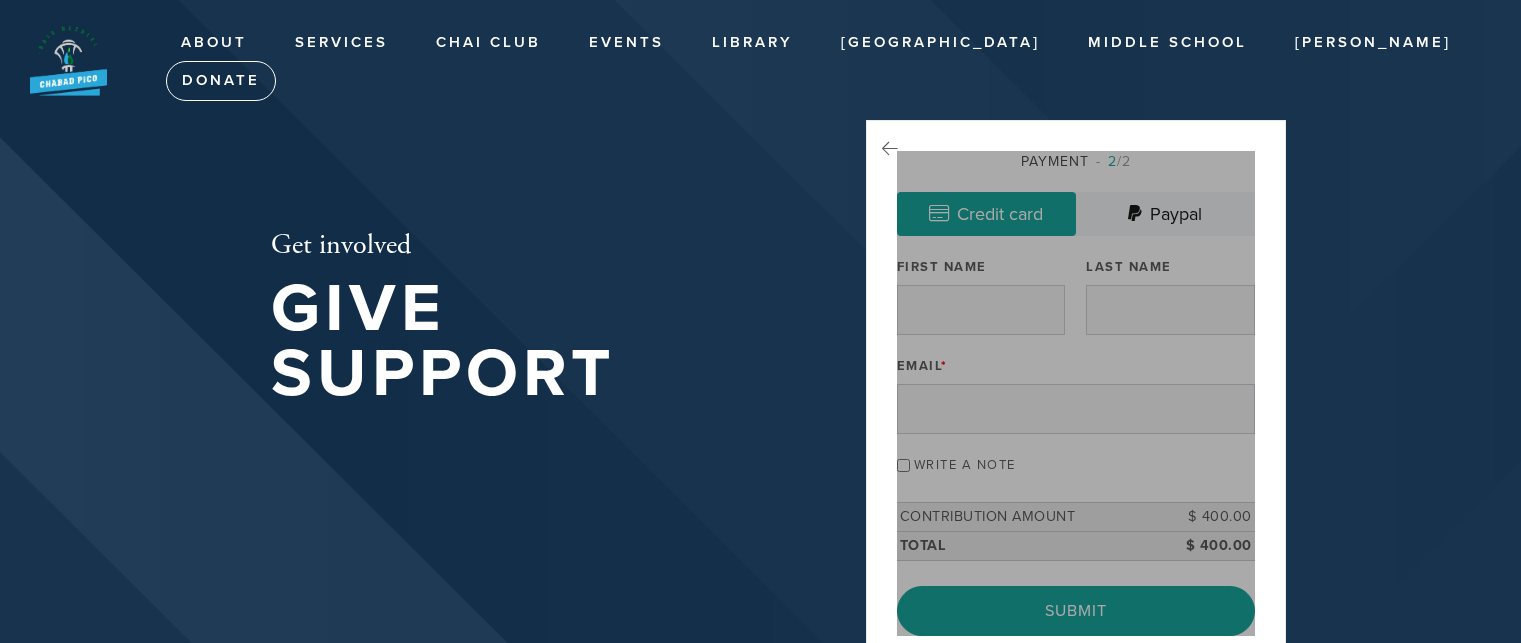 scroll, scrollTop: 0, scrollLeft: 0, axis: both 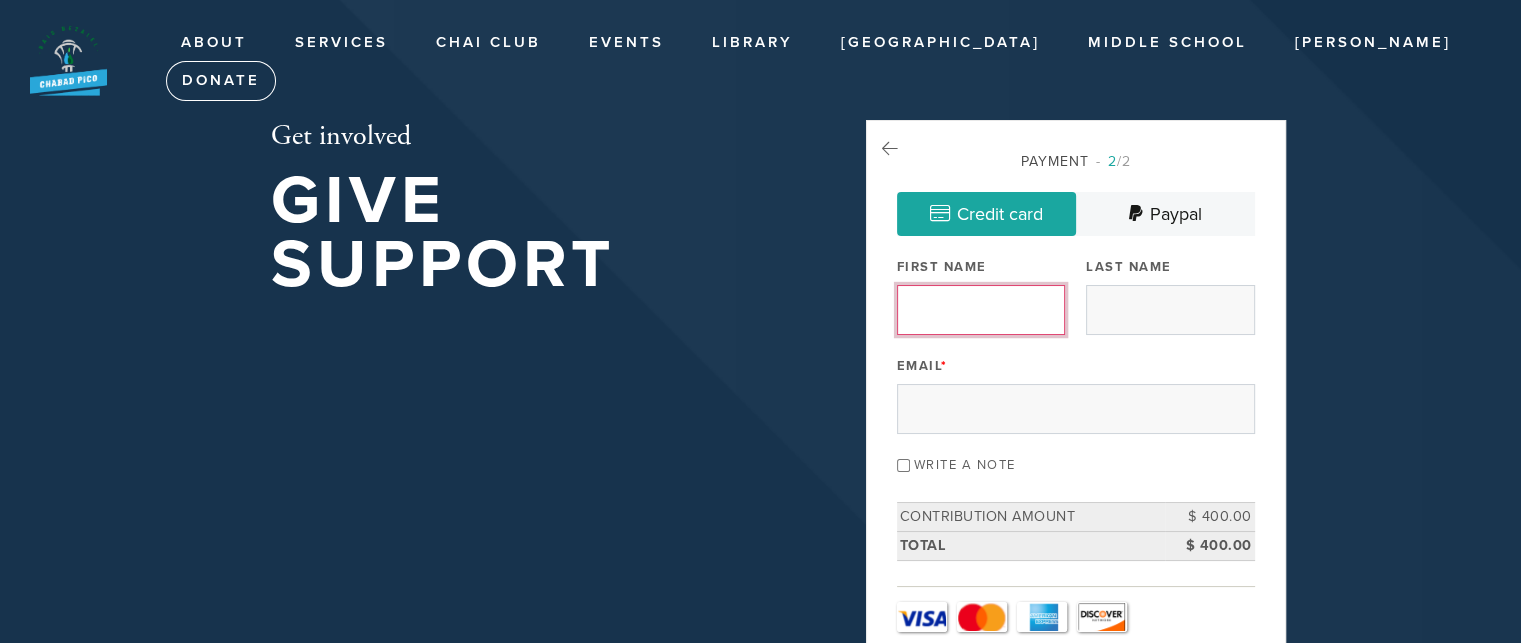 click on "First Name" at bounding box center (981, 310) 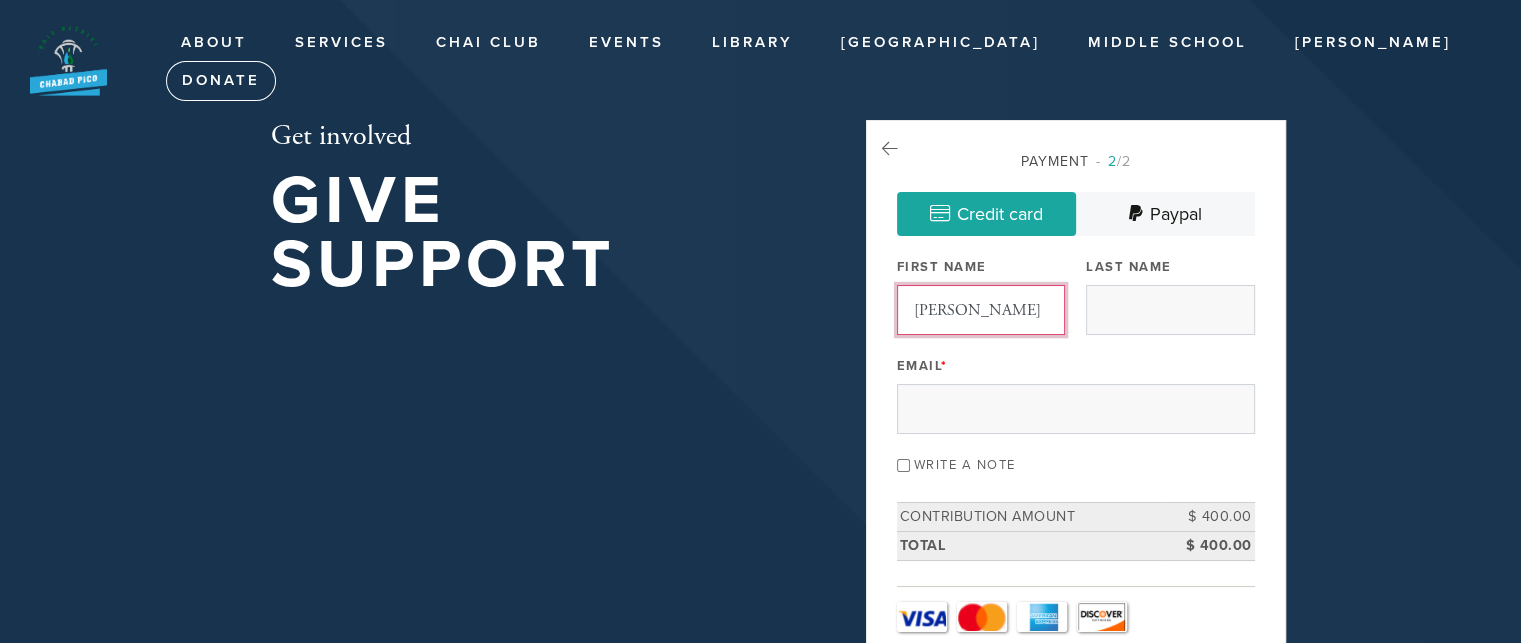 type on "Bressman" 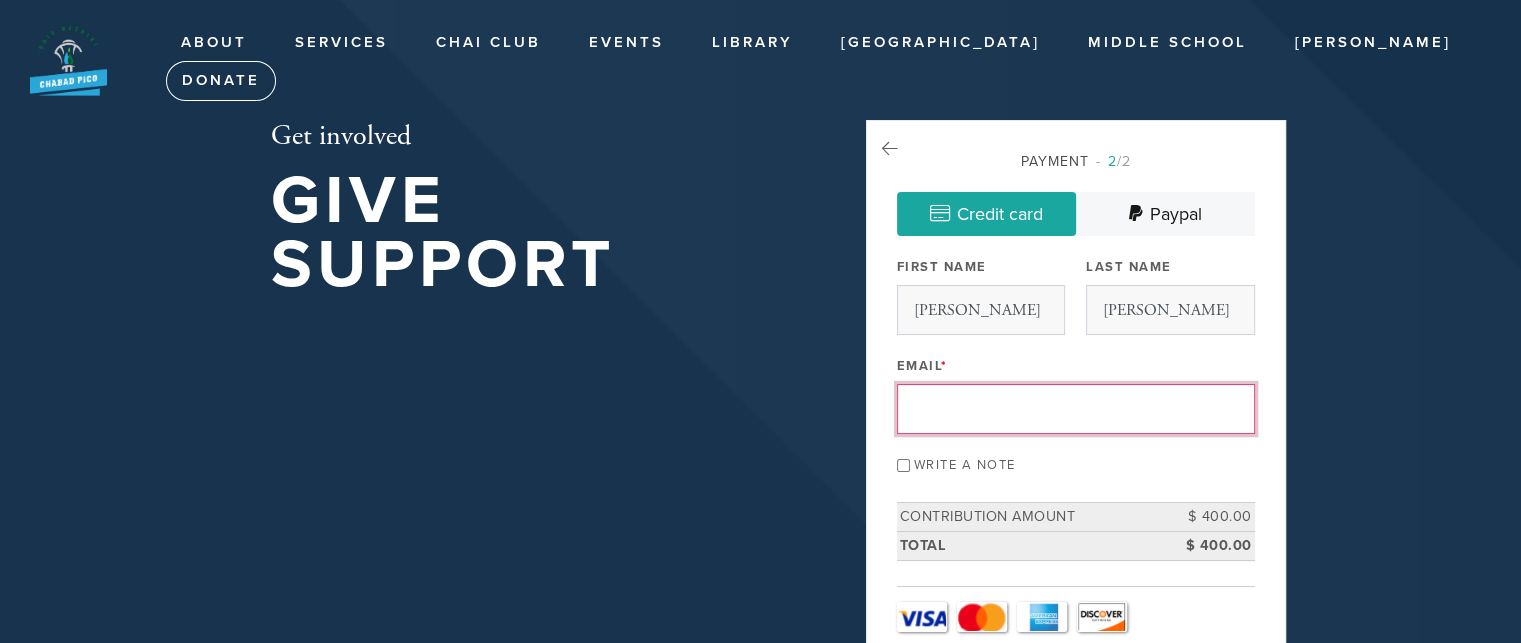 type on "ellenb770@gmail.com" 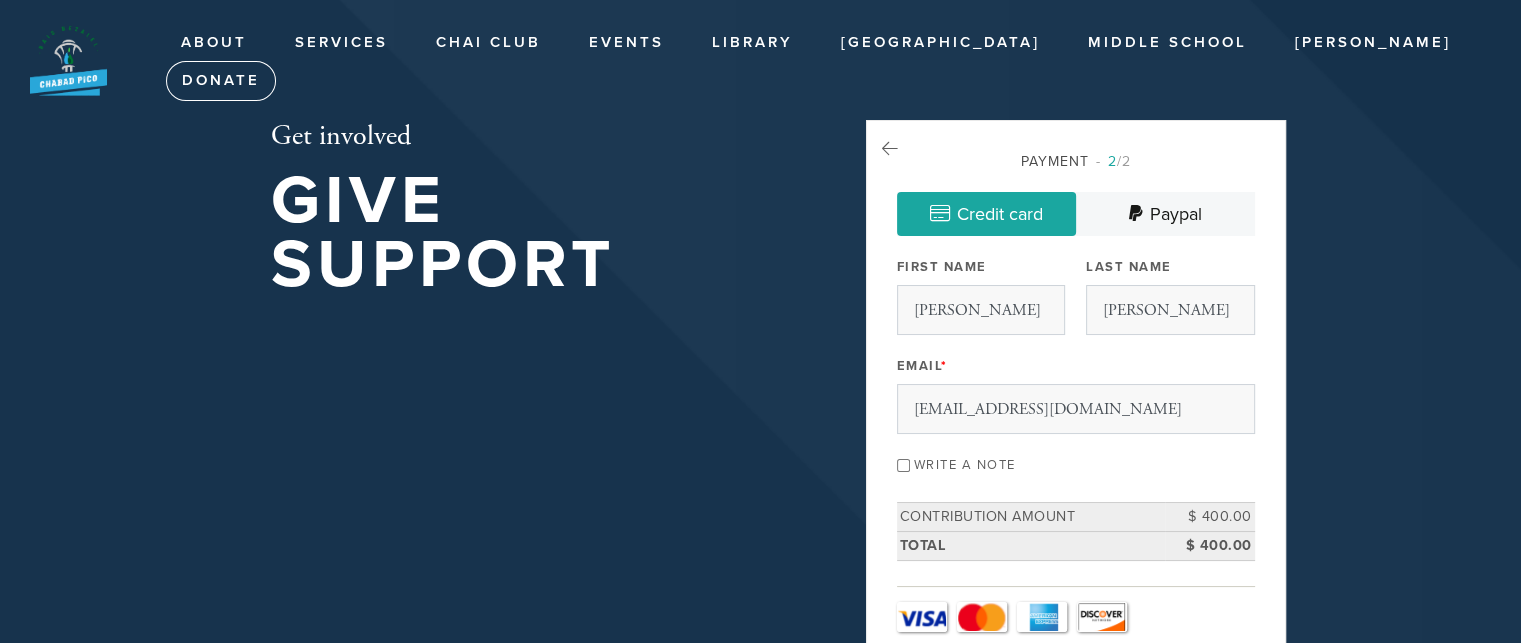 type on "N" 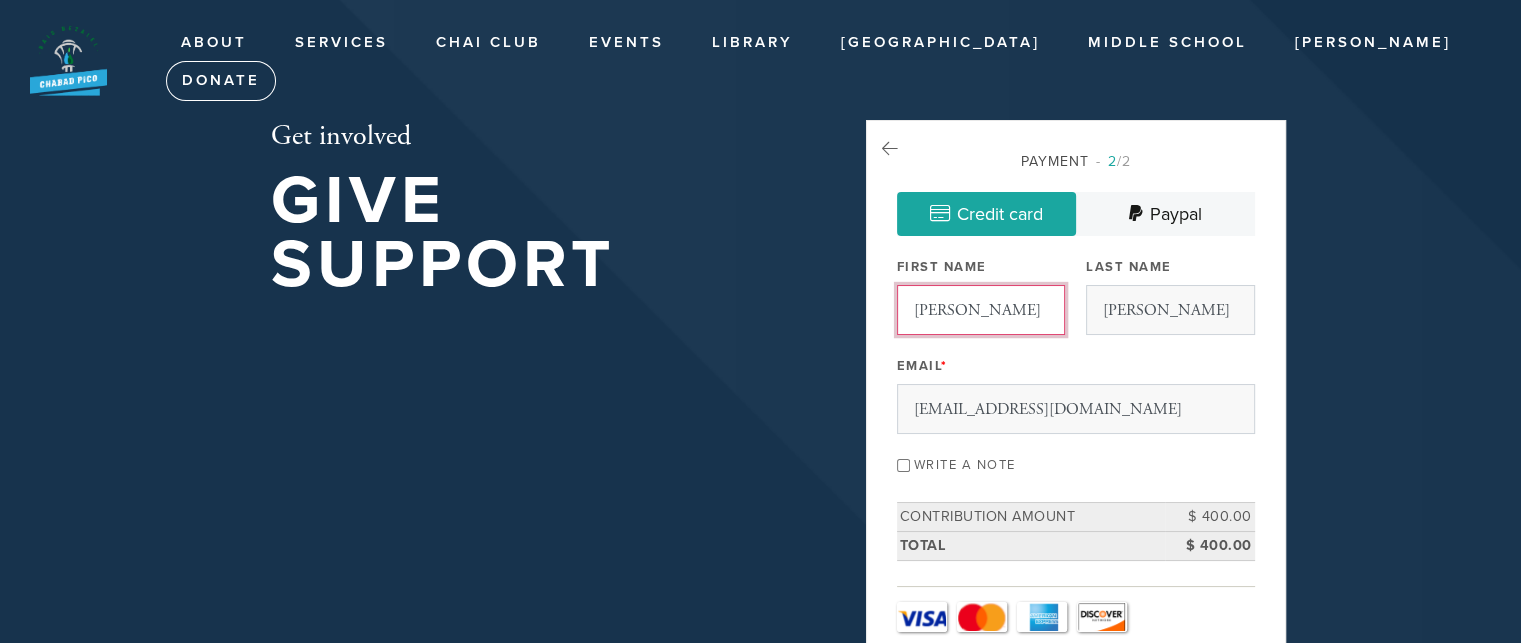 type 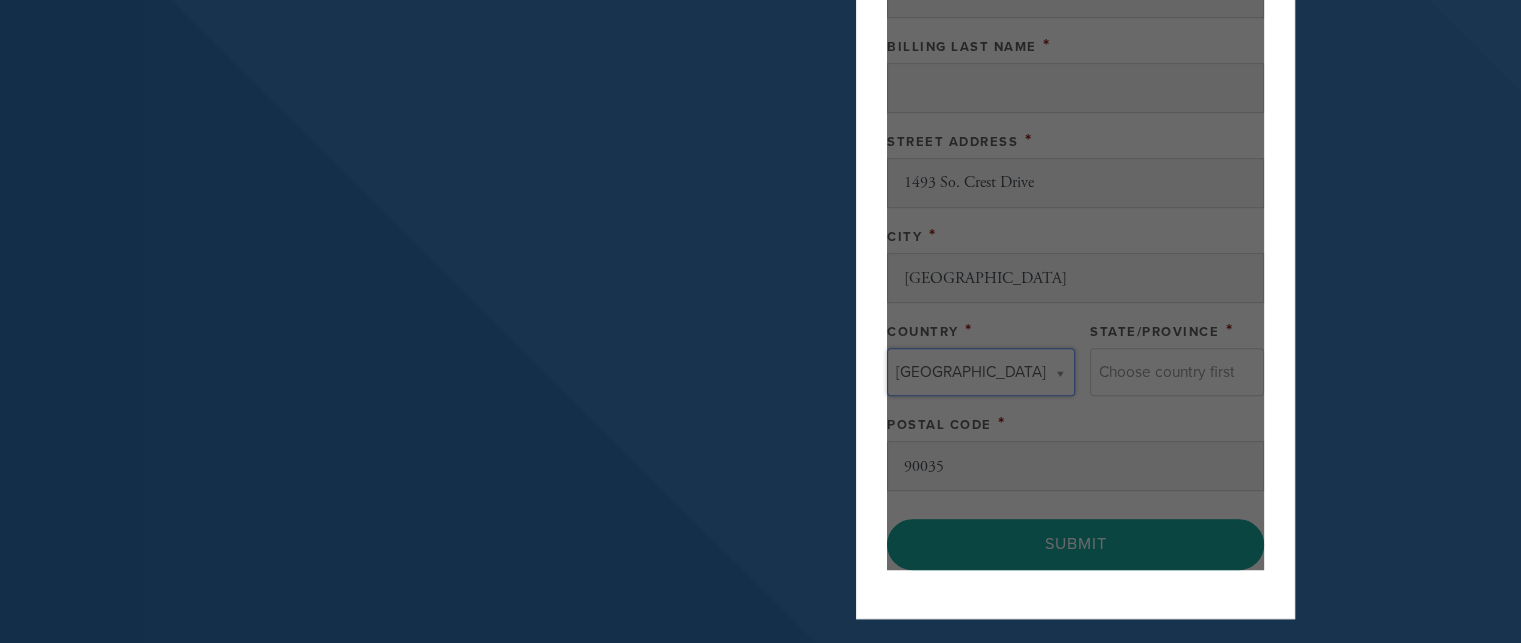 type 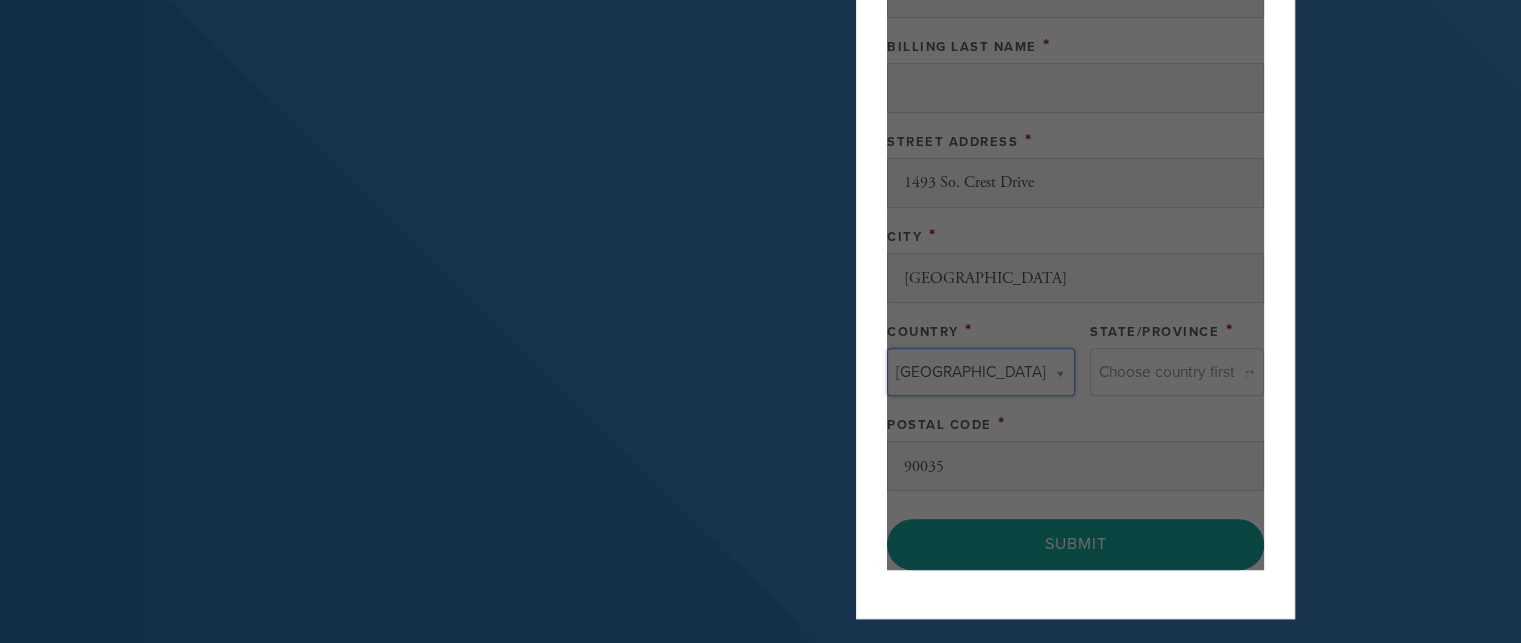 type on "United States" 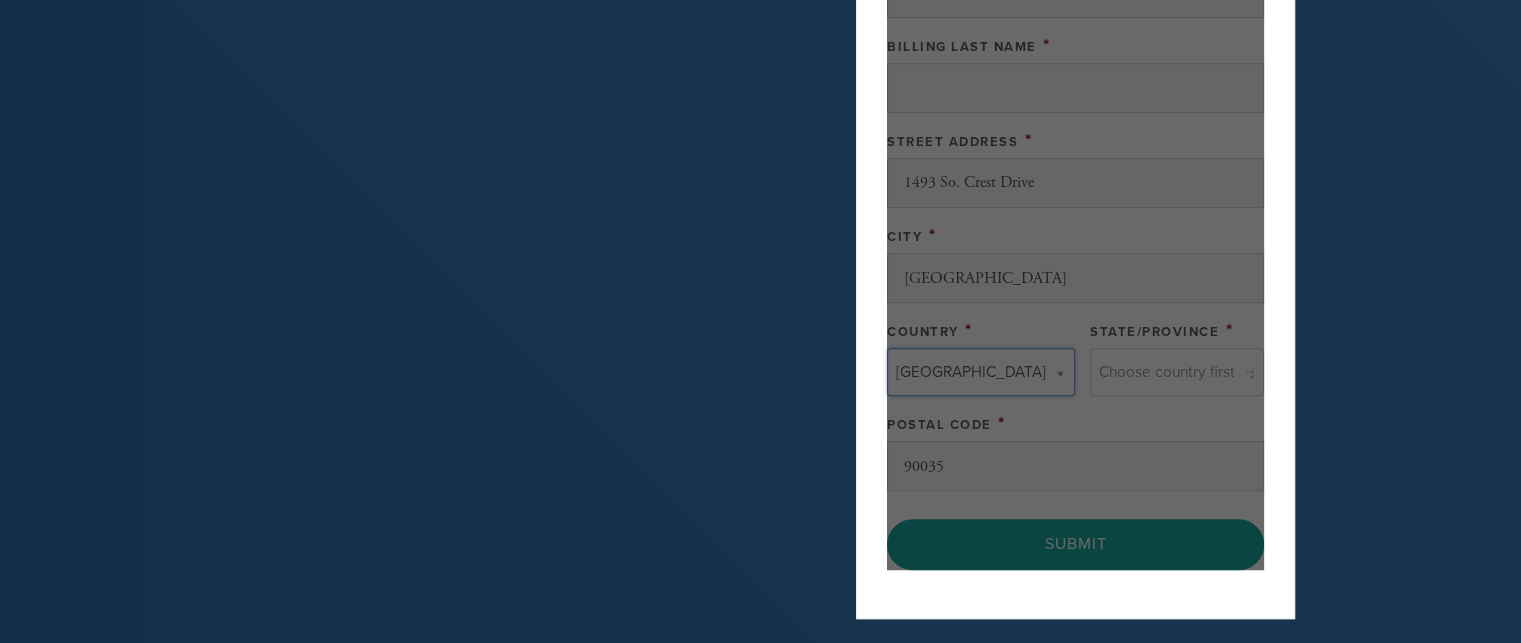 type 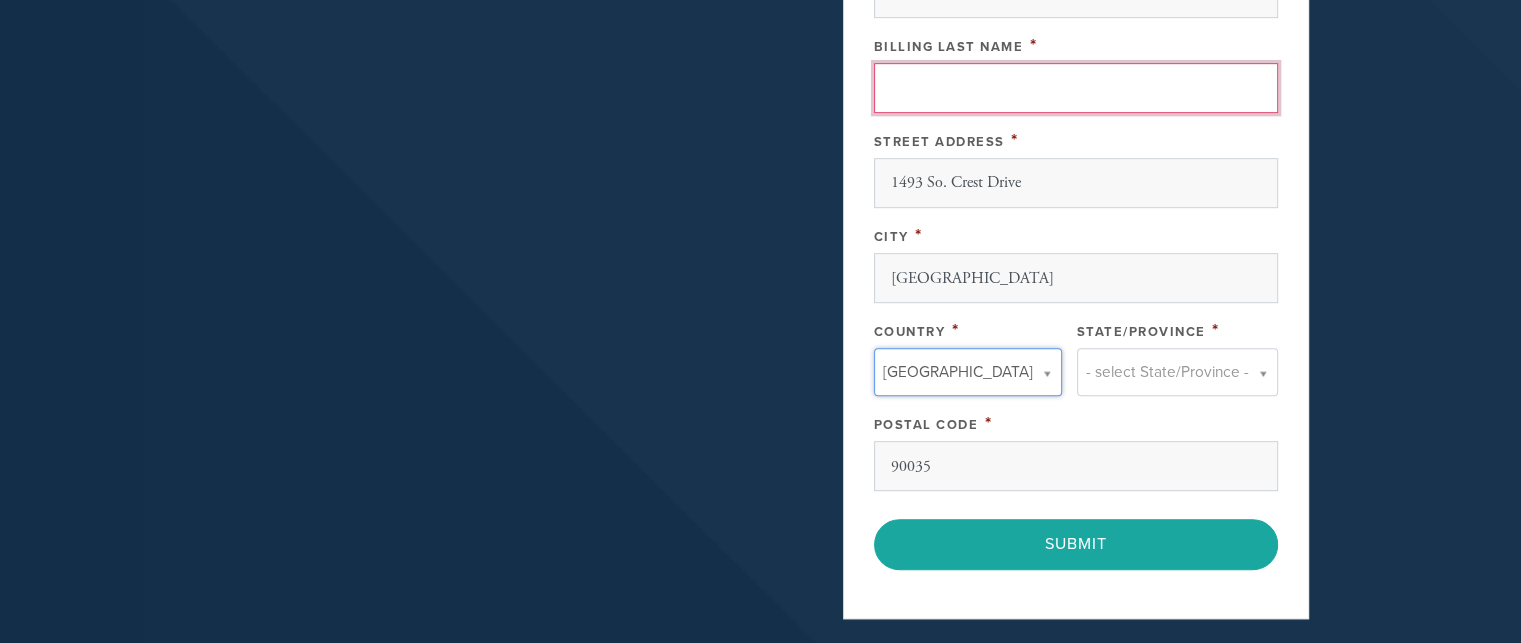 drag, startPoint x: 1024, startPoint y: 92, endPoint x: 949, endPoint y: 88, distance: 75.10659 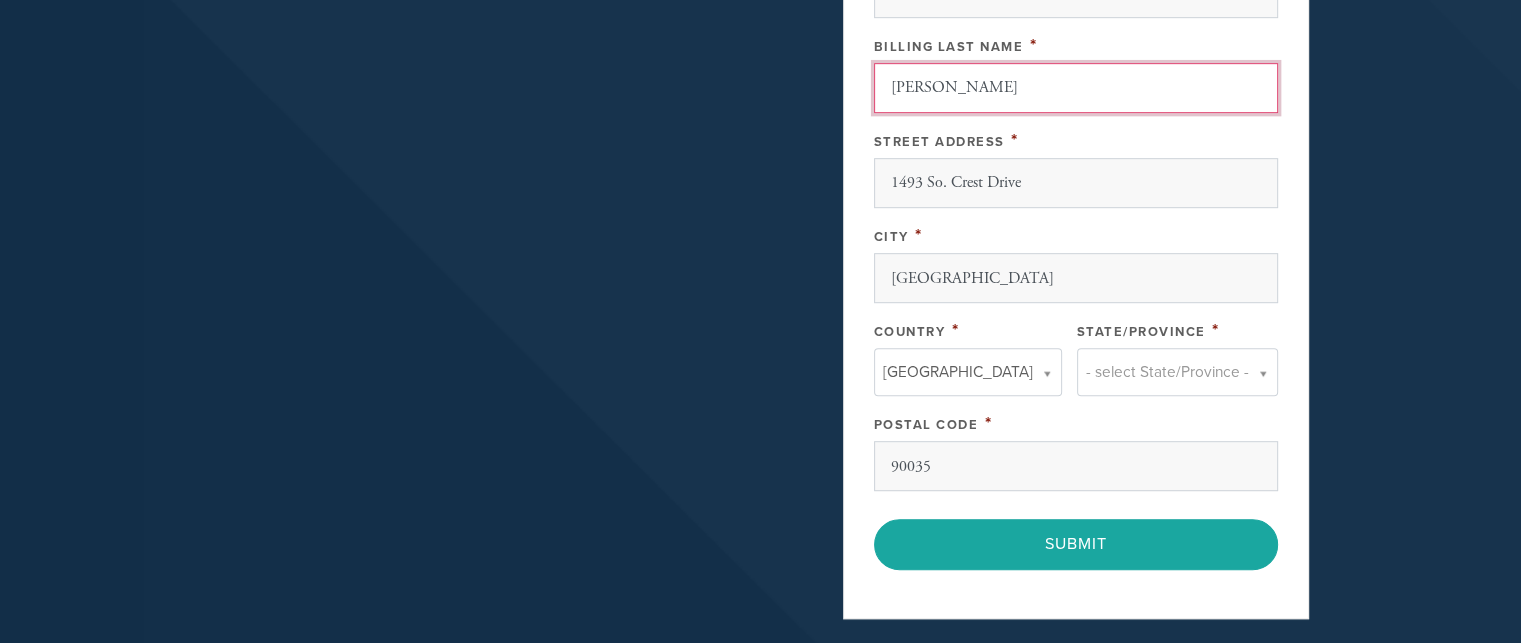 type on "[PERSON_NAME]" 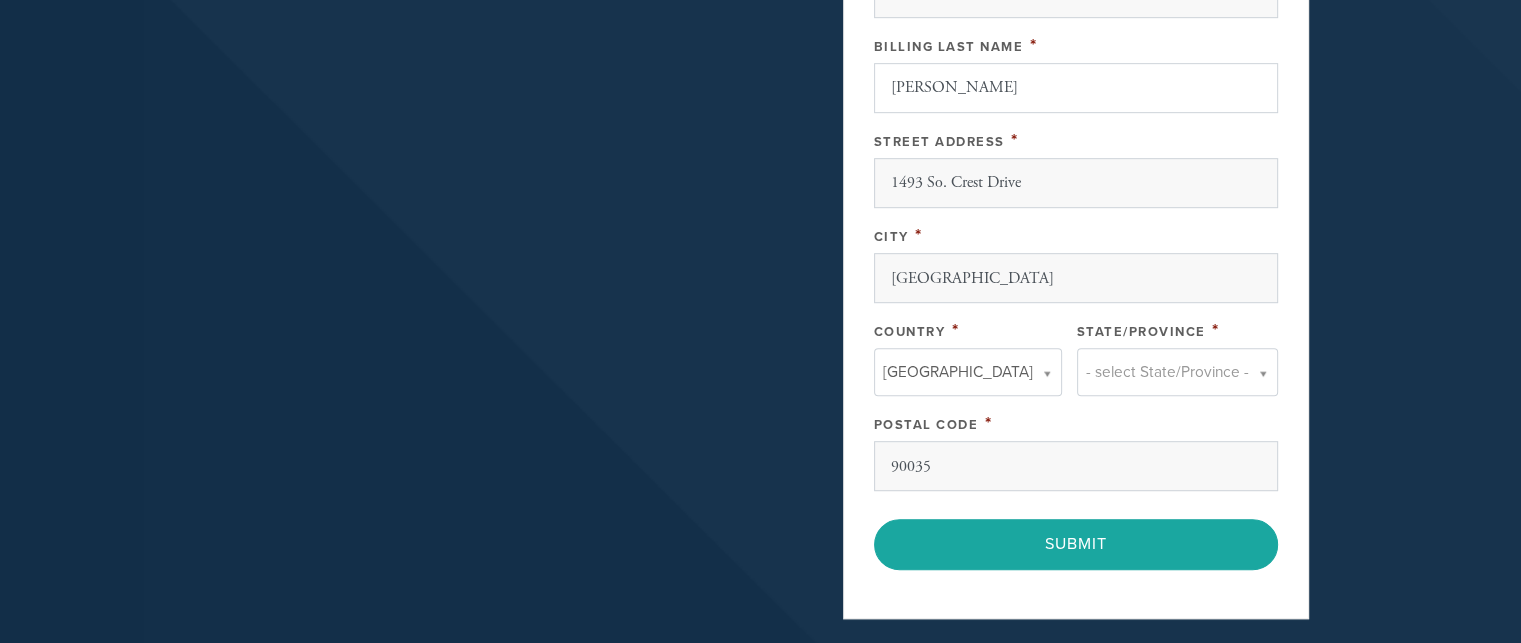type on "[CREDIT_CARD_NUMBER]" 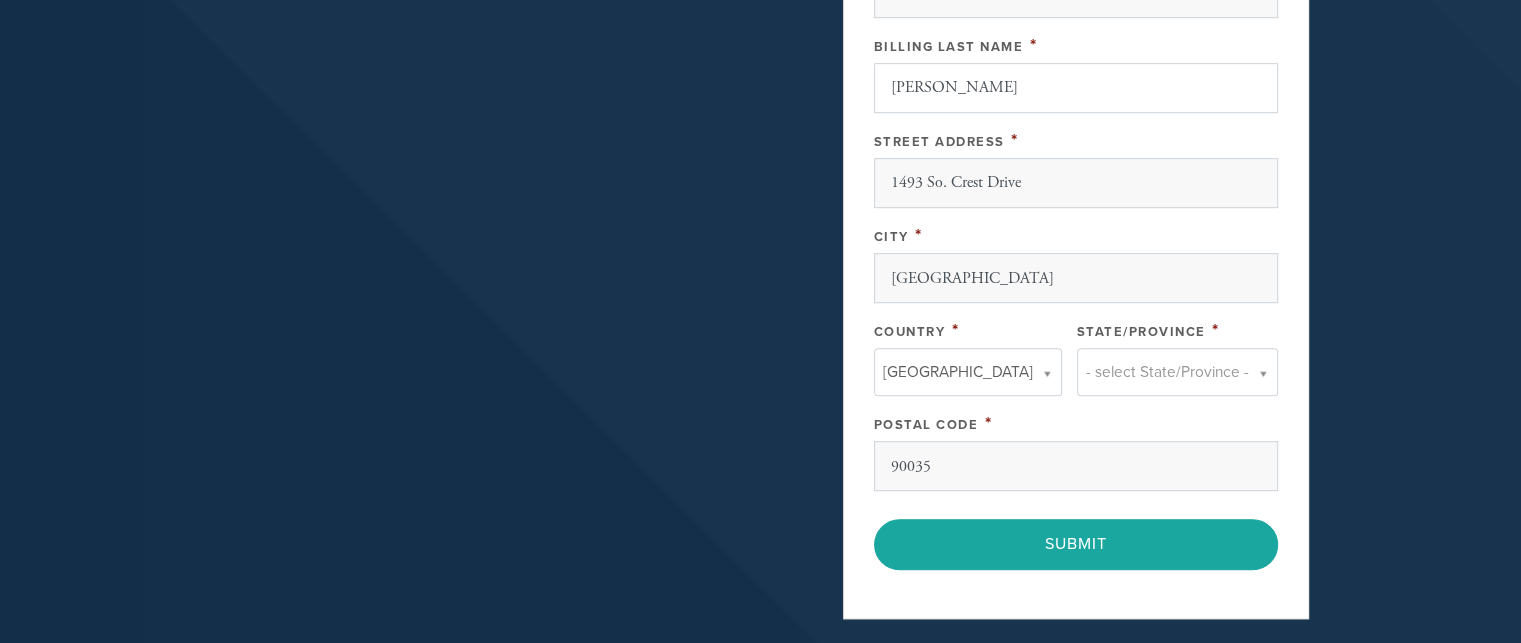select on "7" 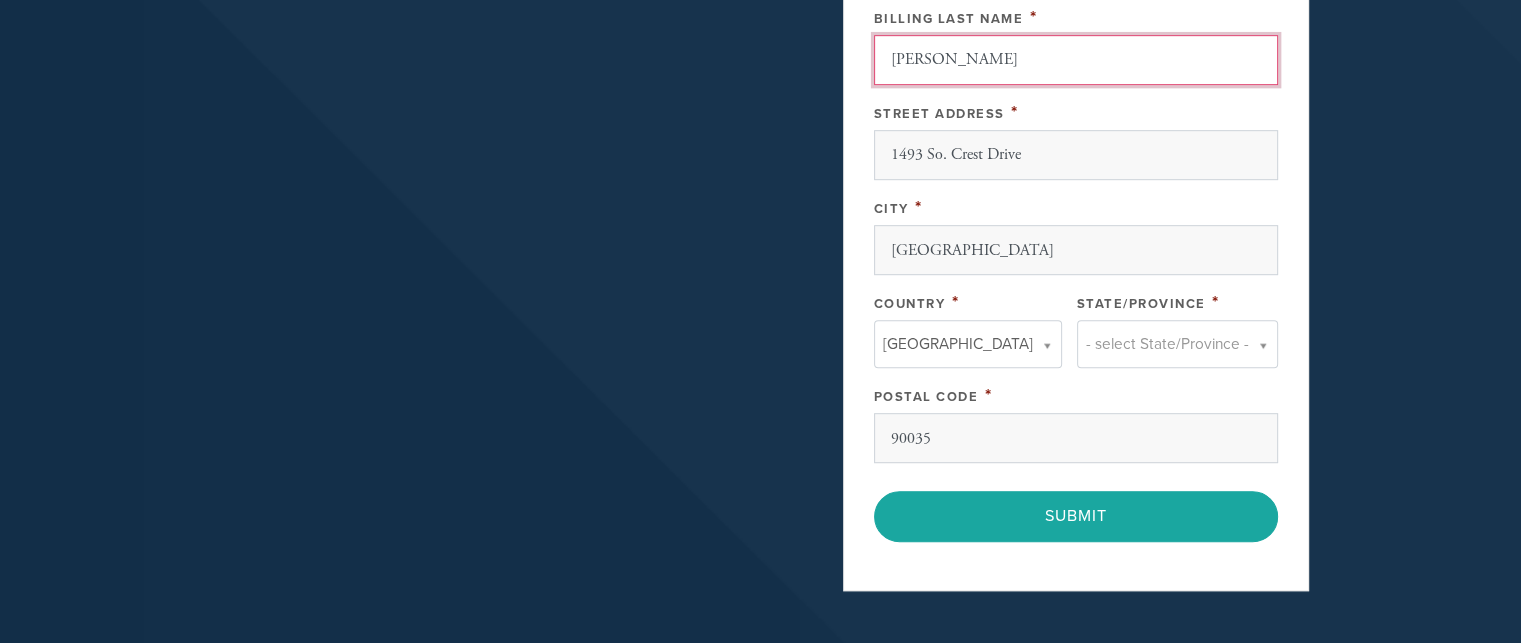 scroll, scrollTop: 1125, scrollLeft: 0, axis: vertical 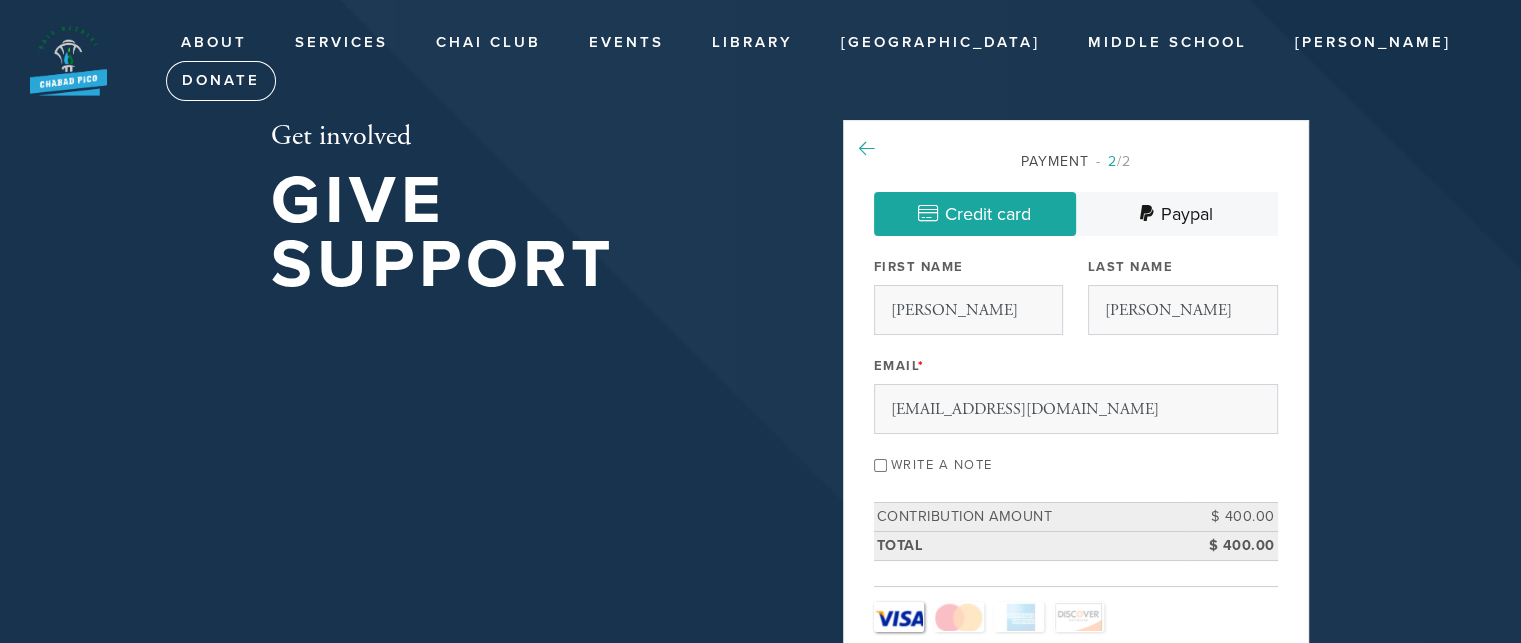 click at bounding box center [867, 149] 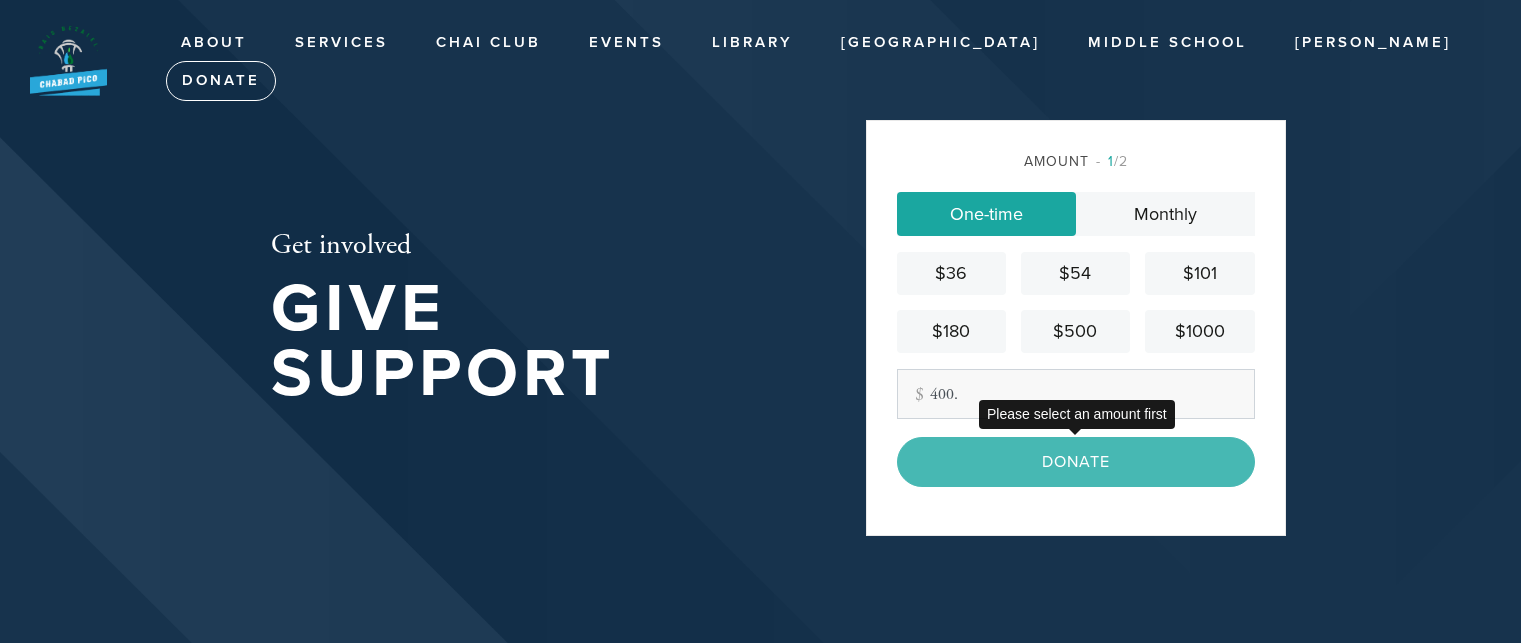 scroll, scrollTop: 0, scrollLeft: 0, axis: both 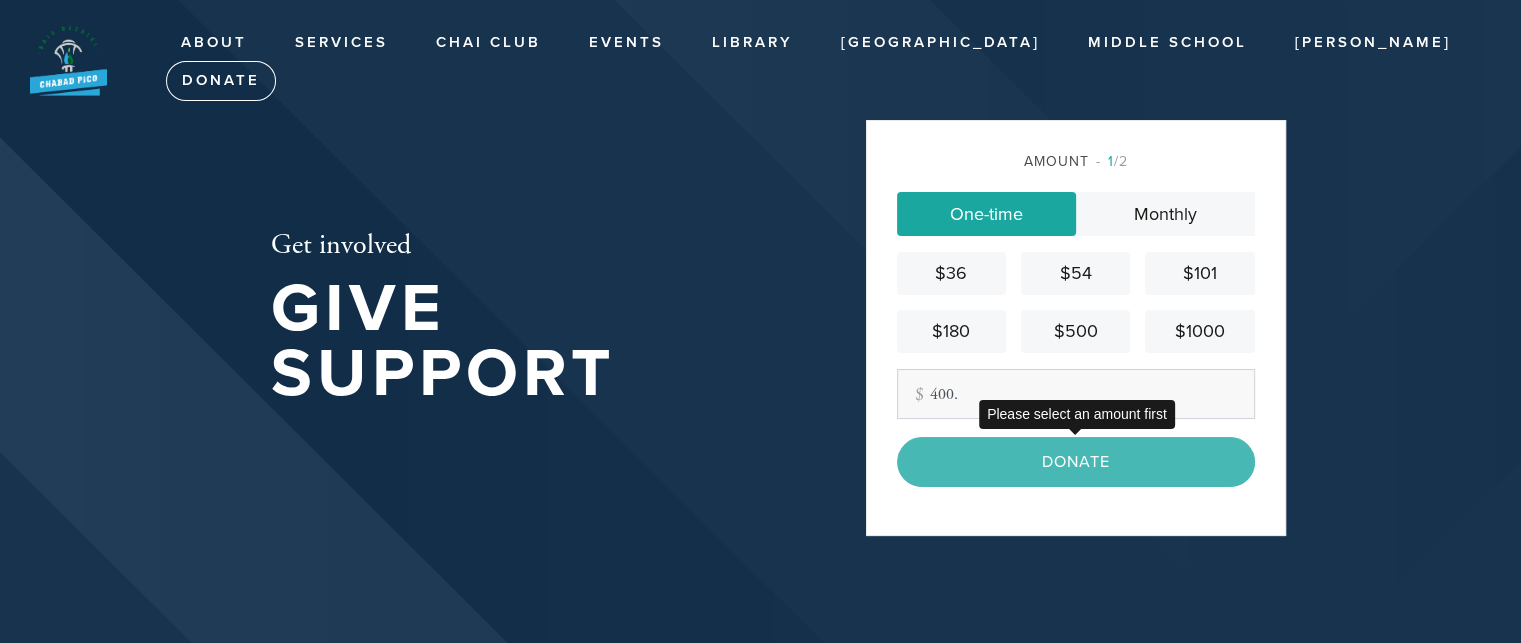 click on "Donate" at bounding box center (1076, 462) 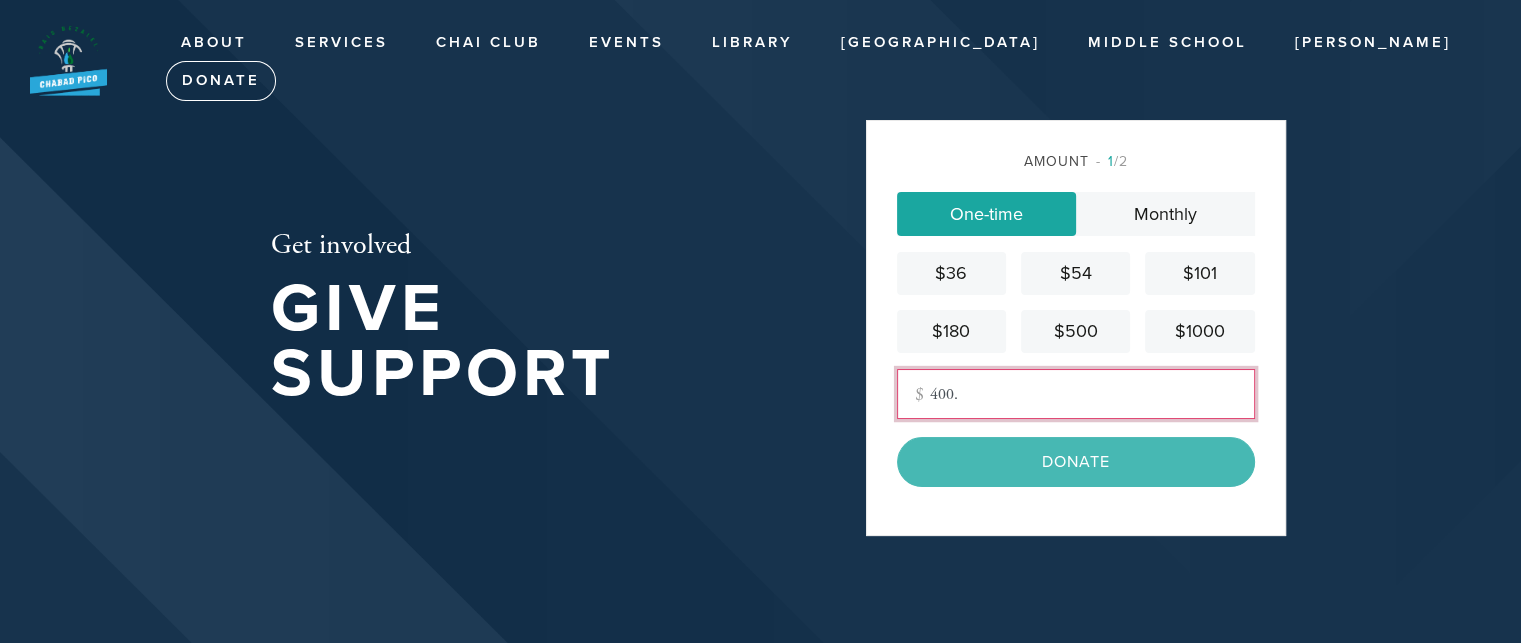 click on "400." at bounding box center (1076, 394) 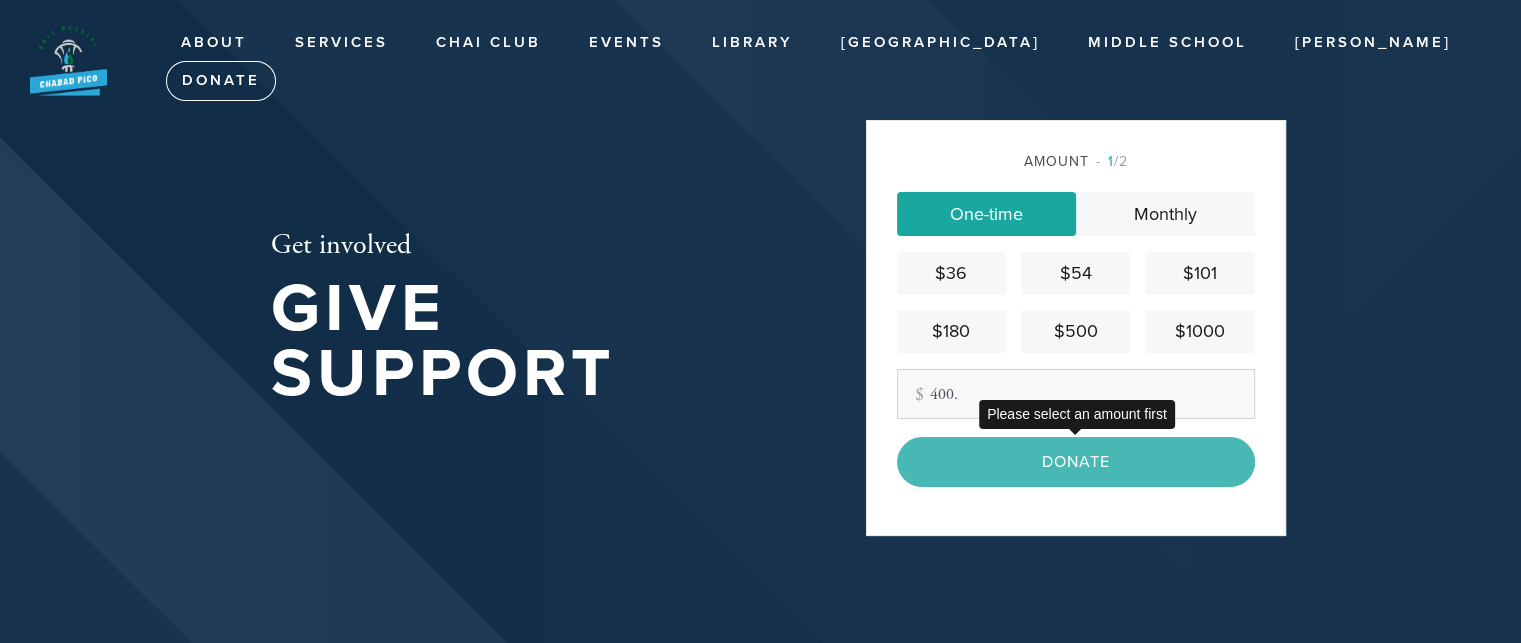 click on "Donate" at bounding box center (1076, 462) 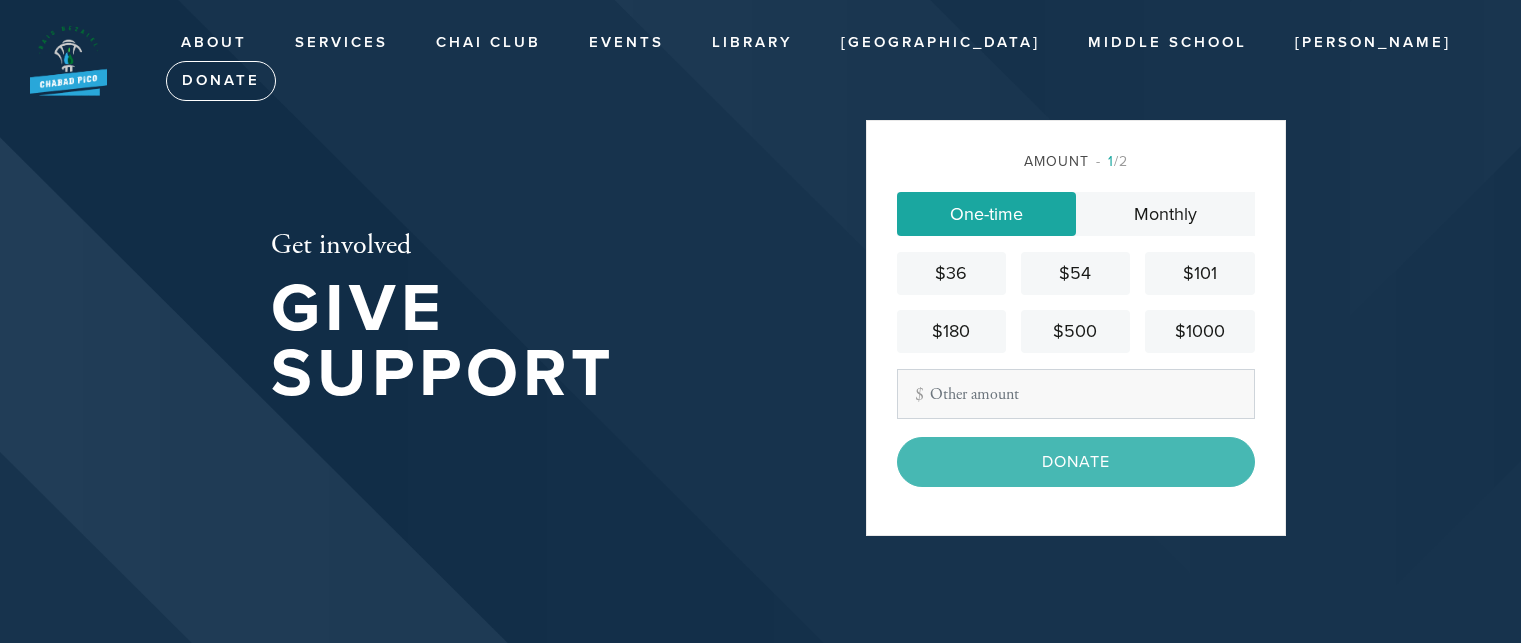 click on "Other Amount" at bounding box center [1076, 394] 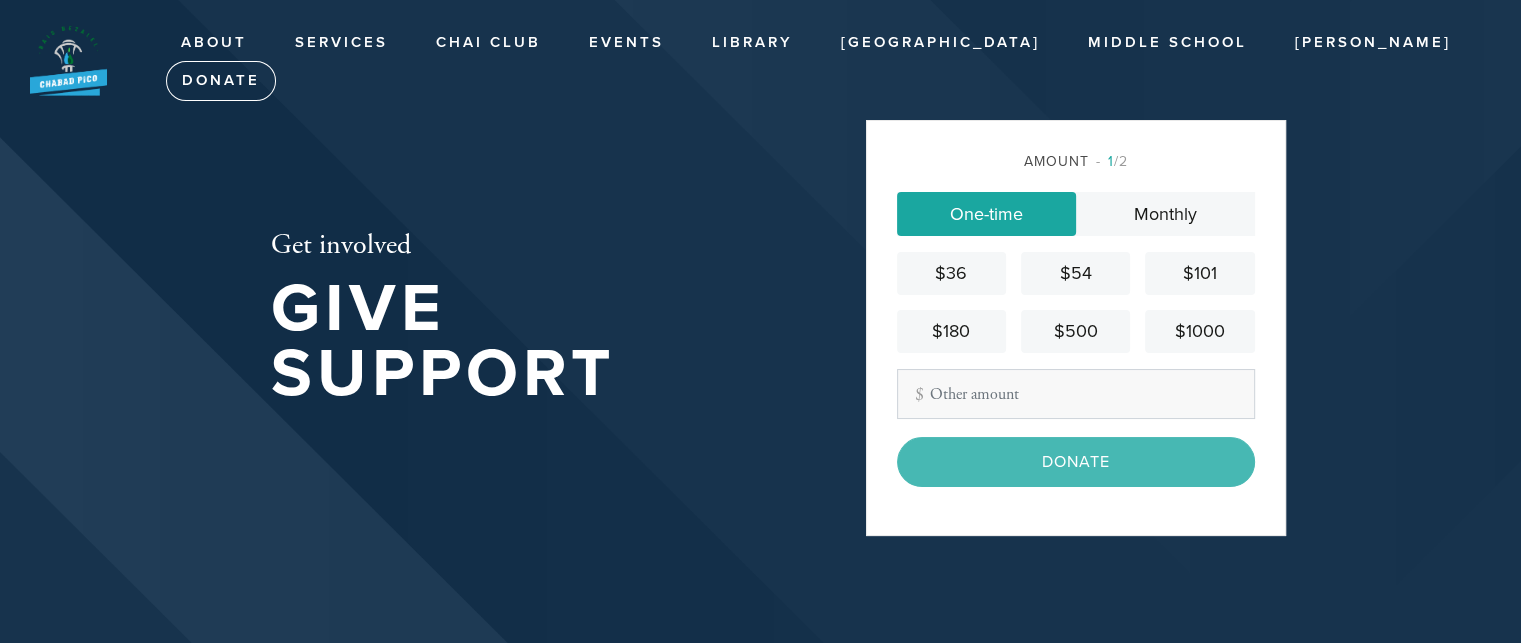 type on "400." 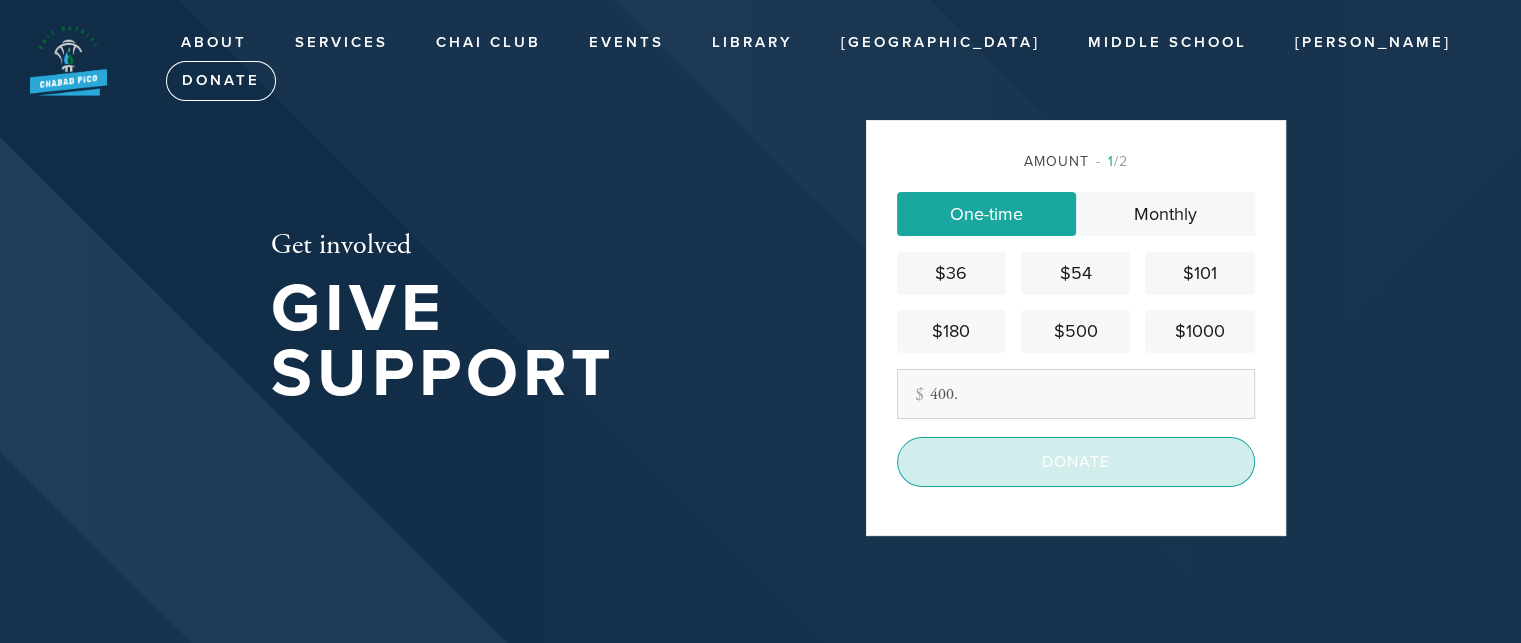 click on "Donate" at bounding box center [1076, 462] 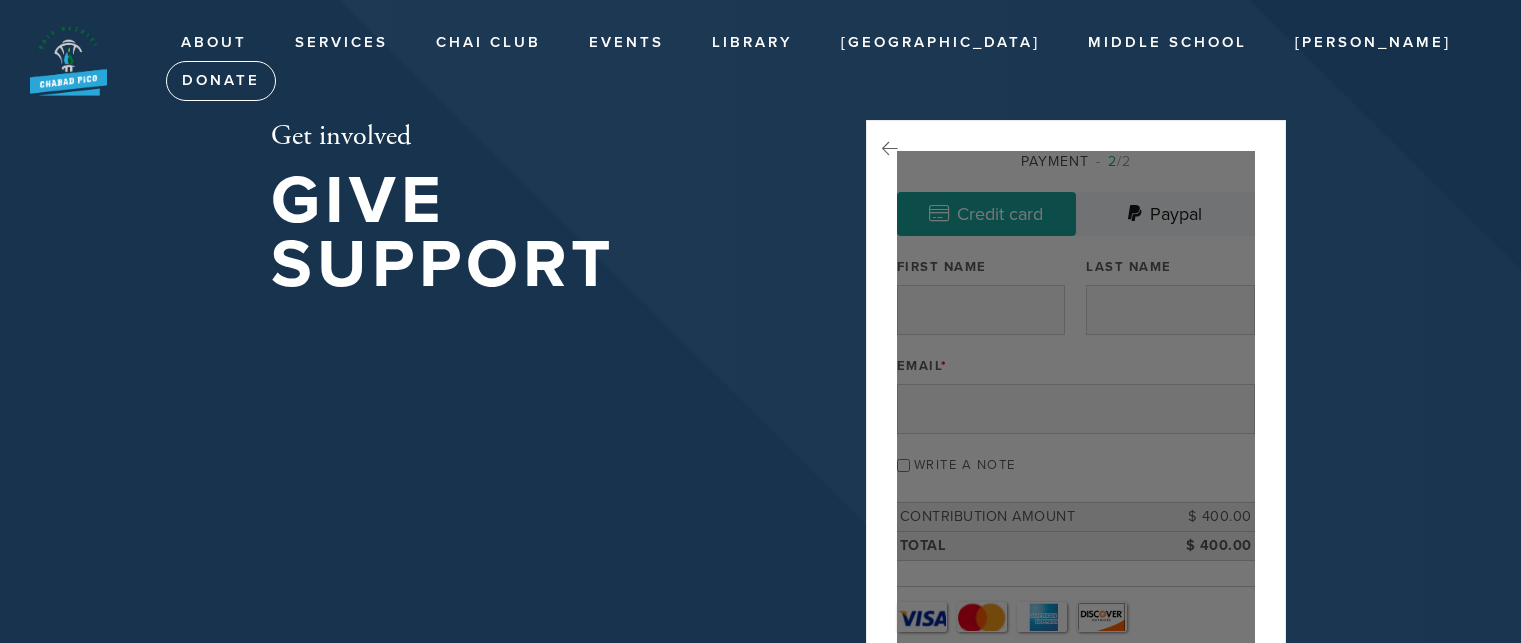 scroll, scrollTop: 0, scrollLeft: 0, axis: both 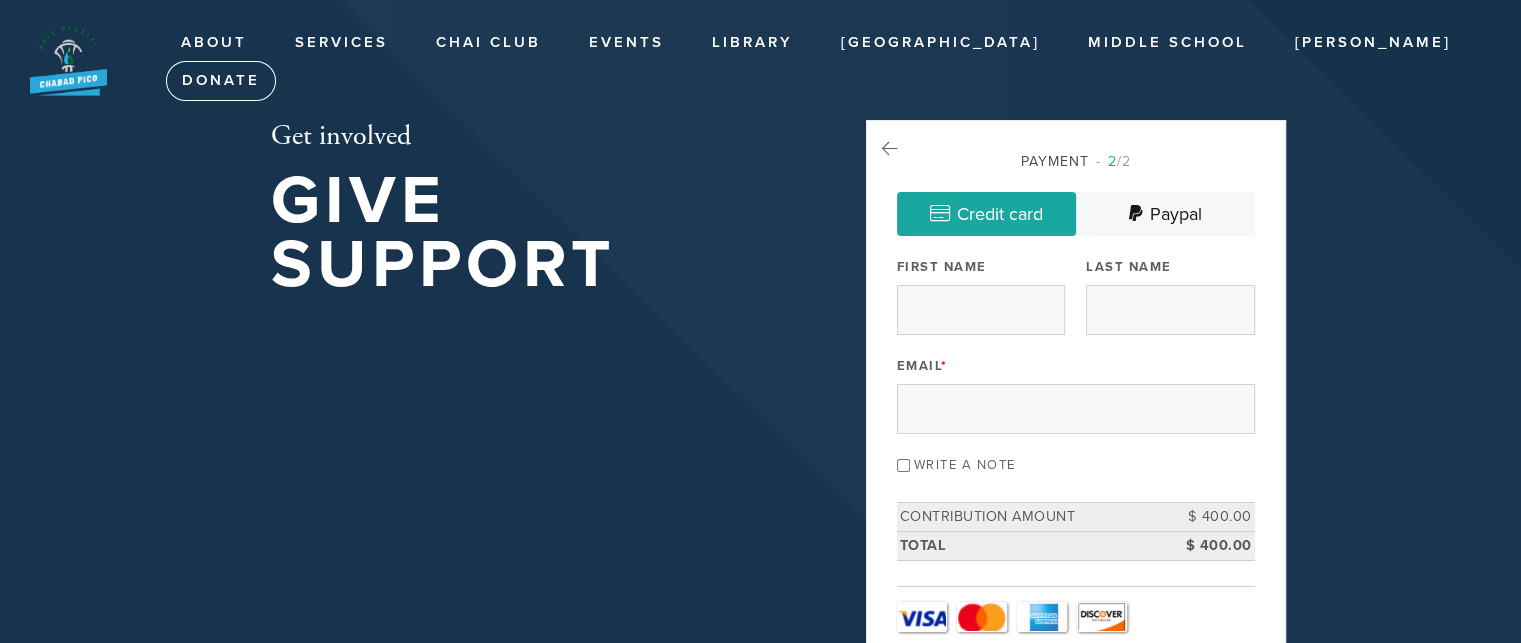 click on "Write a note" at bounding box center (903, 465) 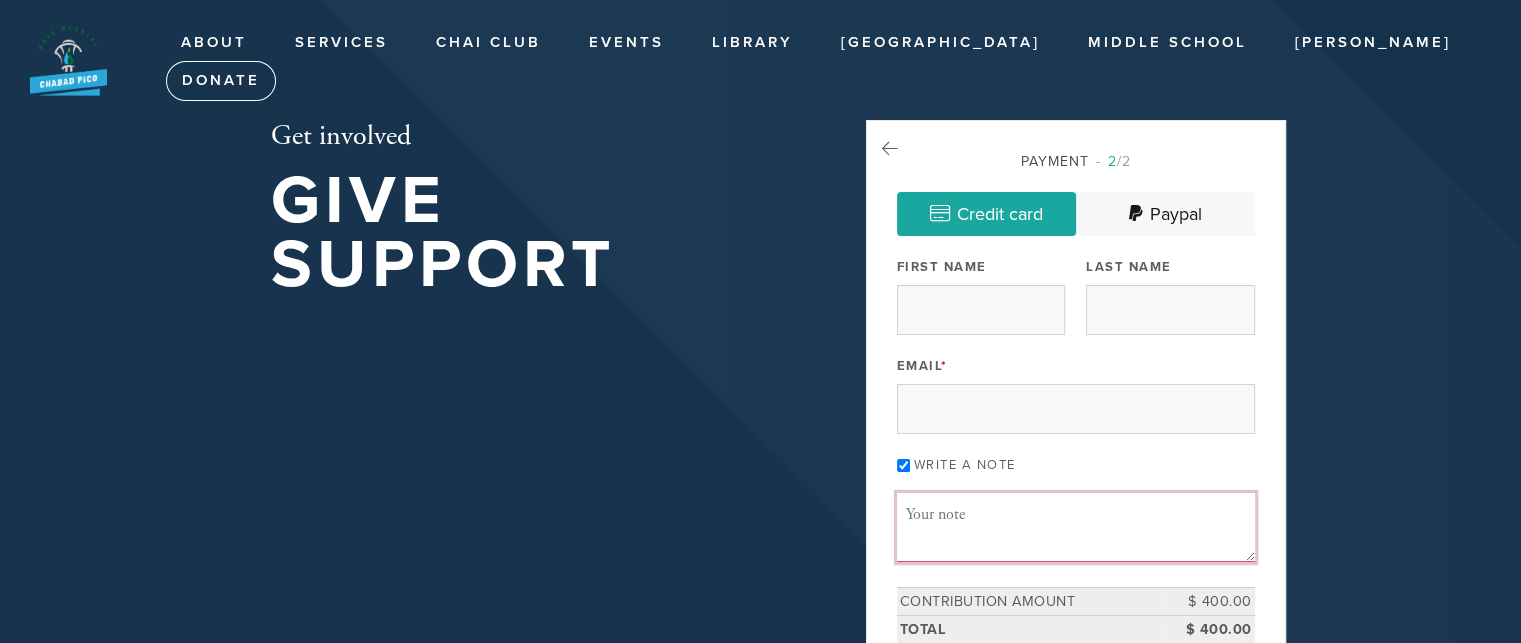click on "Message or dedication" at bounding box center (1076, 527) 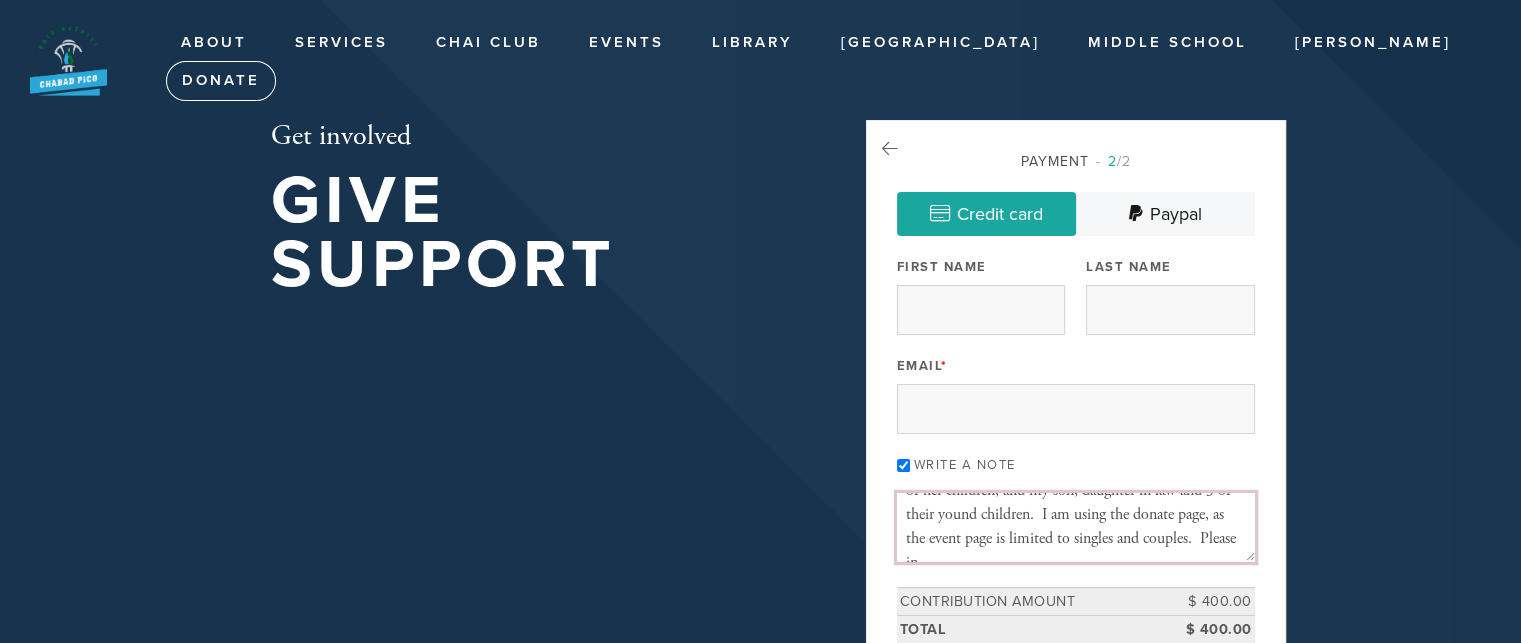 scroll, scrollTop: 108, scrollLeft: 0, axis: vertical 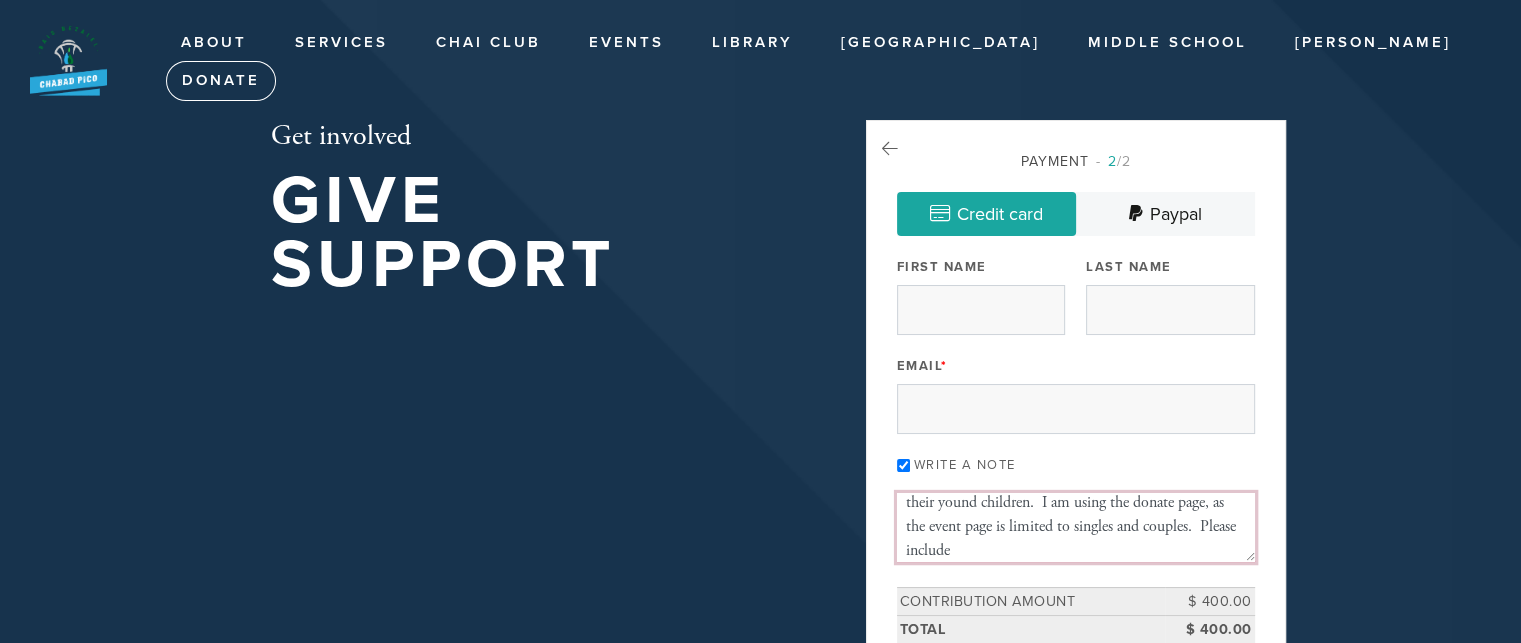 click on "Attention Lilly,
Per Chani,  I am paying under the donate page for me and my husband and my daughter and 2 of her children, and my son, daughter in law and 3 of their yound children.  I am using the donate page, as the event page is limited to singles and couples.  Please include" at bounding box center (1076, 527) 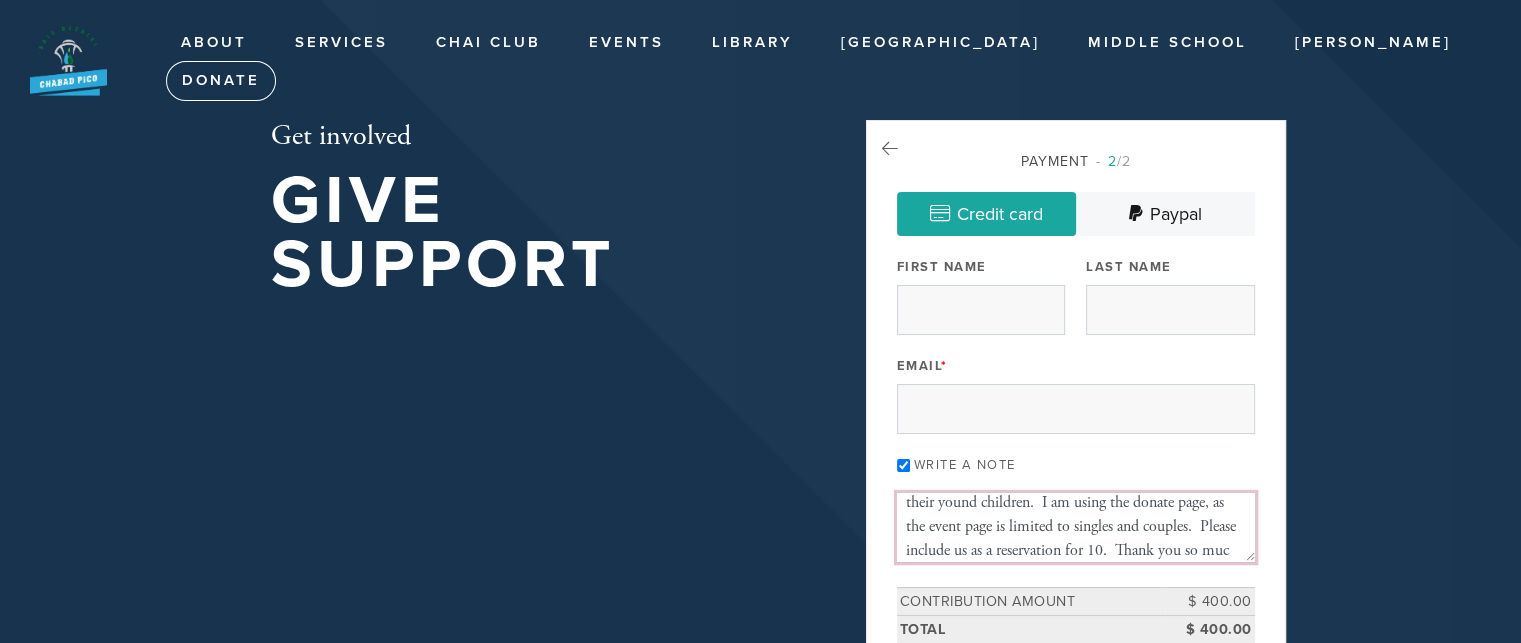 scroll, scrollTop: 132, scrollLeft: 0, axis: vertical 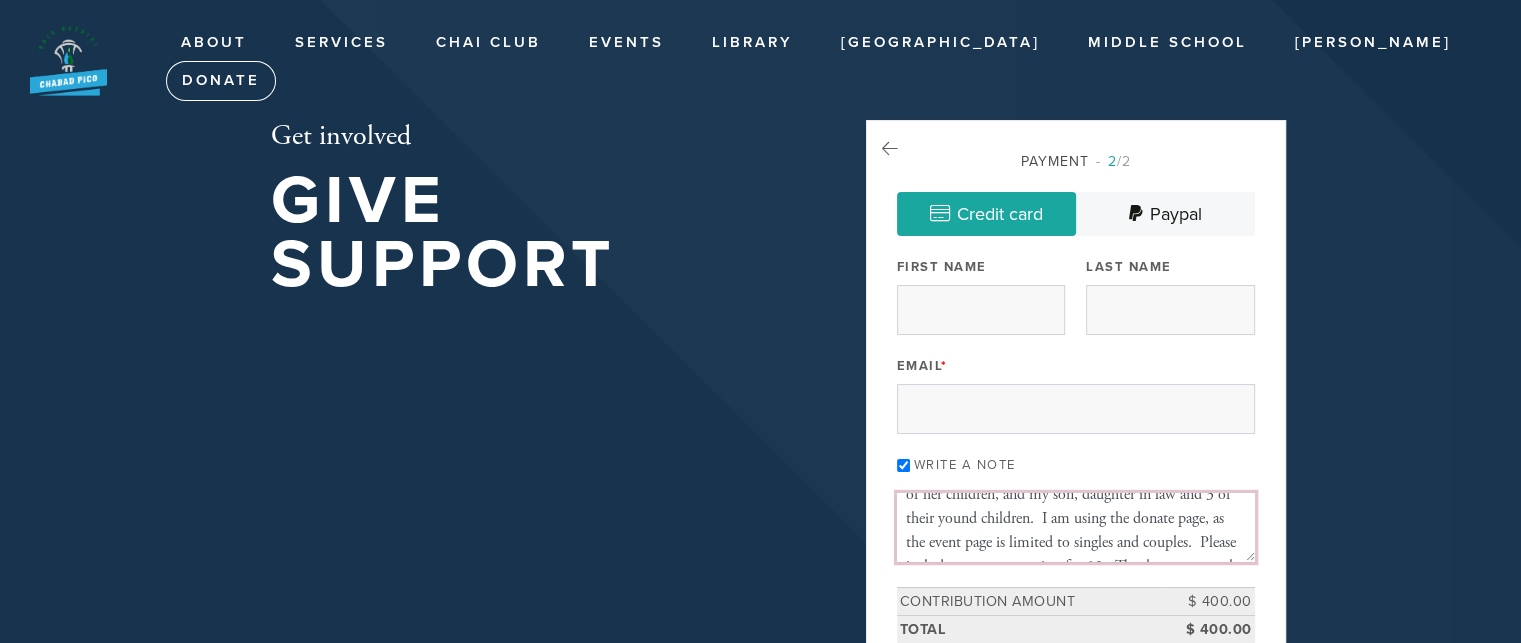 drag, startPoint x: 946, startPoint y: 520, endPoint x: 925, endPoint y: 542, distance: 30.413813 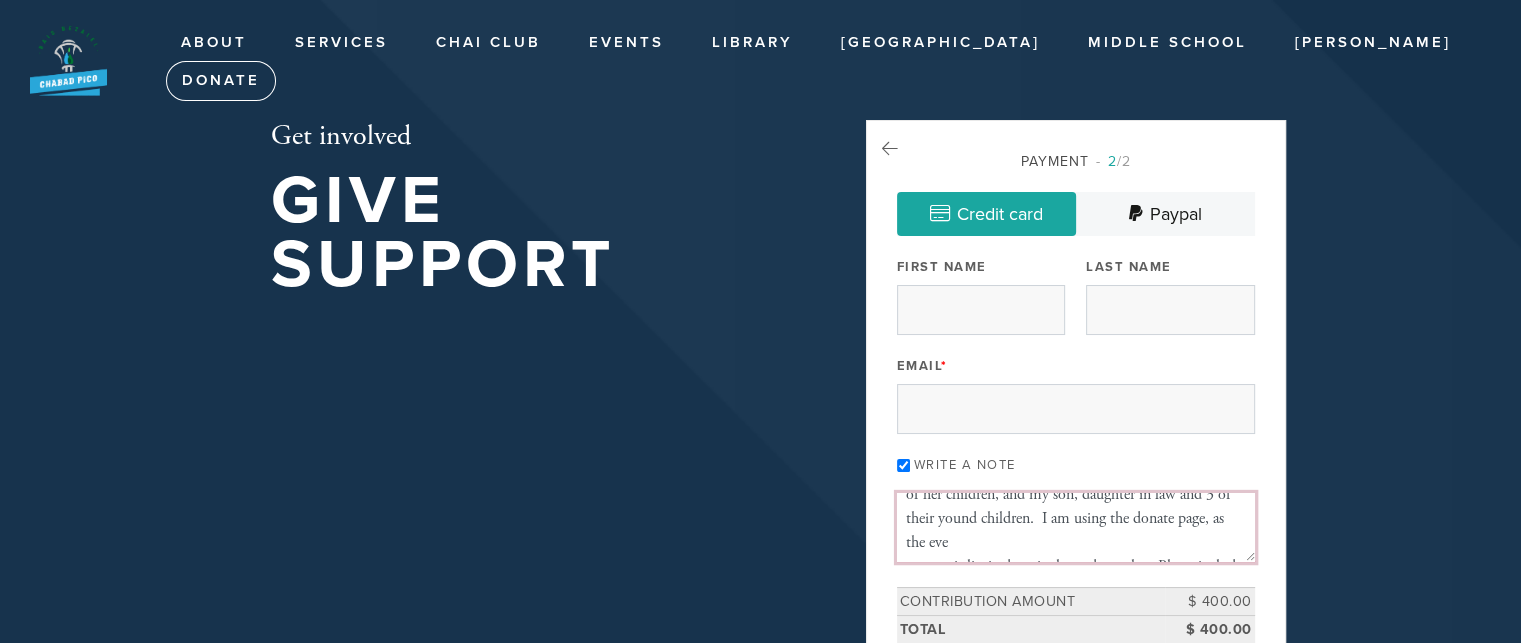 scroll, scrollTop: 155, scrollLeft: 0, axis: vertical 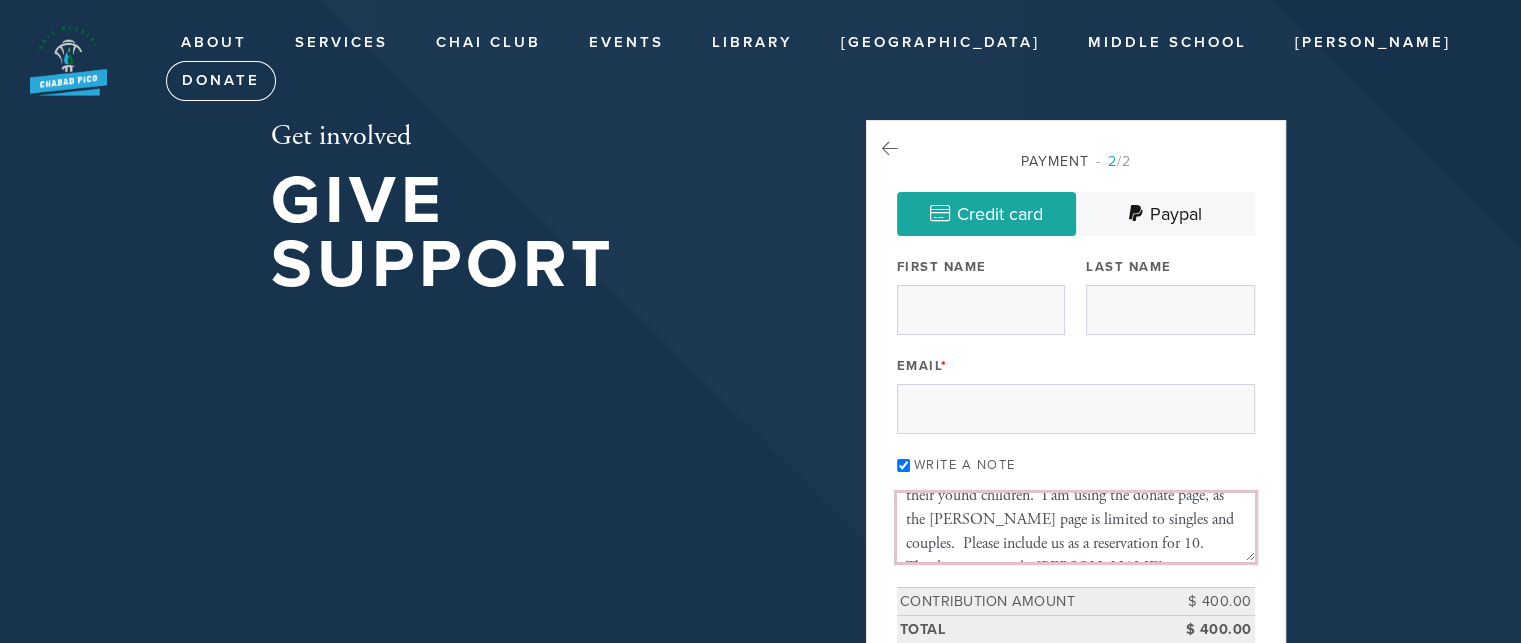 drag, startPoint x: 928, startPoint y: 513, endPoint x: 904, endPoint y: 510, distance: 24.186773 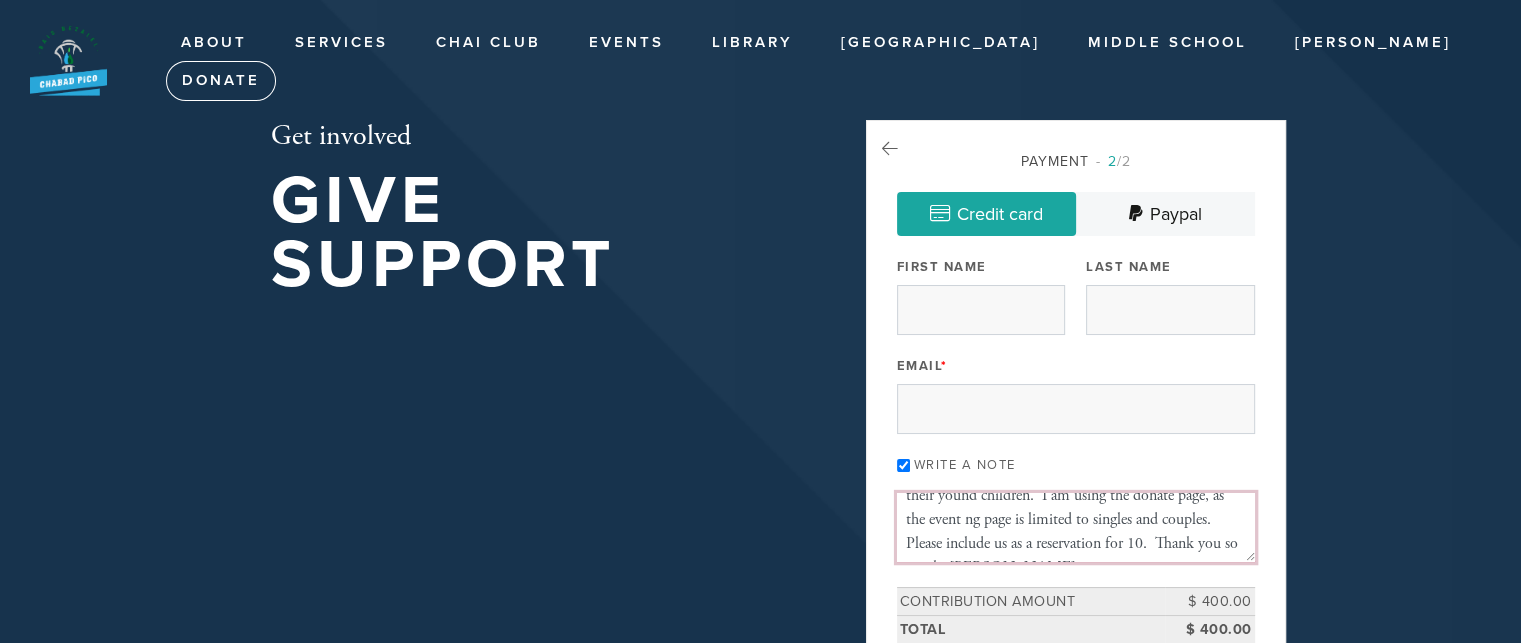scroll, scrollTop: 91, scrollLeft: 0, axis: vertical 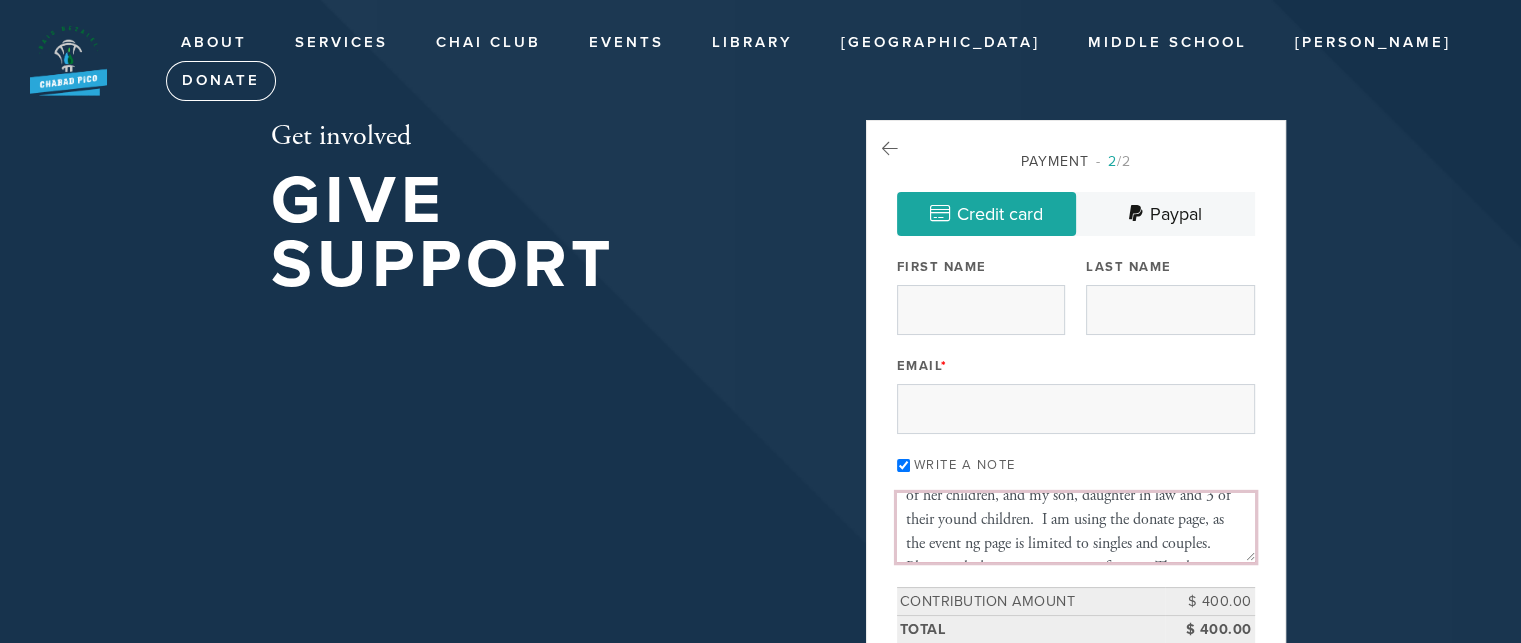 click on "Attention Lilly,
Per Chani,  I am paying under the donate page for me and my husband and my daughter and 2 of her children, and my son, daughter in law and 3 of their yound children.  I am using the donate page, as the event ng page is limited to singles and couples.  Please include us as a reservation for 10.  Thank you so much, Ellen Bressman." at bounding box center (1076, 527) 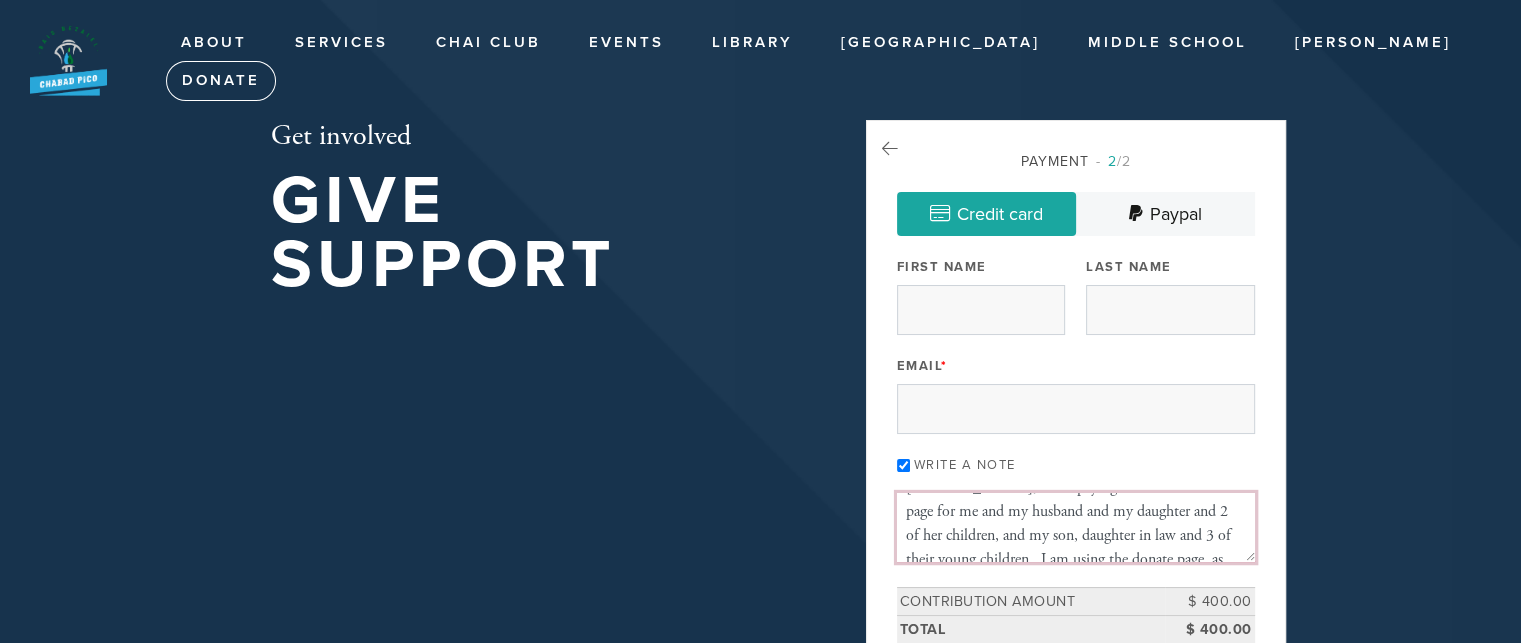 scroll, scrollTop: 11, scrollLeft: 0, axis: vertical 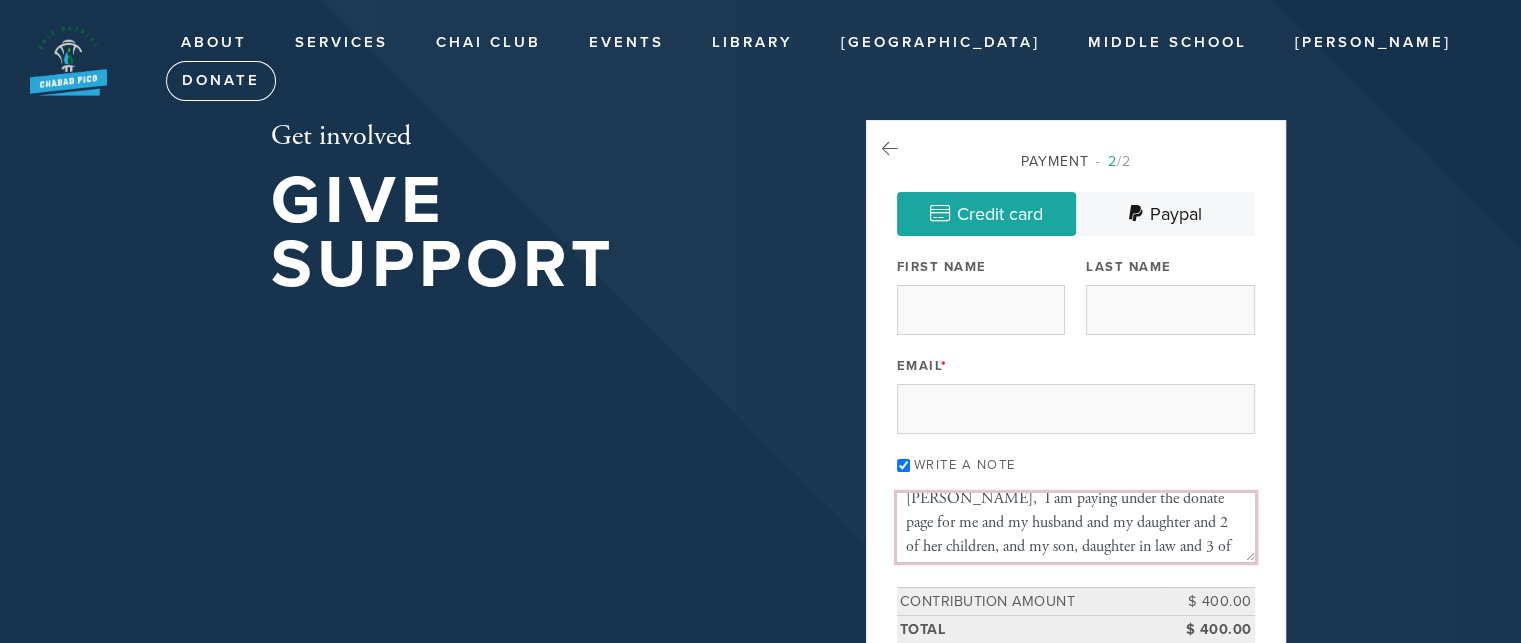 drag, startPoint x: 926, startPoint y: 523, endPoint x: 912, endPoint y: 537, distance: 19.79899 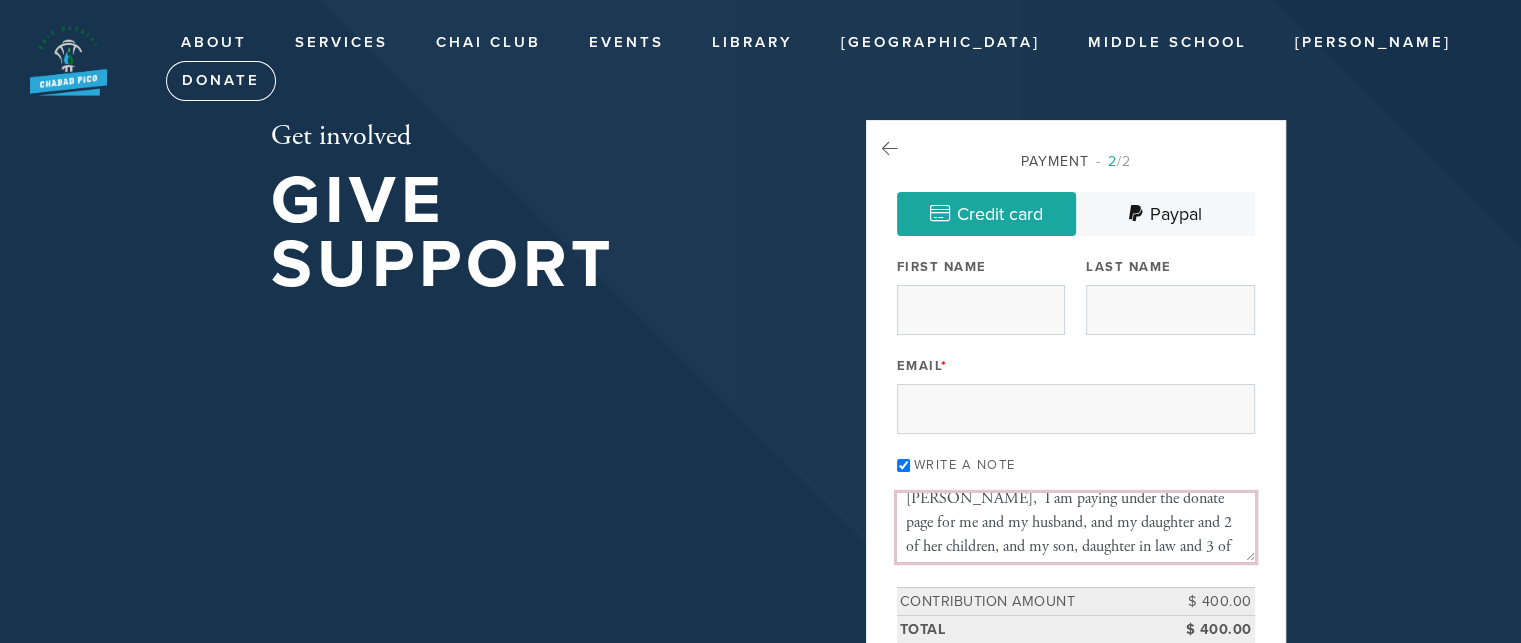 click on "Attention Lilly,
Per Chani,  I am paying under the donate page for me and my husband, and my daughter and 2 of her children, and my son, daughter in law and 3 of their young children.  I am using the donate page, as the event ng page is limited to singles and couples.  Please include us as a reservation for 10.  Thank you so much, Ellen Bressman." at bounding box center (1076, 527) 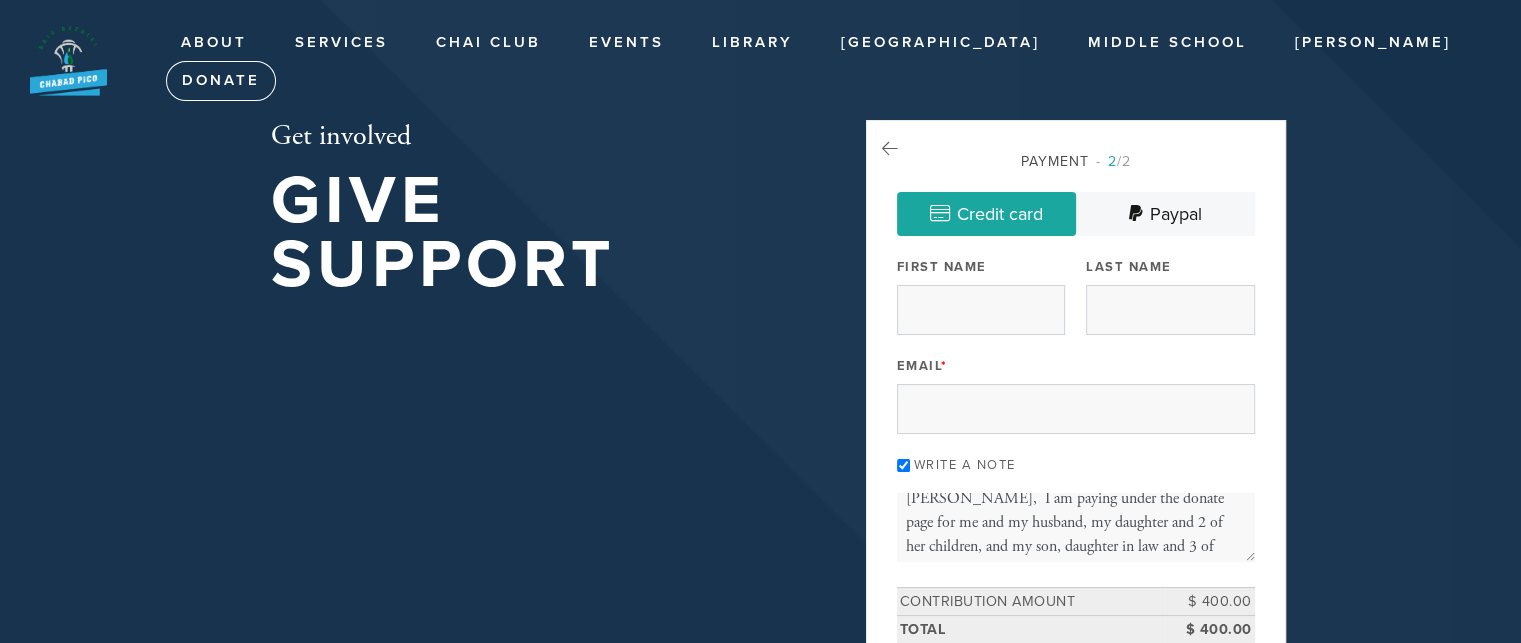 drag, startPoint x: 1248, startPoint y: 534, endPoint x: 1329, endPoint y: 587, distance: 96.79876 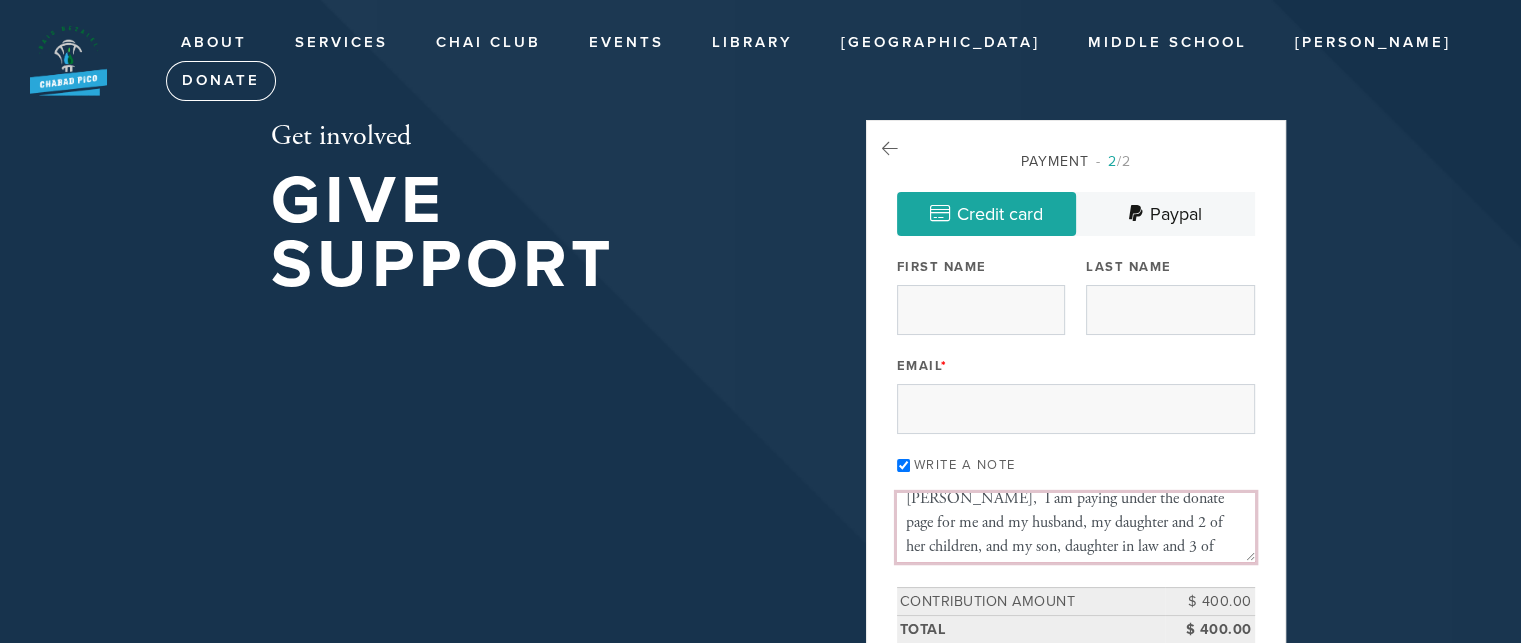 scroll, scrollTop: 80, scrollLeft: 0, axis: vertical 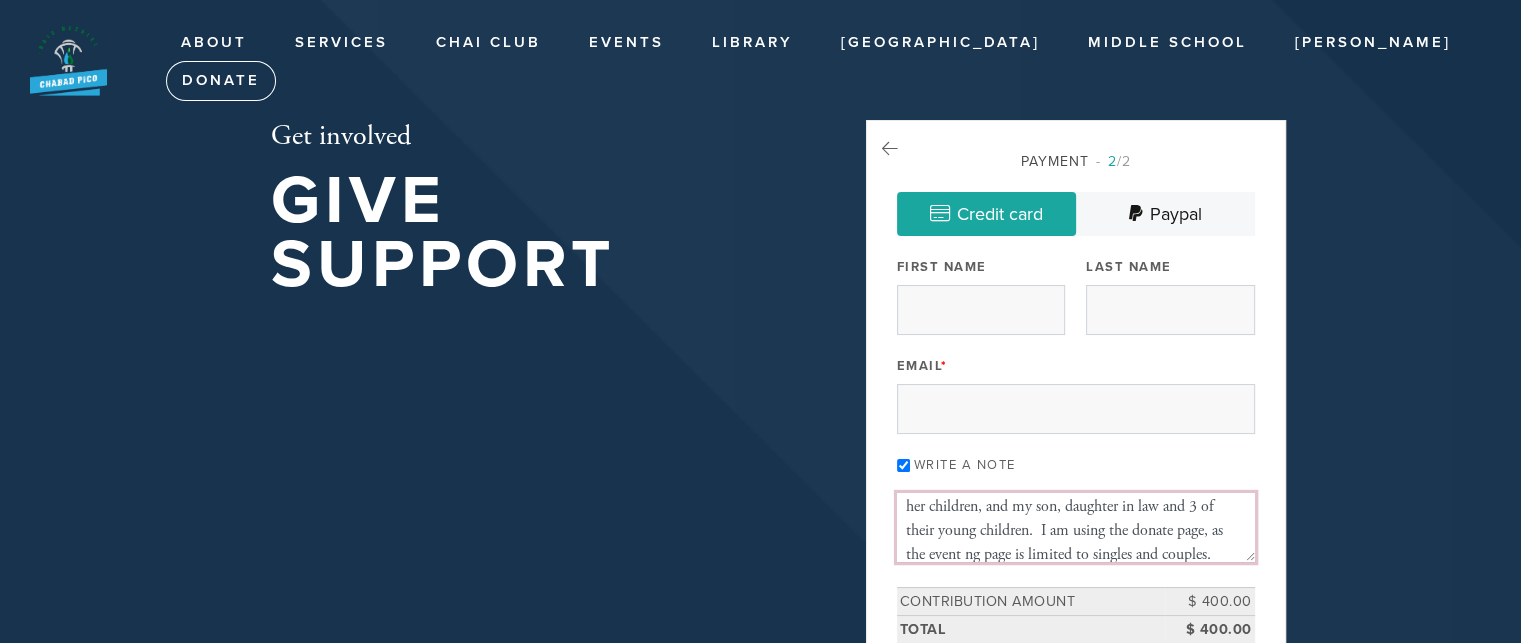 drag, startPoint x: 958, startPoint y: 551, endPoint x: 944, endPoint y: 551, distance: 14 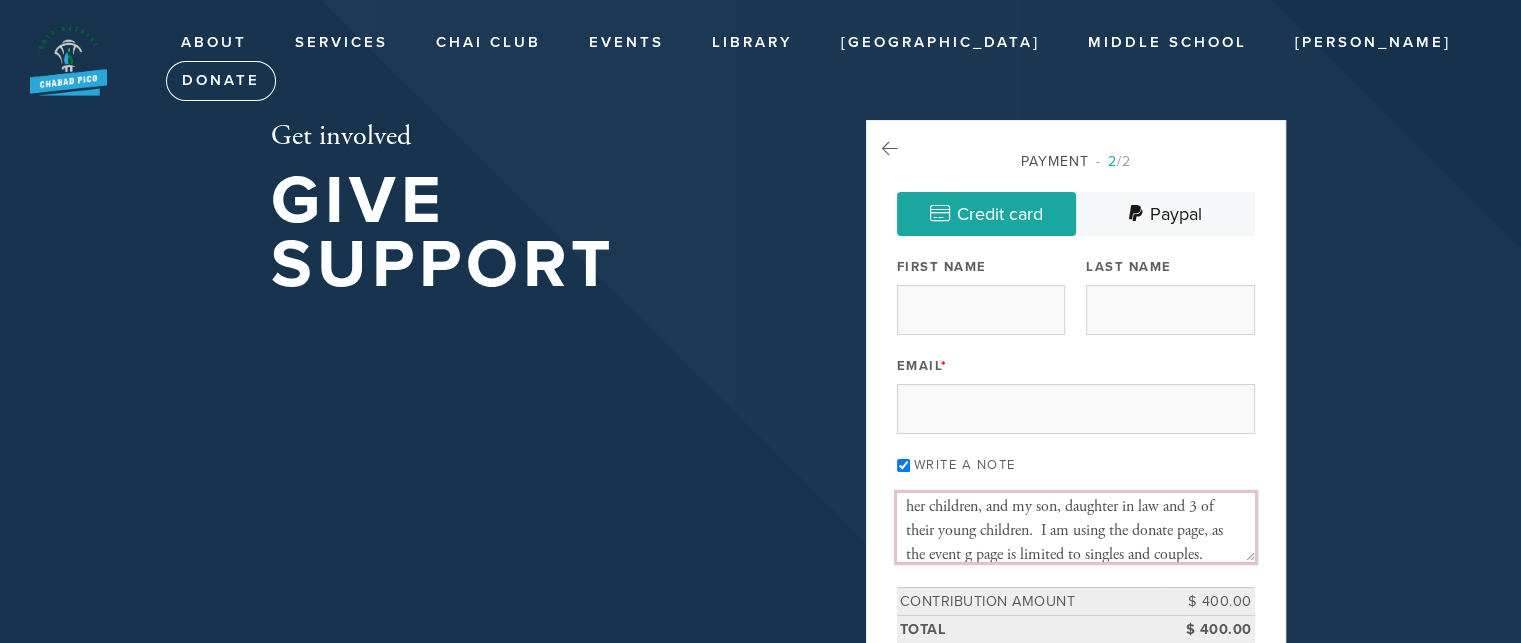 scroll, scrollTop: 84, scrollLeft: 0, axis: vertical 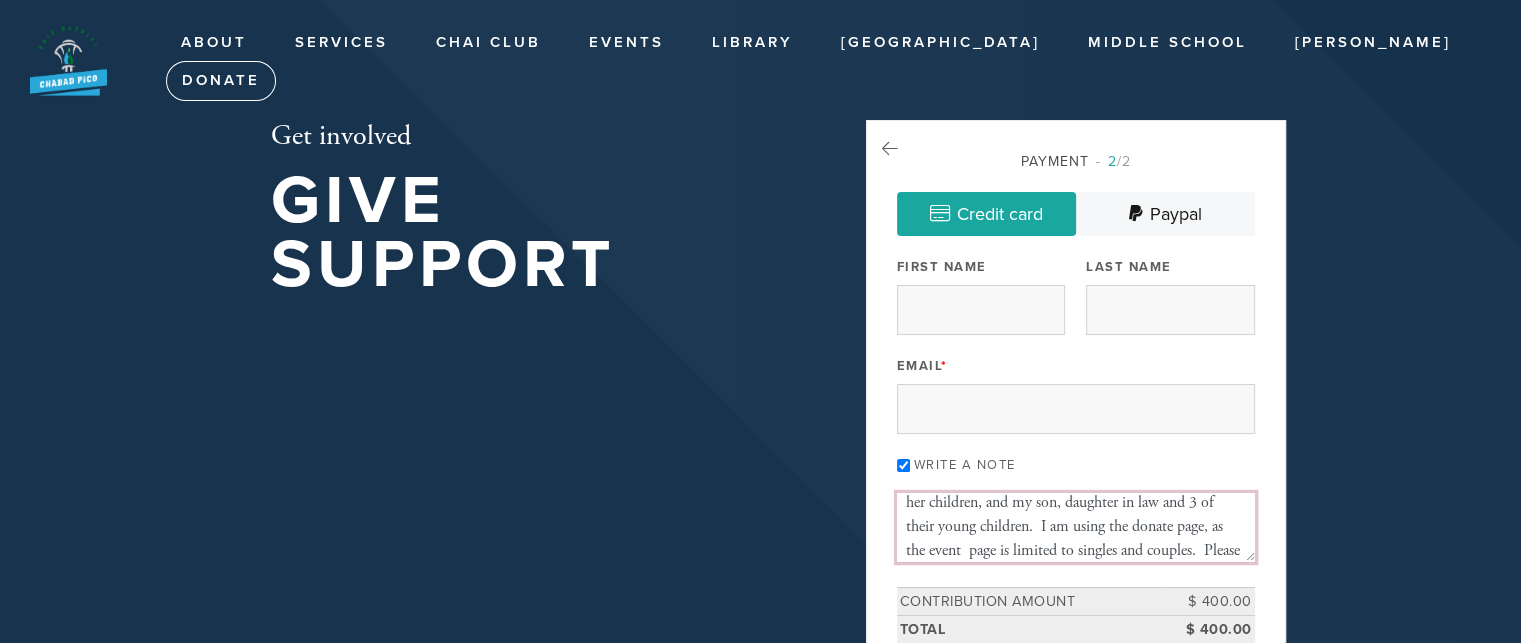 type on "Attention Lilly,
Per Chani,  I am paying under the donate page for me and my husband, my daughter and 2 of her children, and my son, daughter in law and 3 of their young children.  I am using the donate page, as the event  page is limited to singles and couples.  Please include us as a reservation for 10.  Thank you so much, Ellen Bressman." 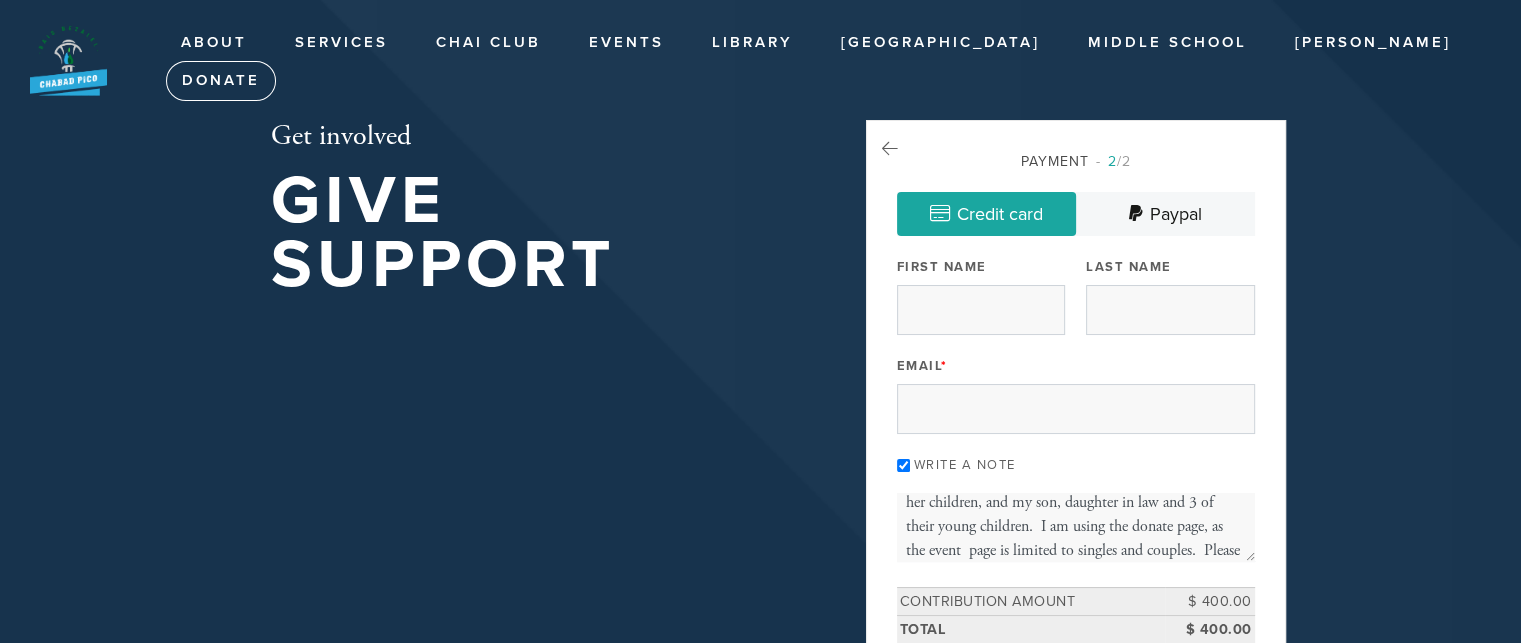 drag, startPoint x: 1243, startPoint y: 535, endPoint x: 1178, endPoint y: 440, distance: 115.10864 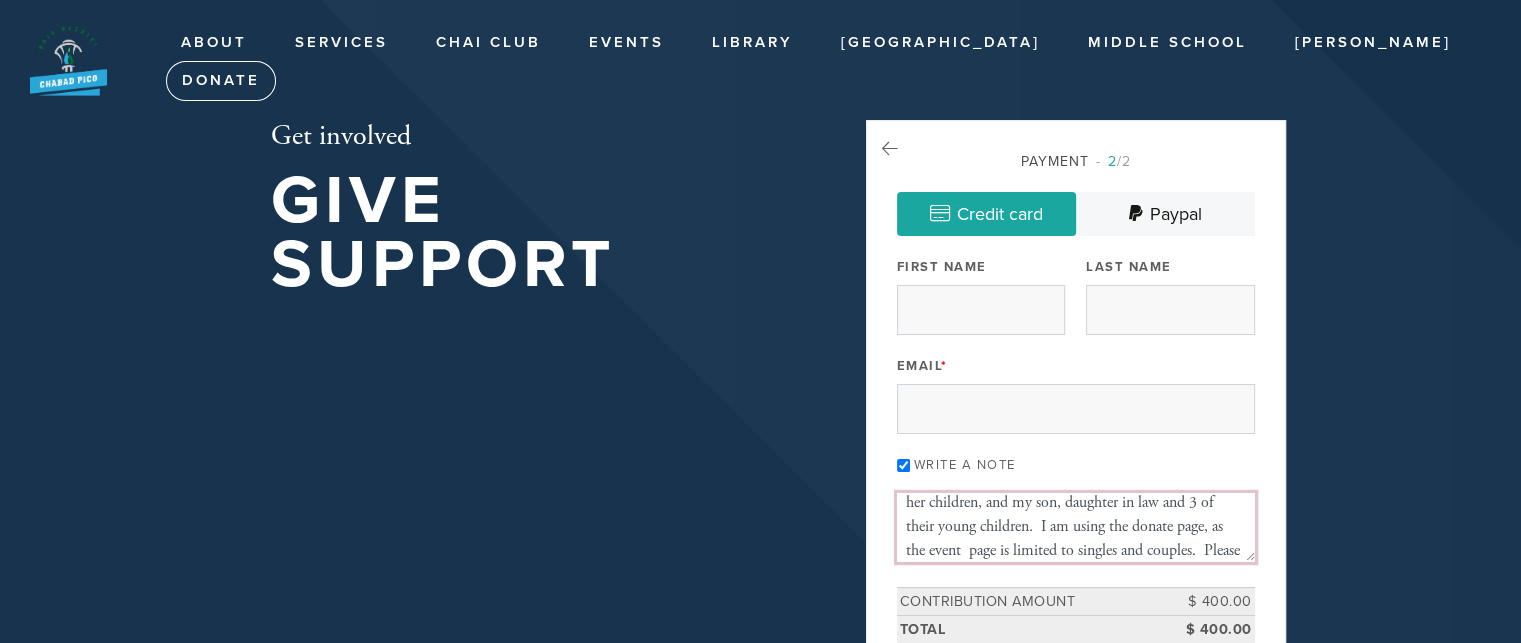 click on "Attention Lilly,
Per Chani,  I am paying under the donate page for me and my husband, my daughter and 2 of her children, and my son, daughter in law and 3 of their young children.  I am using the donate page, as the event  page is limited to singles and couples.  Please include us as a reservation for 10.  Thank you so much, Ellen Bressman." at bounding box center (1076, 527) 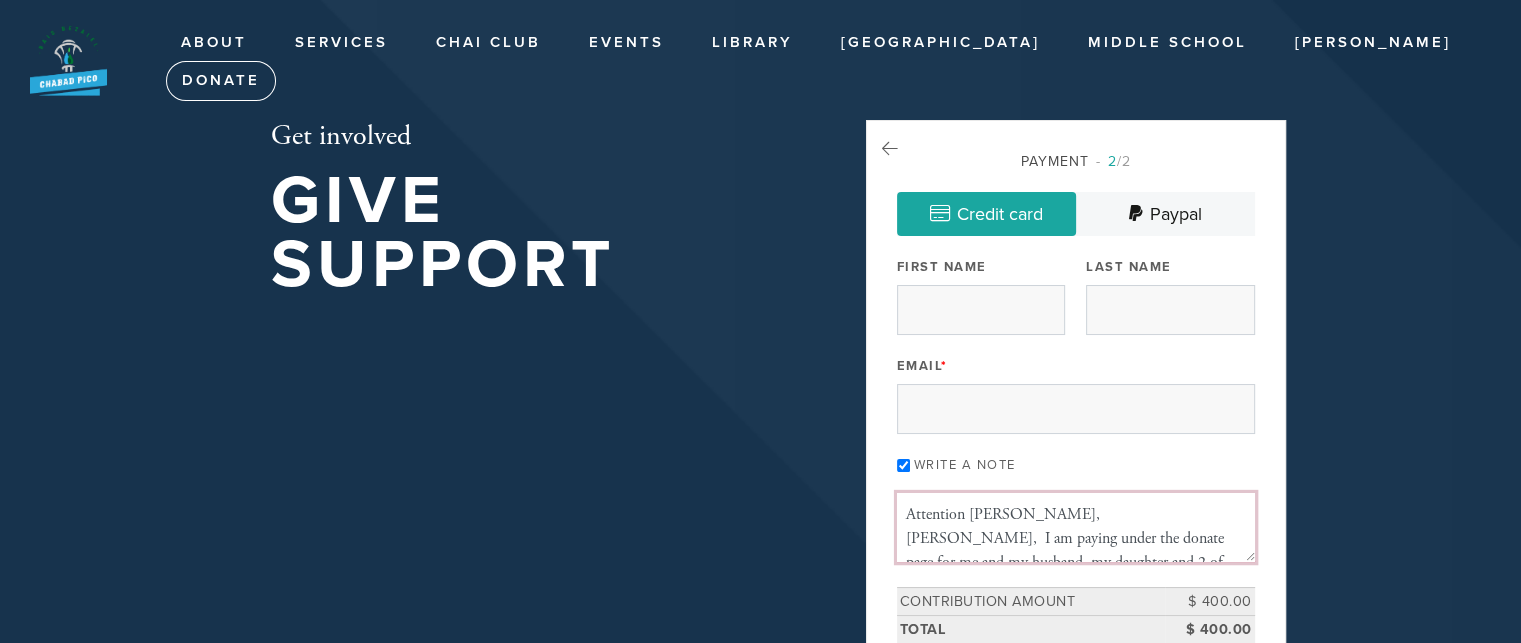 scroll, scrollTop: 0, scrollLeft: 0, axis: both 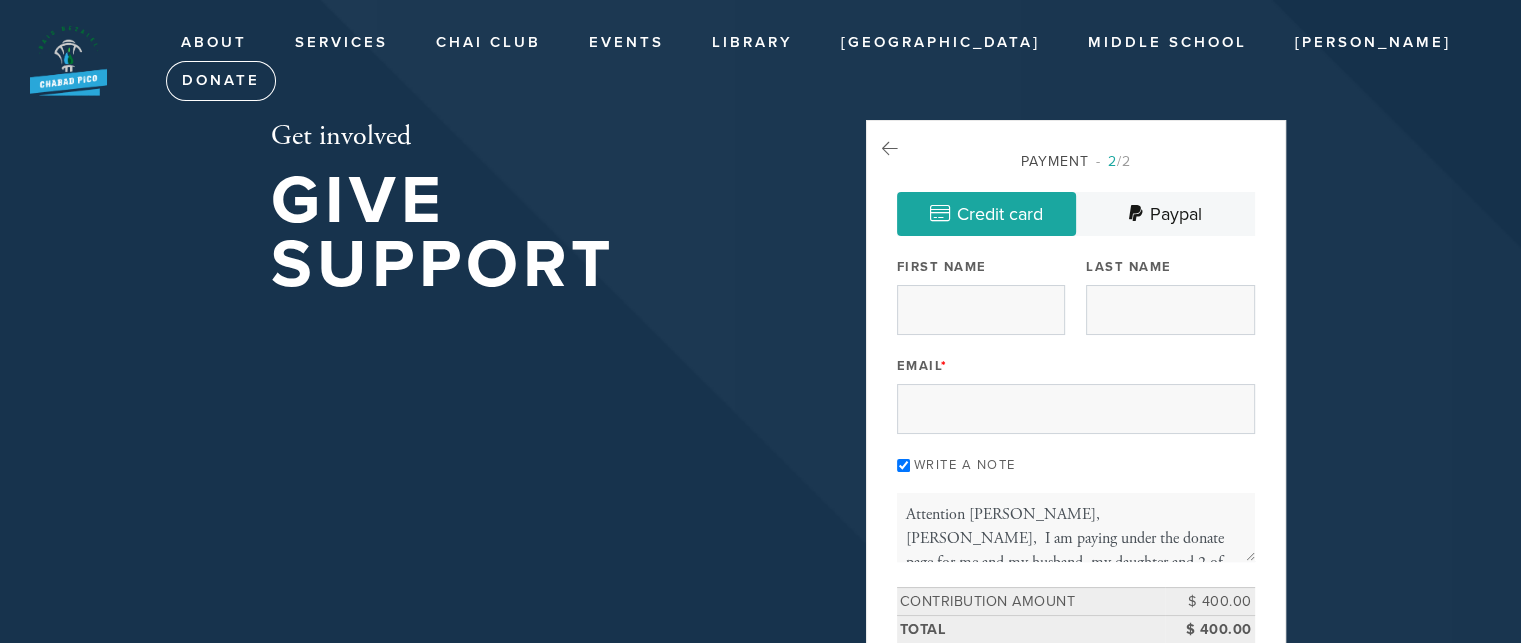 drag, startPoint x: 1248, startPoint y: 534, endPoint x: 1338, endPoint y: 560, distance: 93.680305 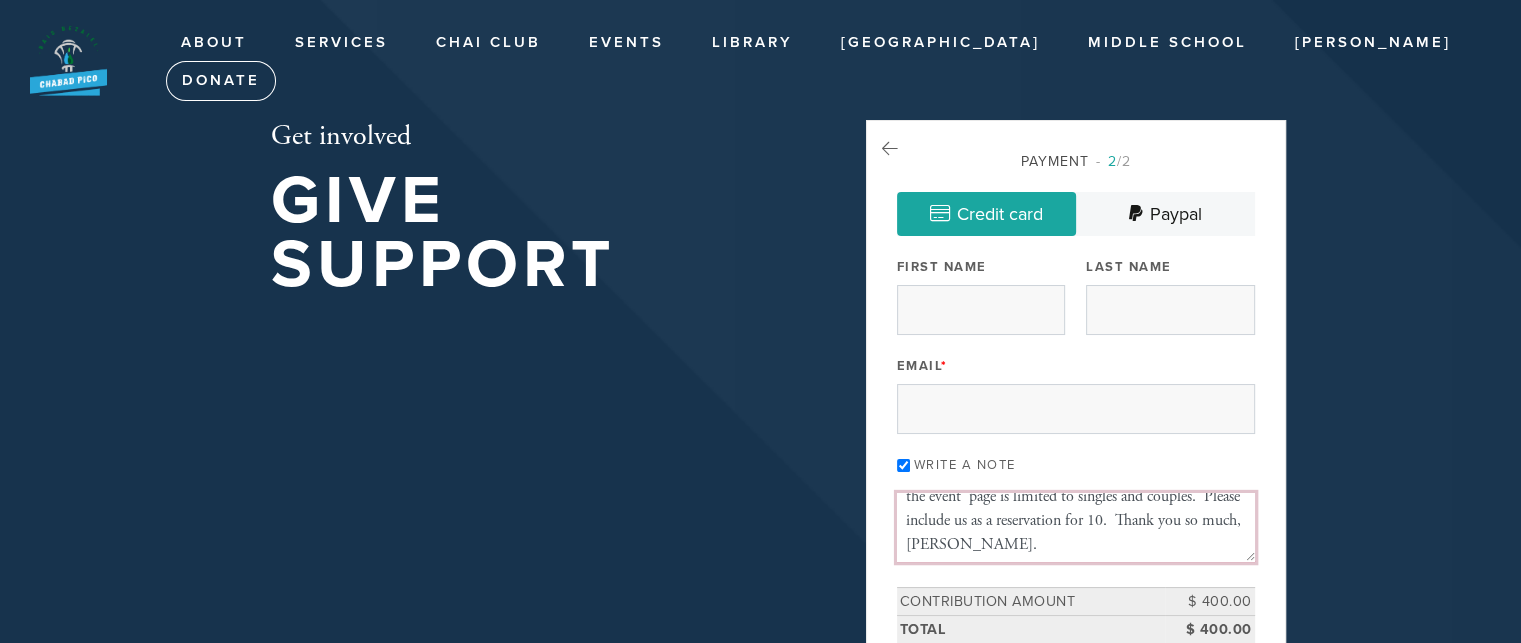 scroll, scrollTop: 144, scrollLeft: 0, axis: vertical 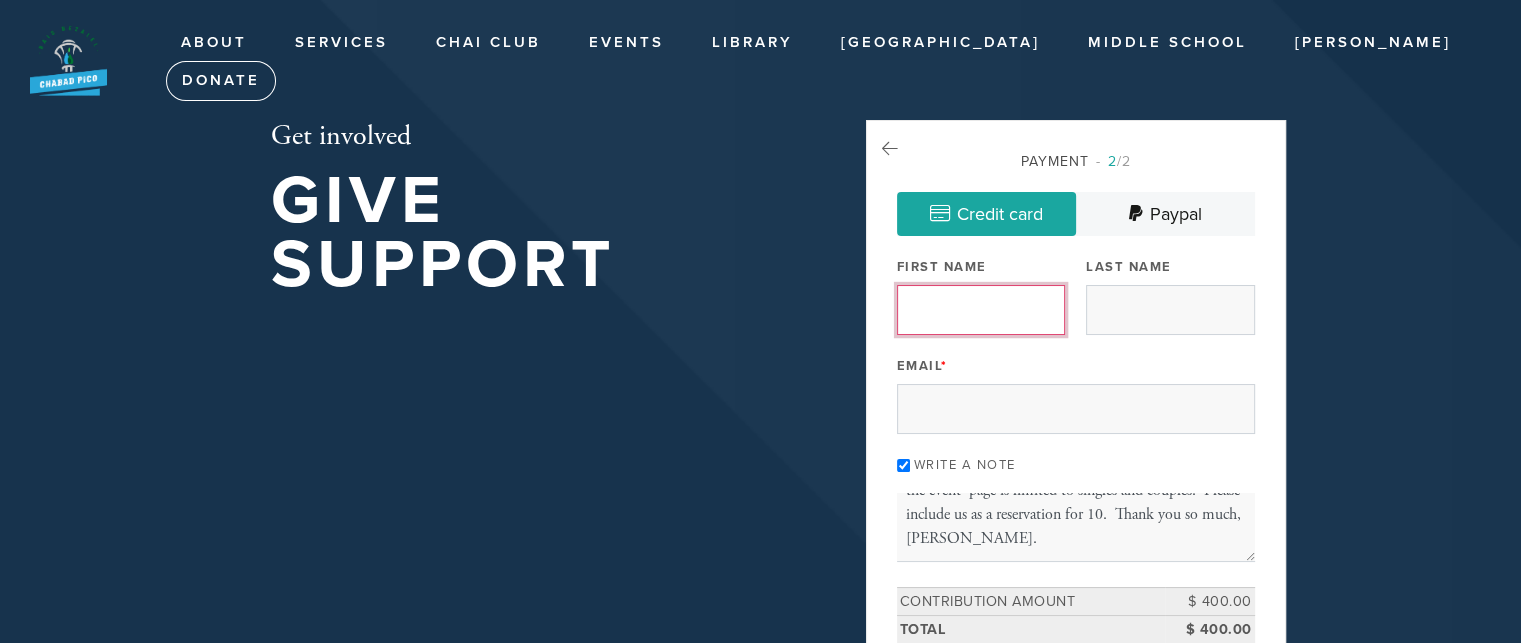click on "First Name" at bounding box center [981, 310] 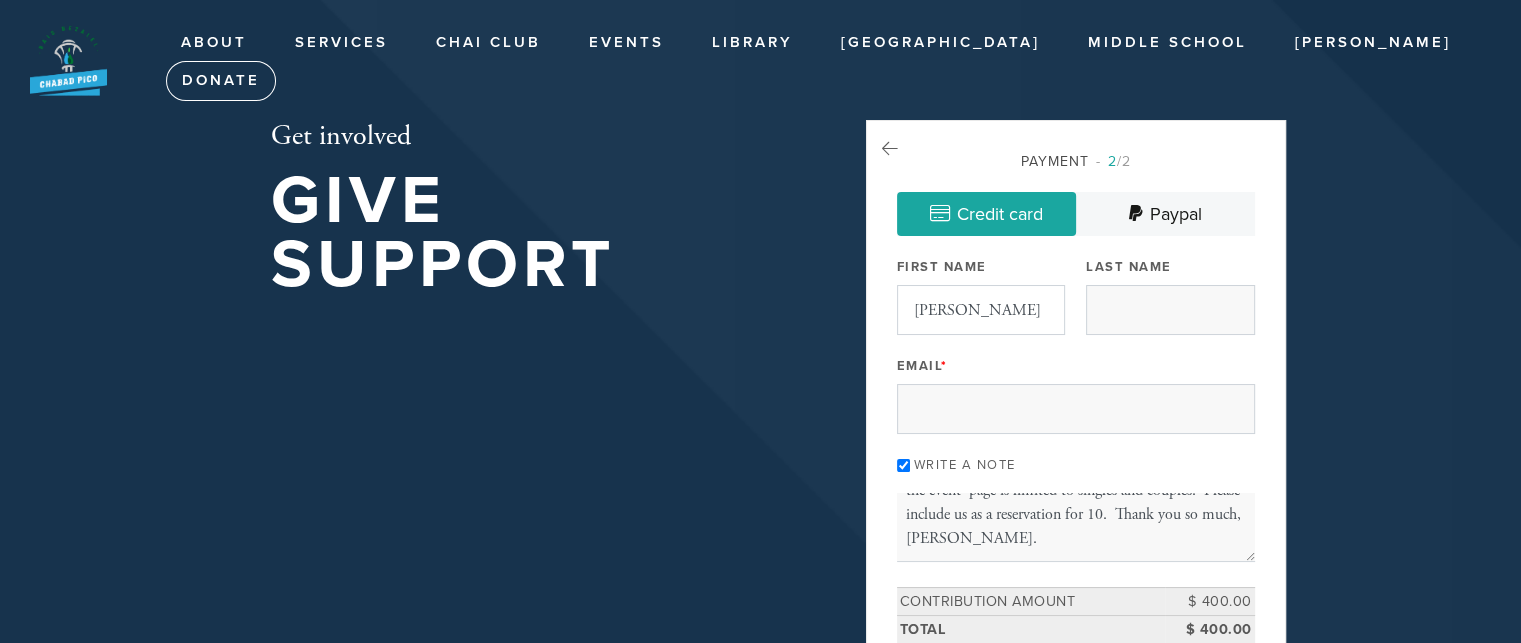 type on "[PERSON_NAME]" 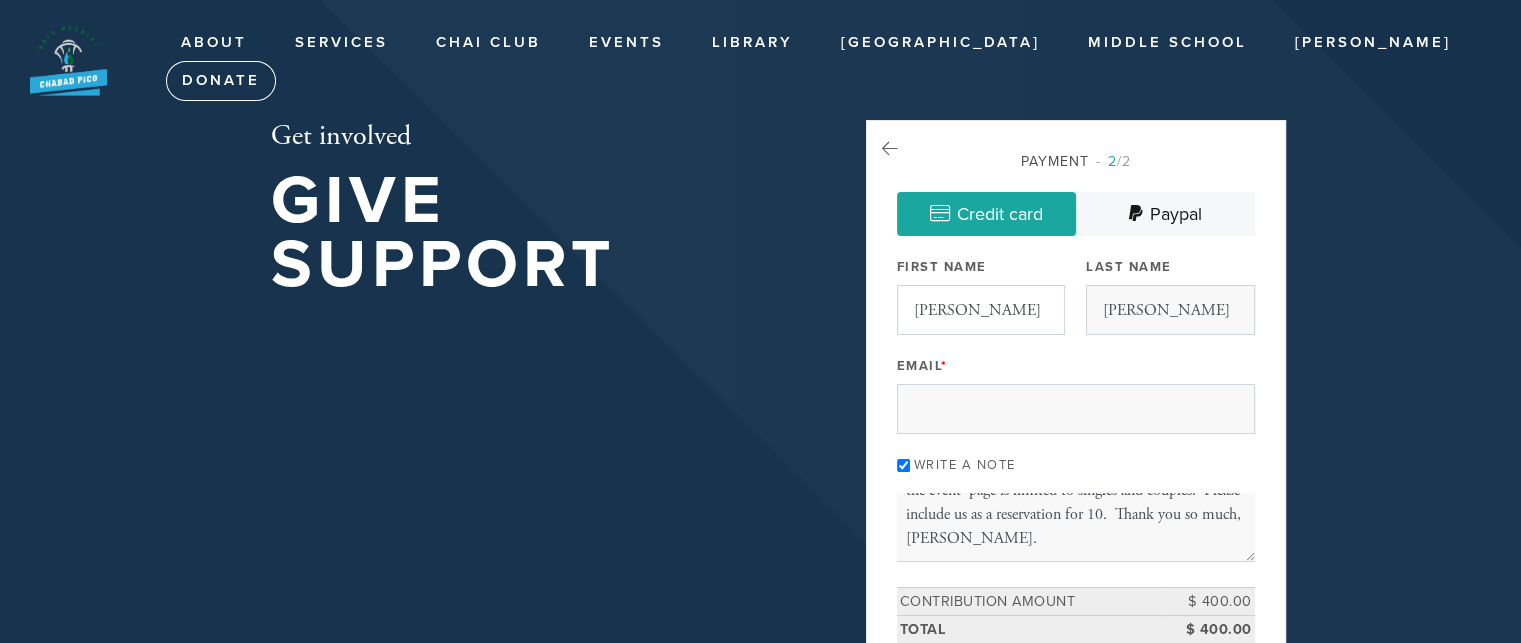 type on "[EMAIL_ADDRESS][DOMAIN_NAME]" 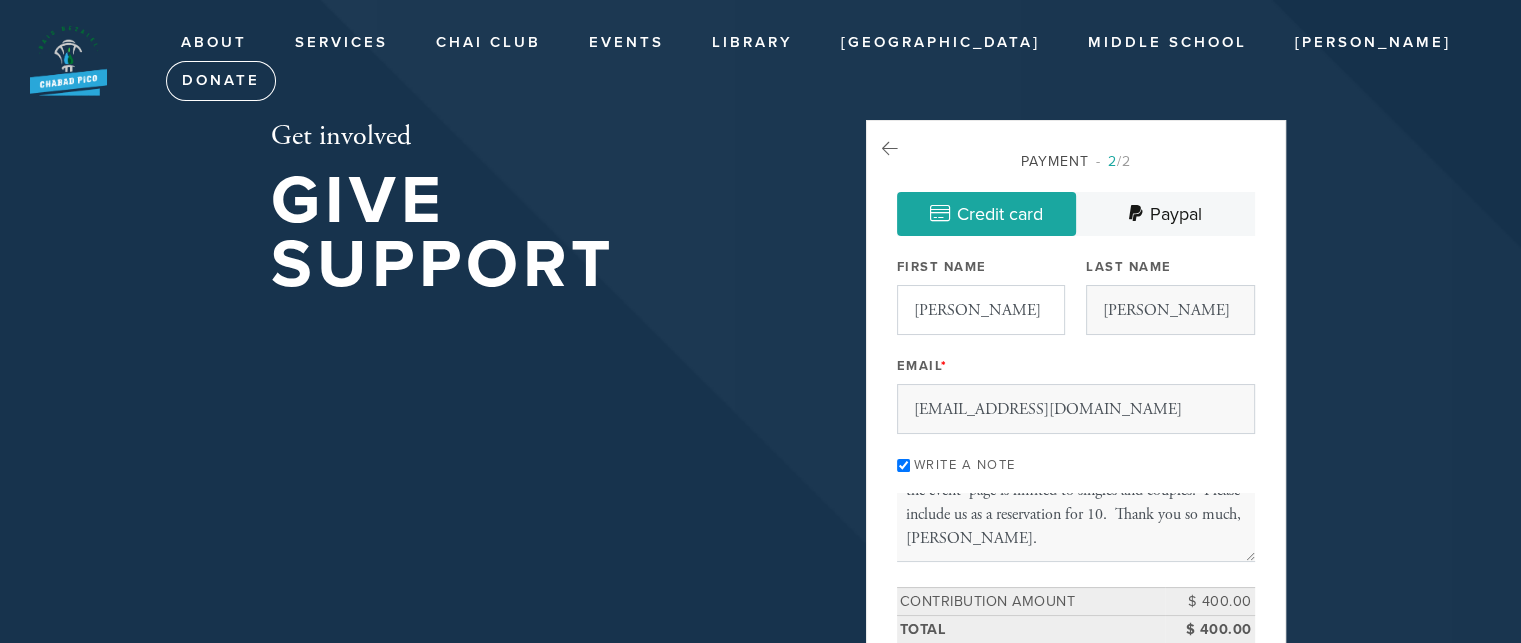 type on "N" 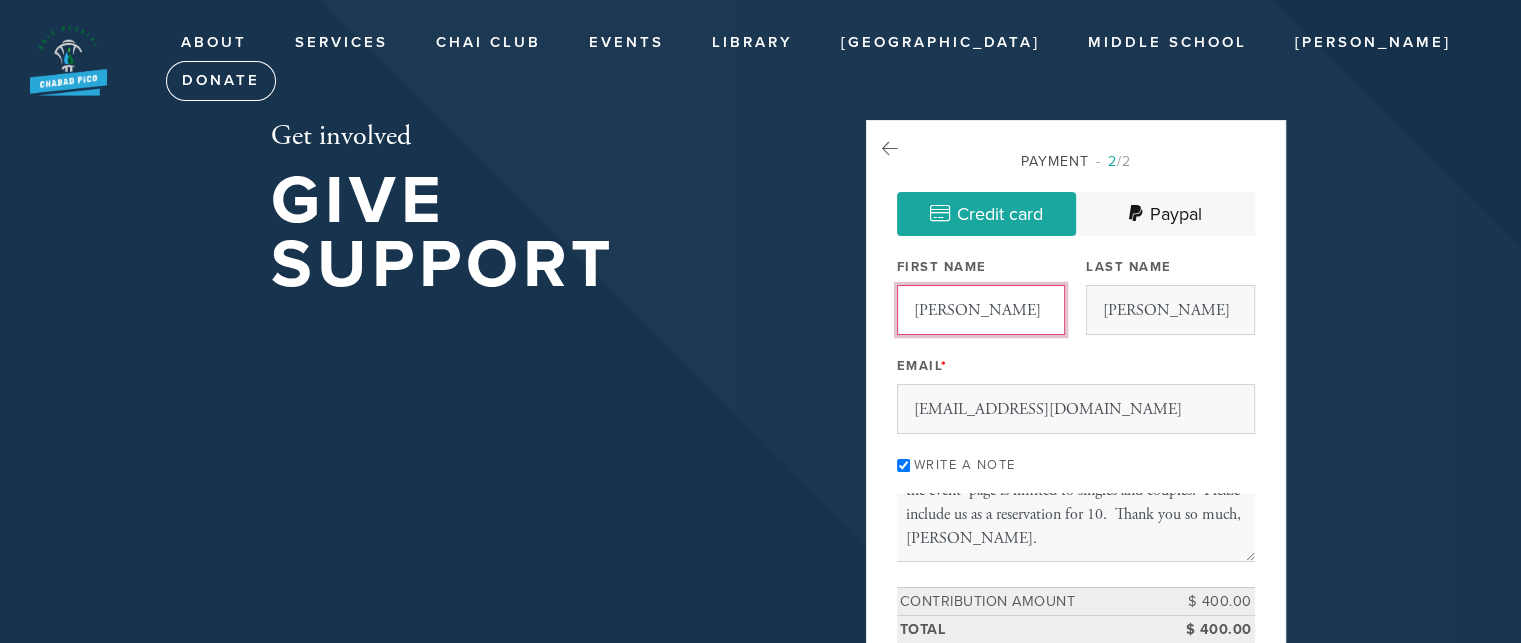 type 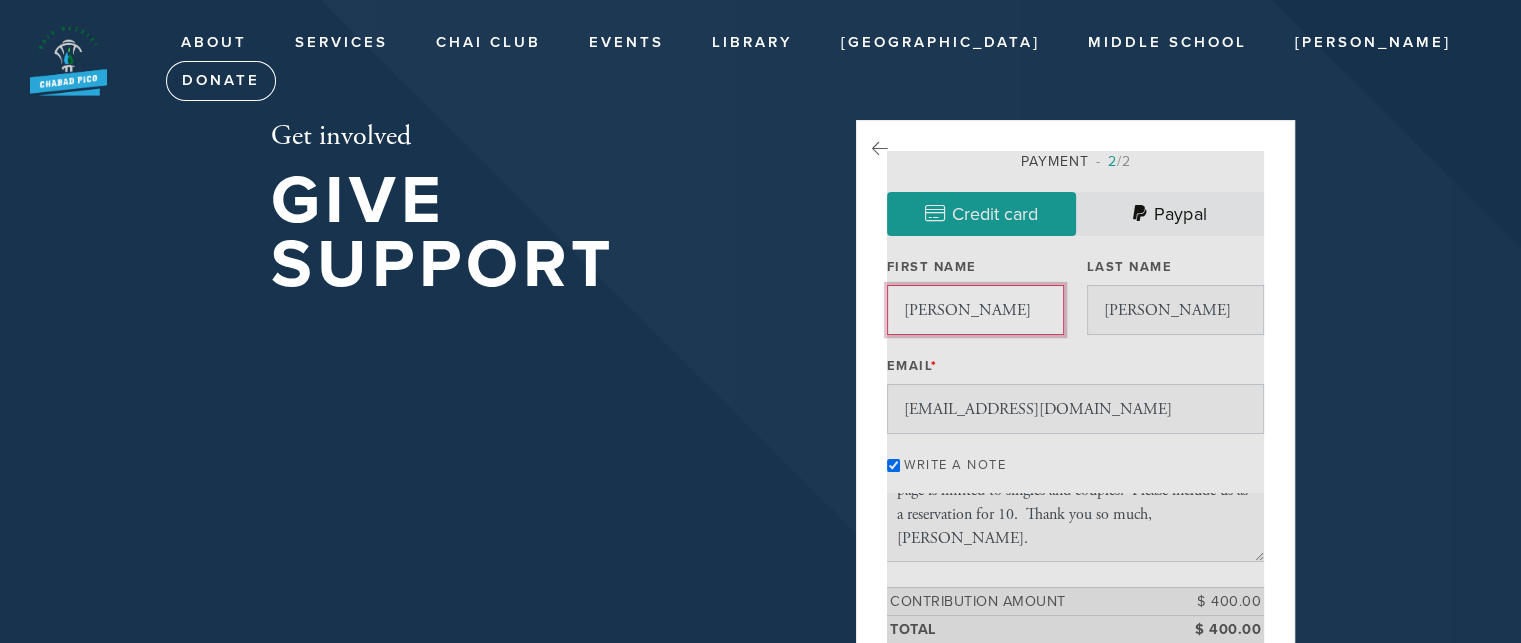 scroll, scrollTop: 1169, scrollLeft: 0, axis: vertical 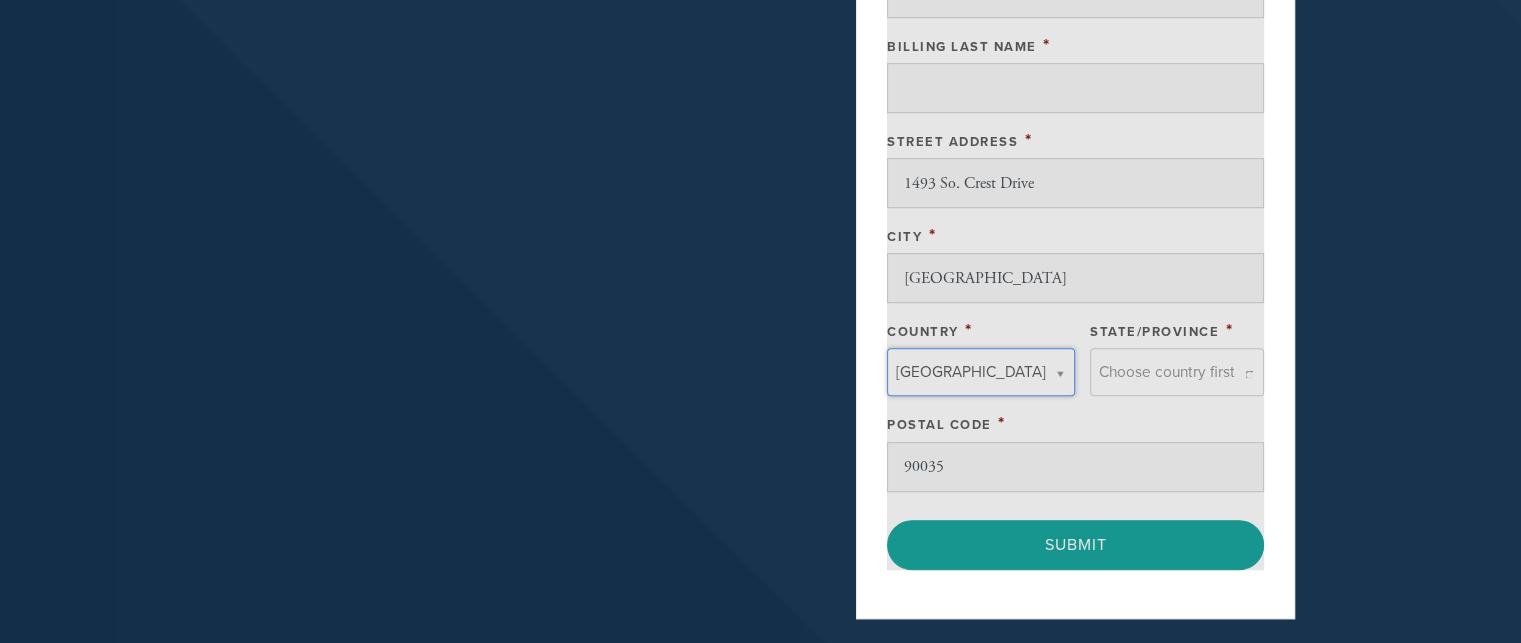 type 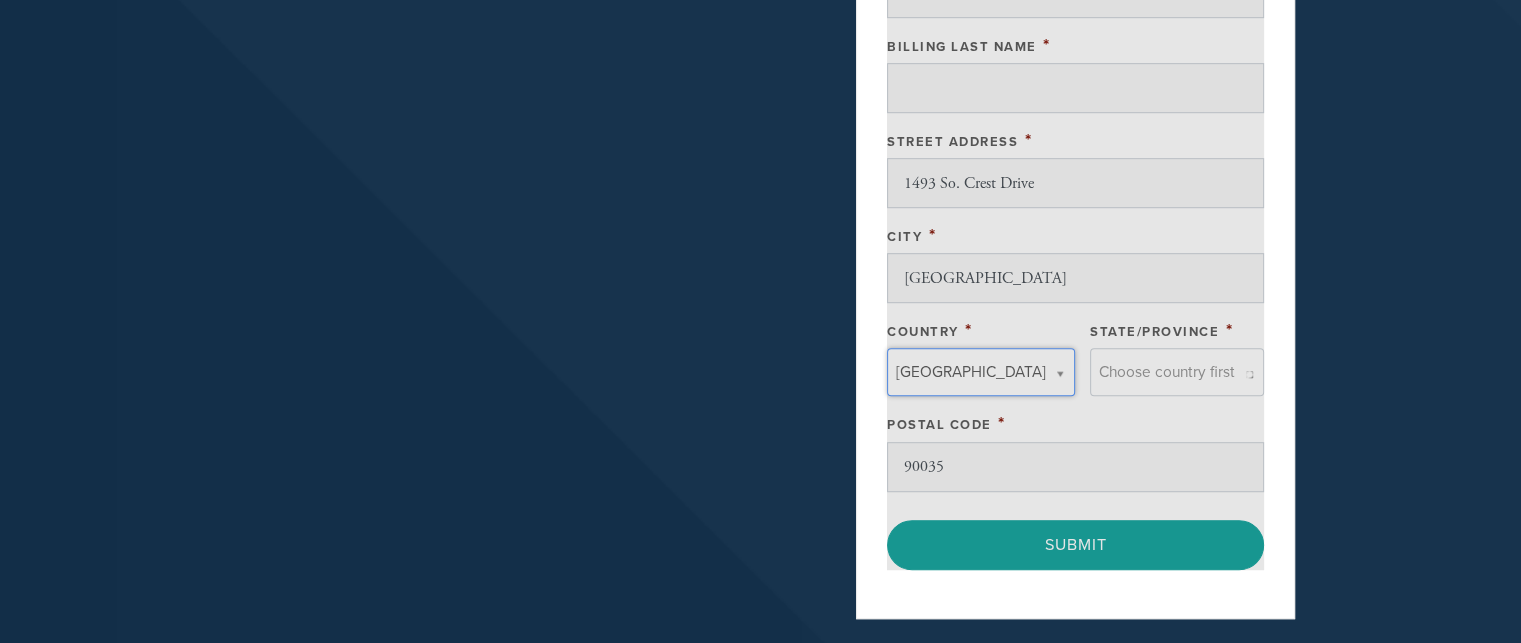 type on "[GEOGRAPHIC_DATA]" 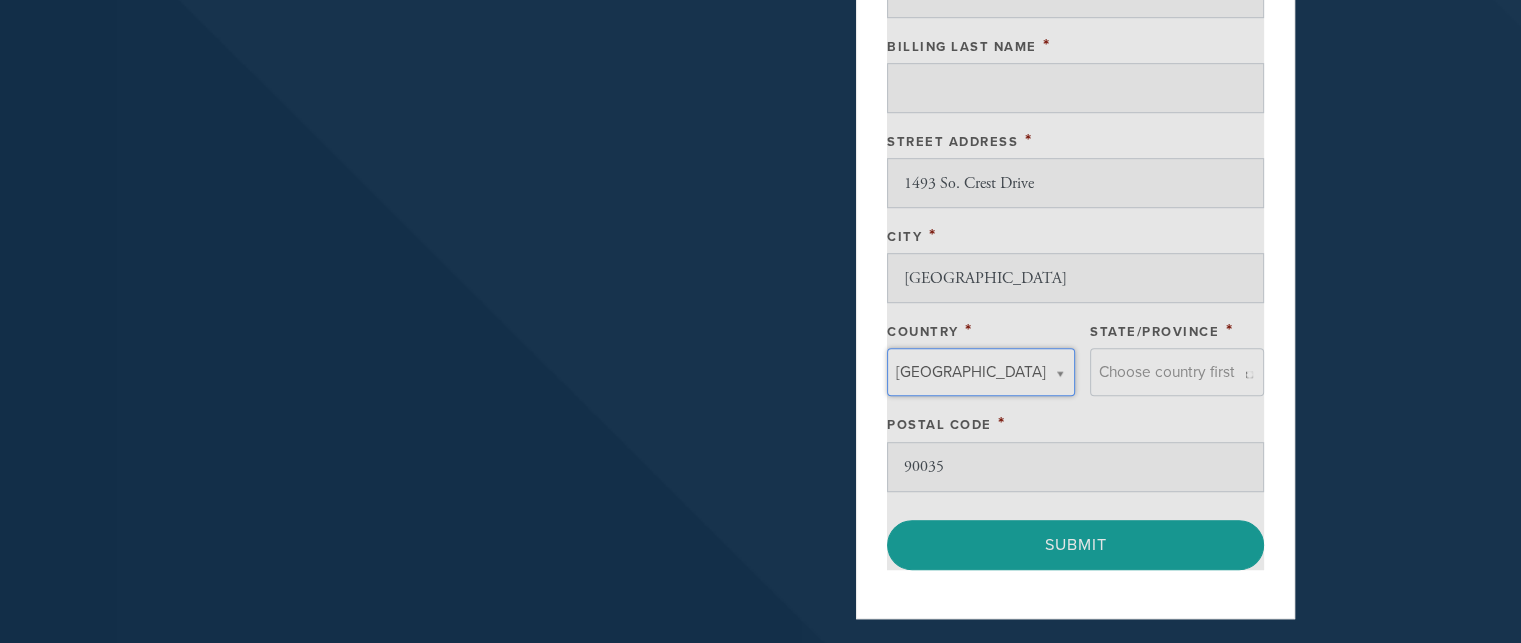 type 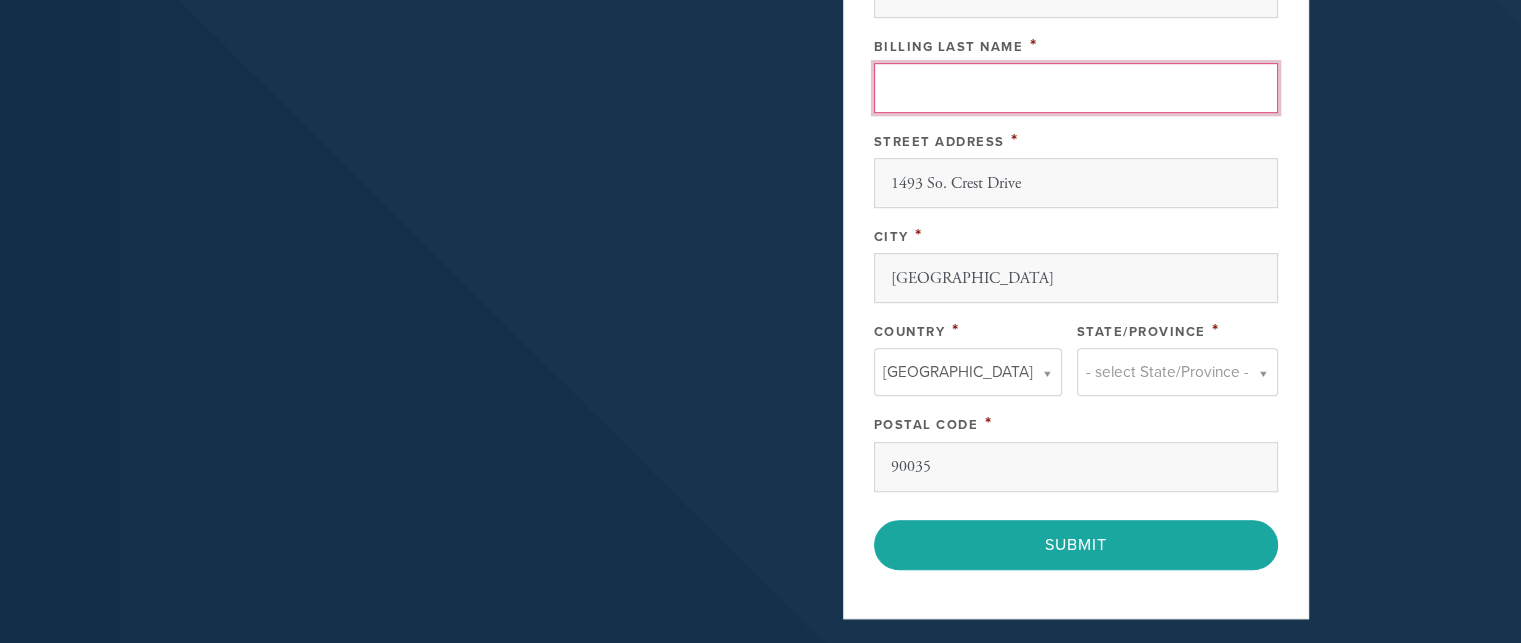 click on "Billing Last Name" at bounding box center (1076, 88) 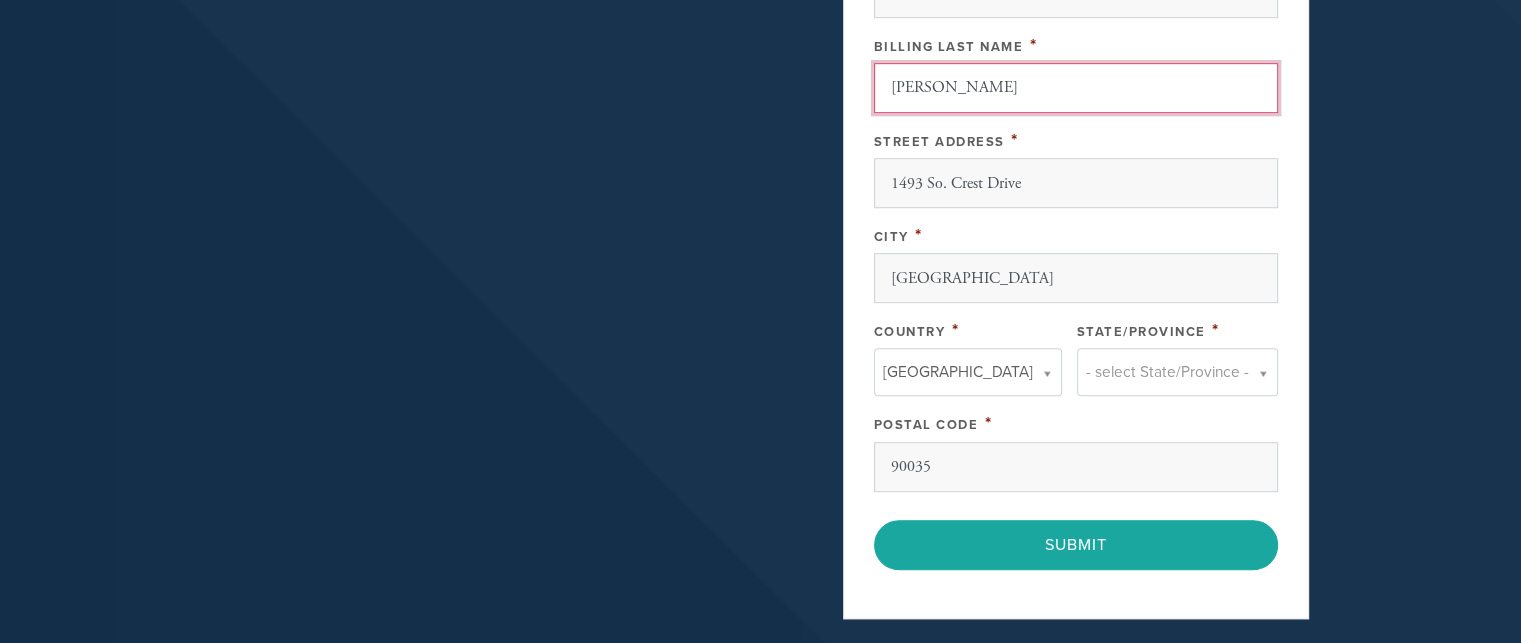 type on "[PERSON_NAME]" 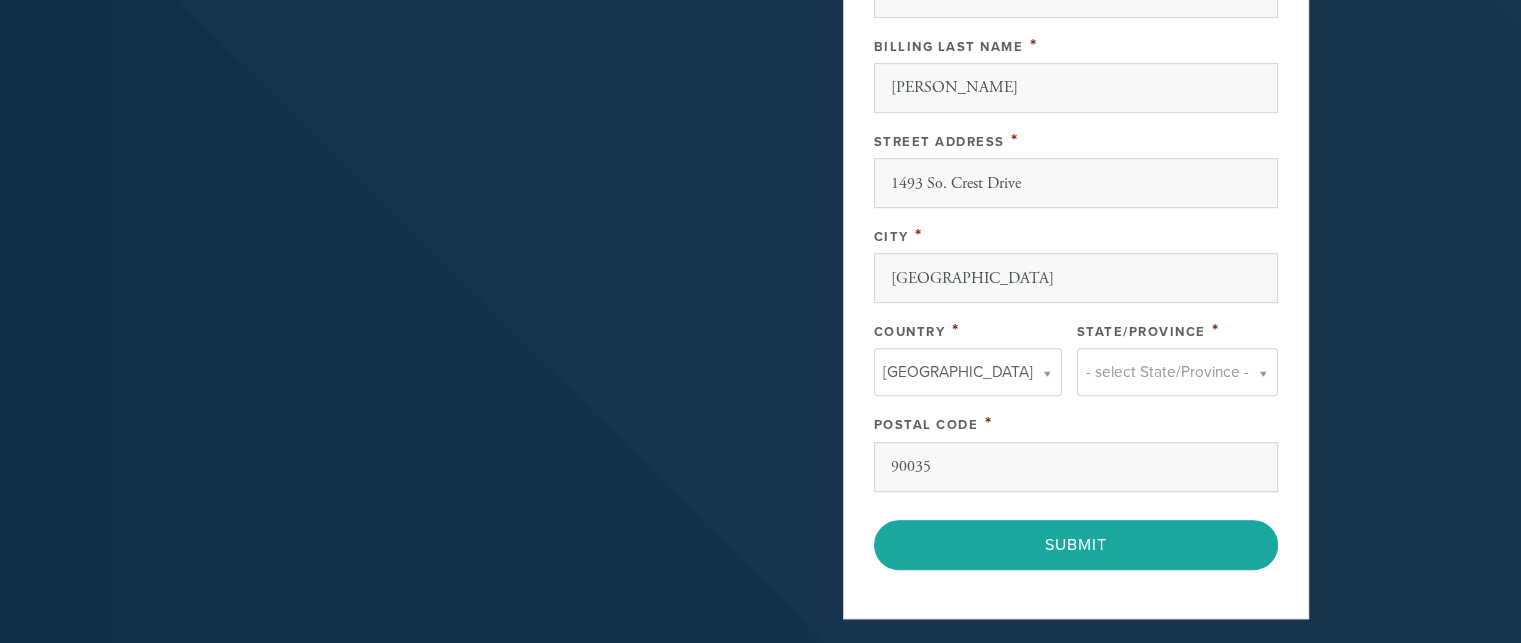 type on "[CREDIT_CARD_NUMBER]" 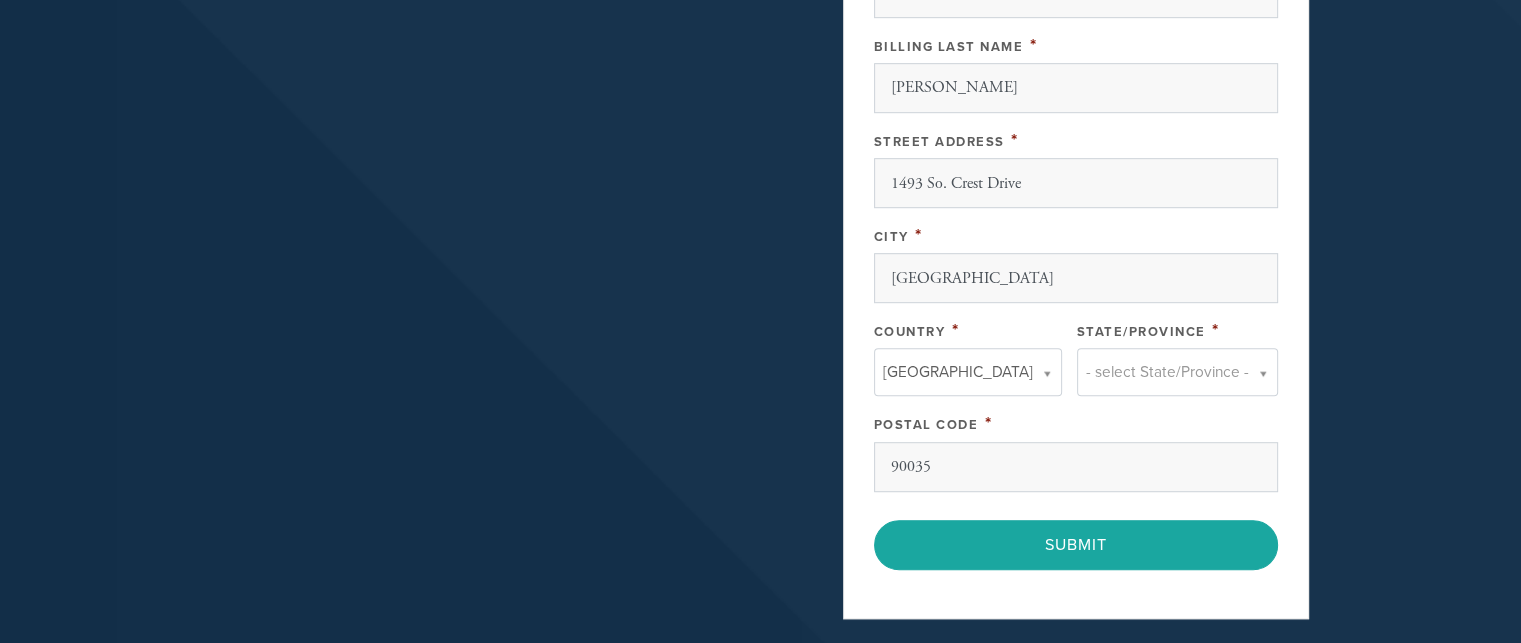 select on "7" 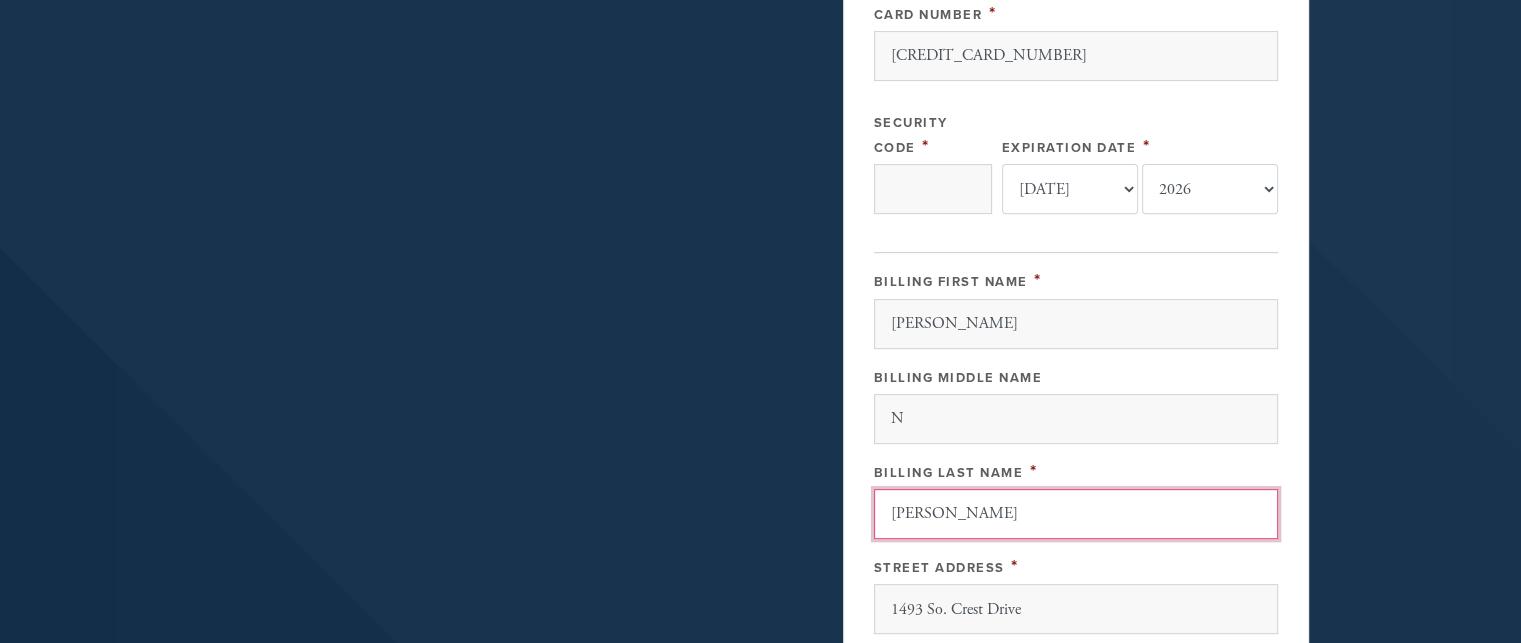 scroll, scrollTop: 676, scrollLeft: 0, axis: vertical 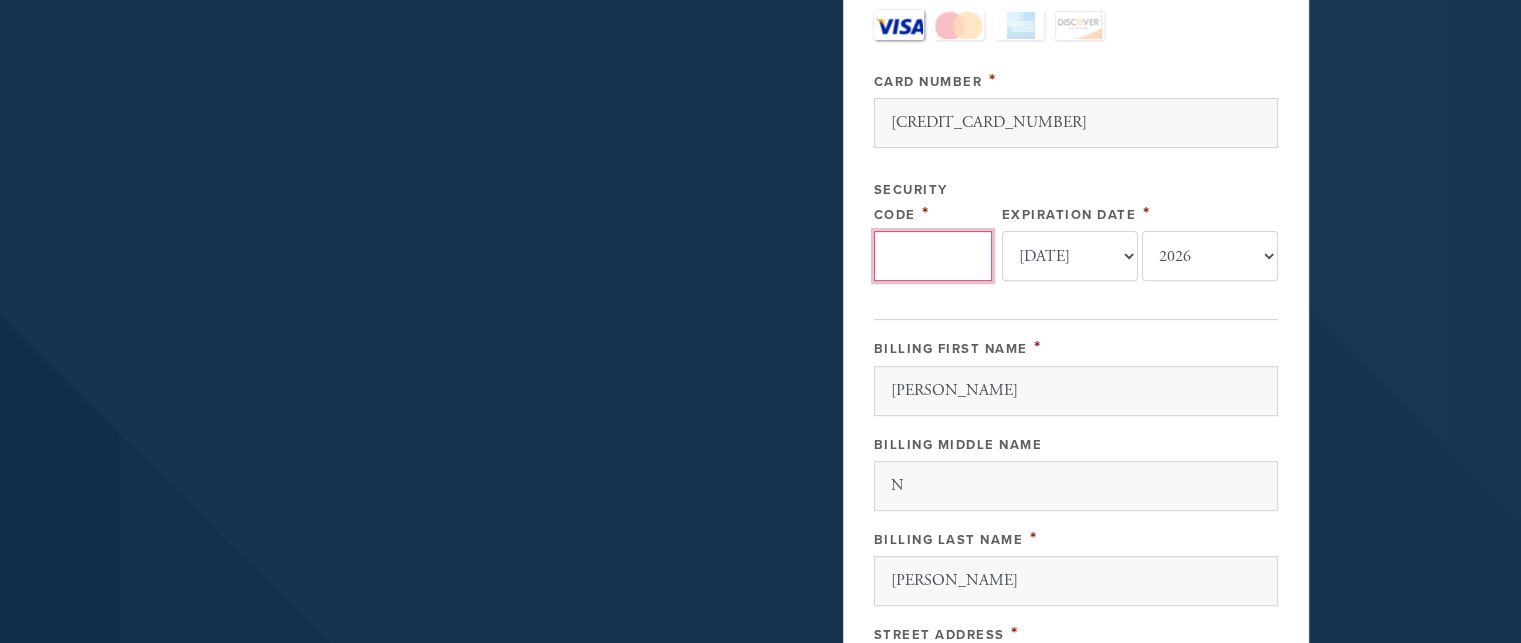 click on "Security Code" at bounding box center [933, 256] 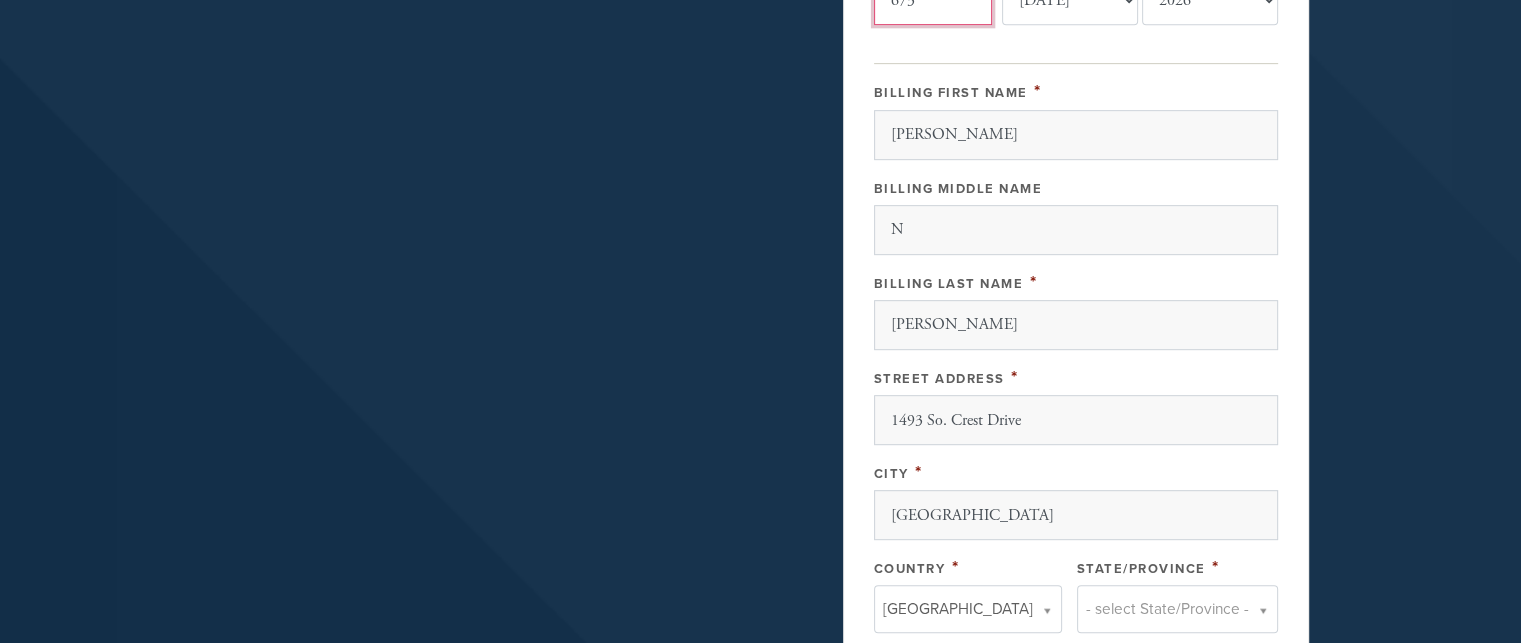scroll, scrollTop: 1490, scrollLeft: 0, axis: vertical 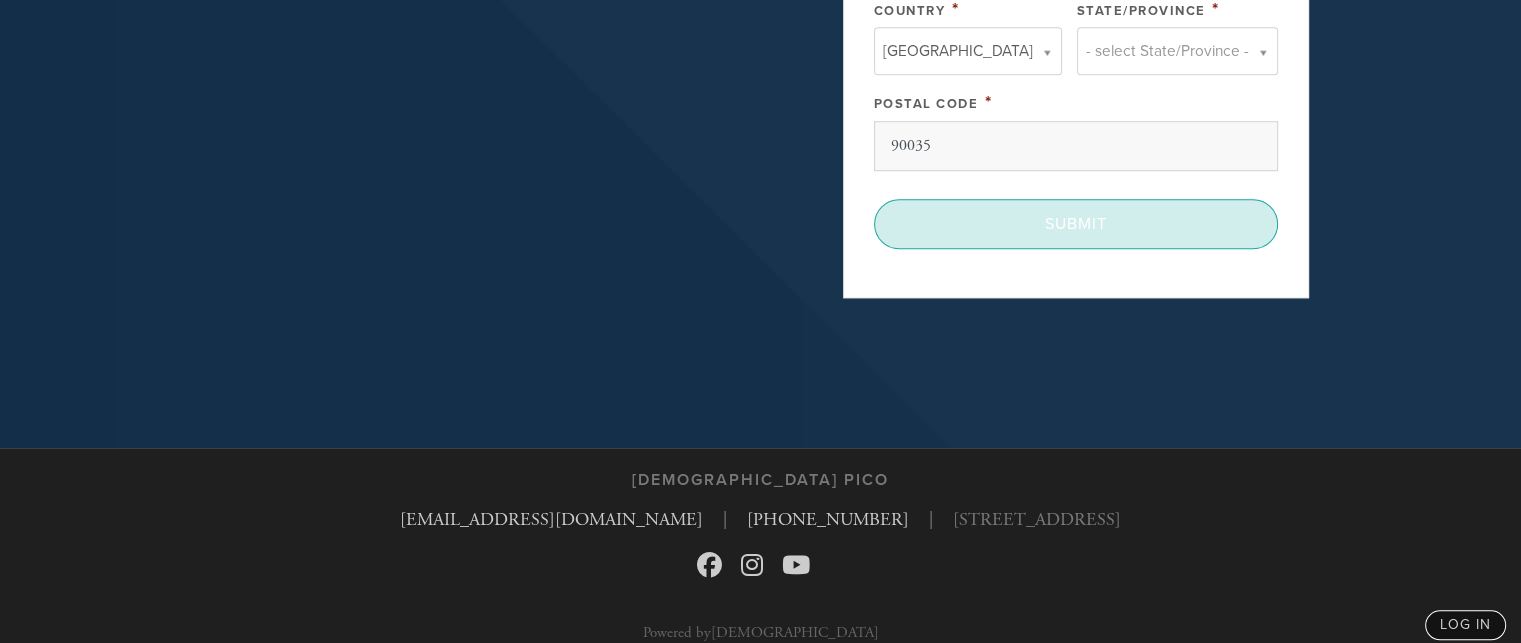 type on "673" 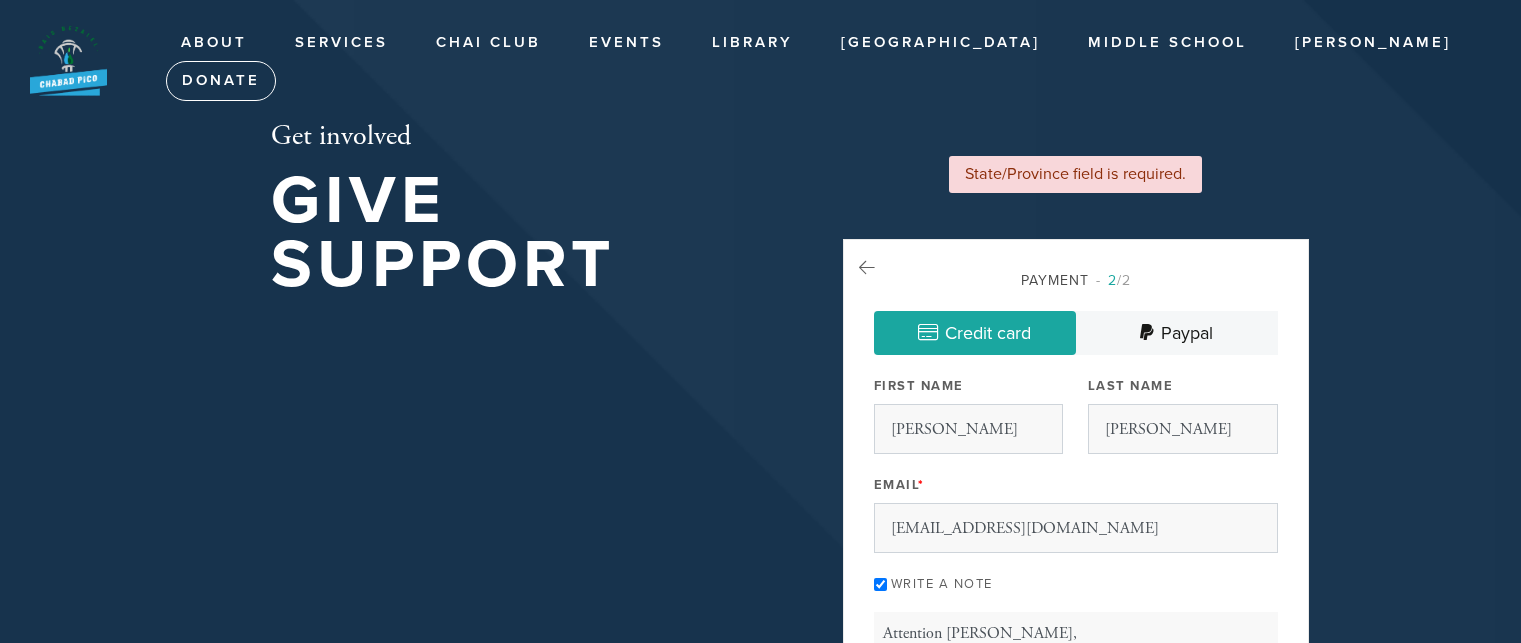 select on "7" 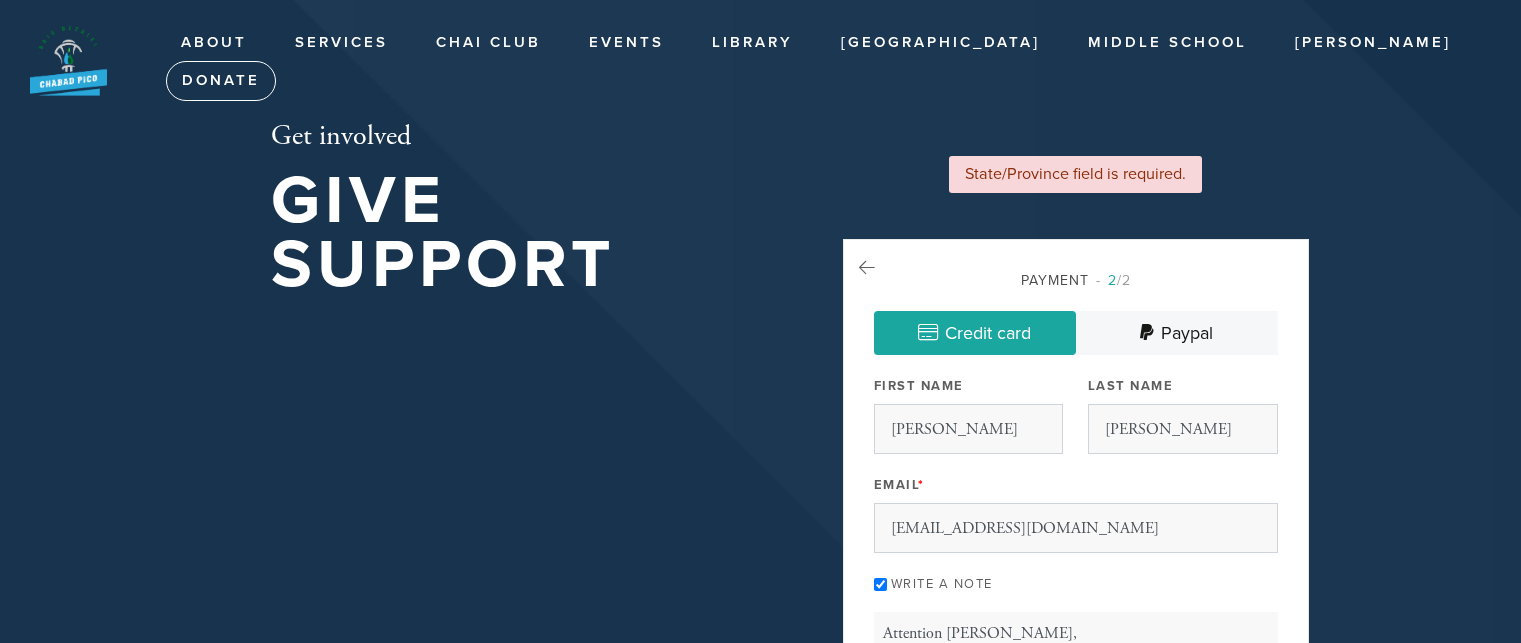 select on "7" 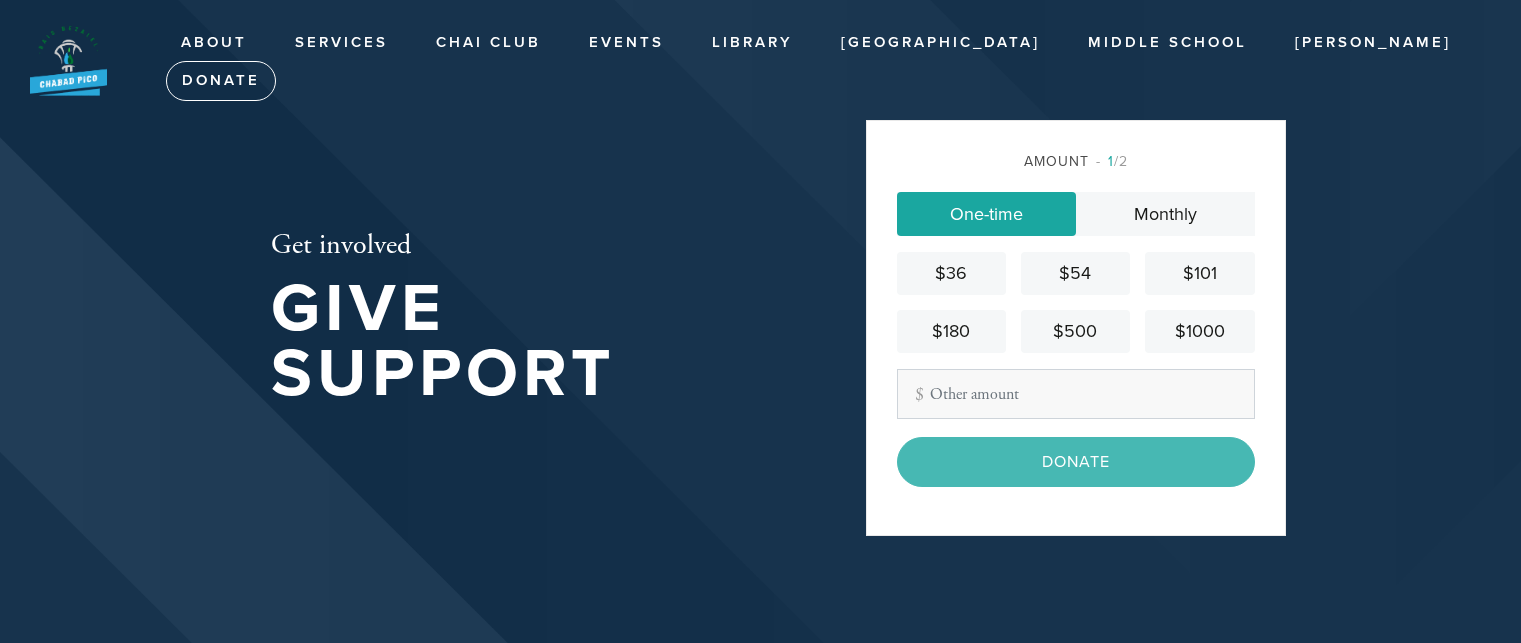 scroll, scrollTop: 0, scrollLeft: 0, axis: both 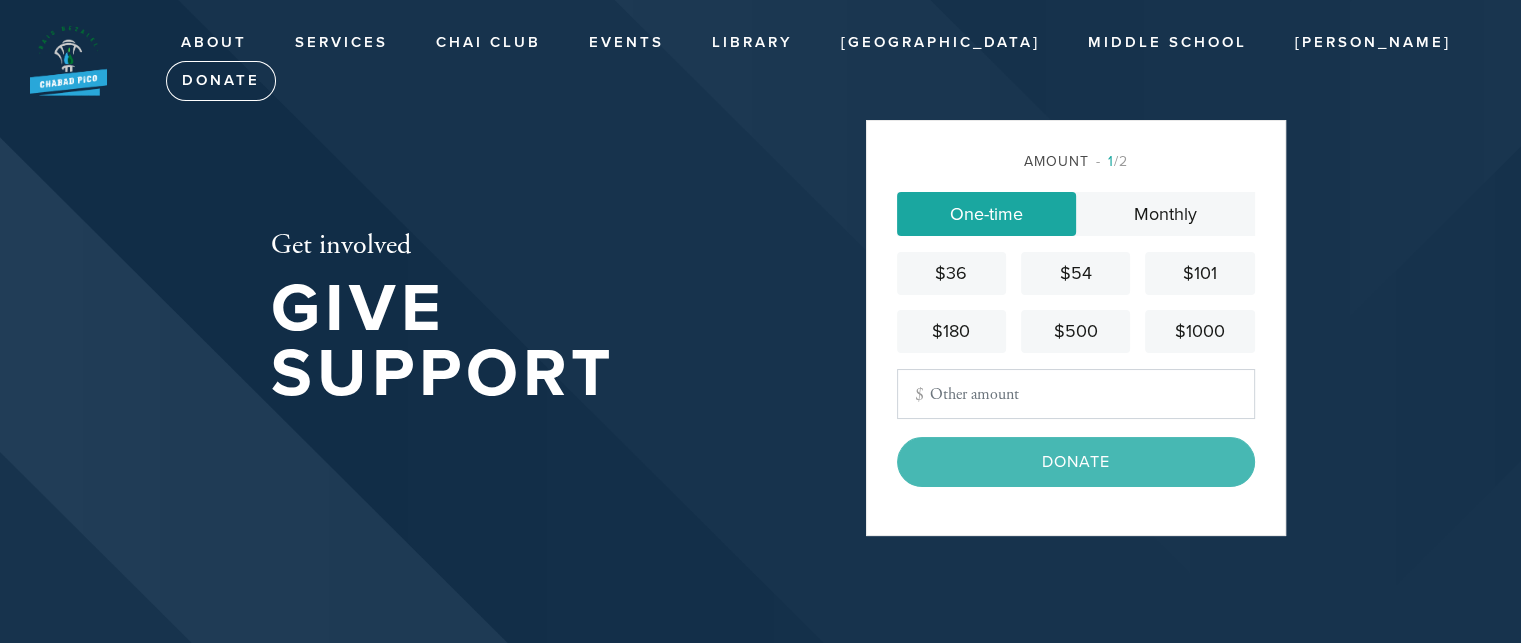type on "400." 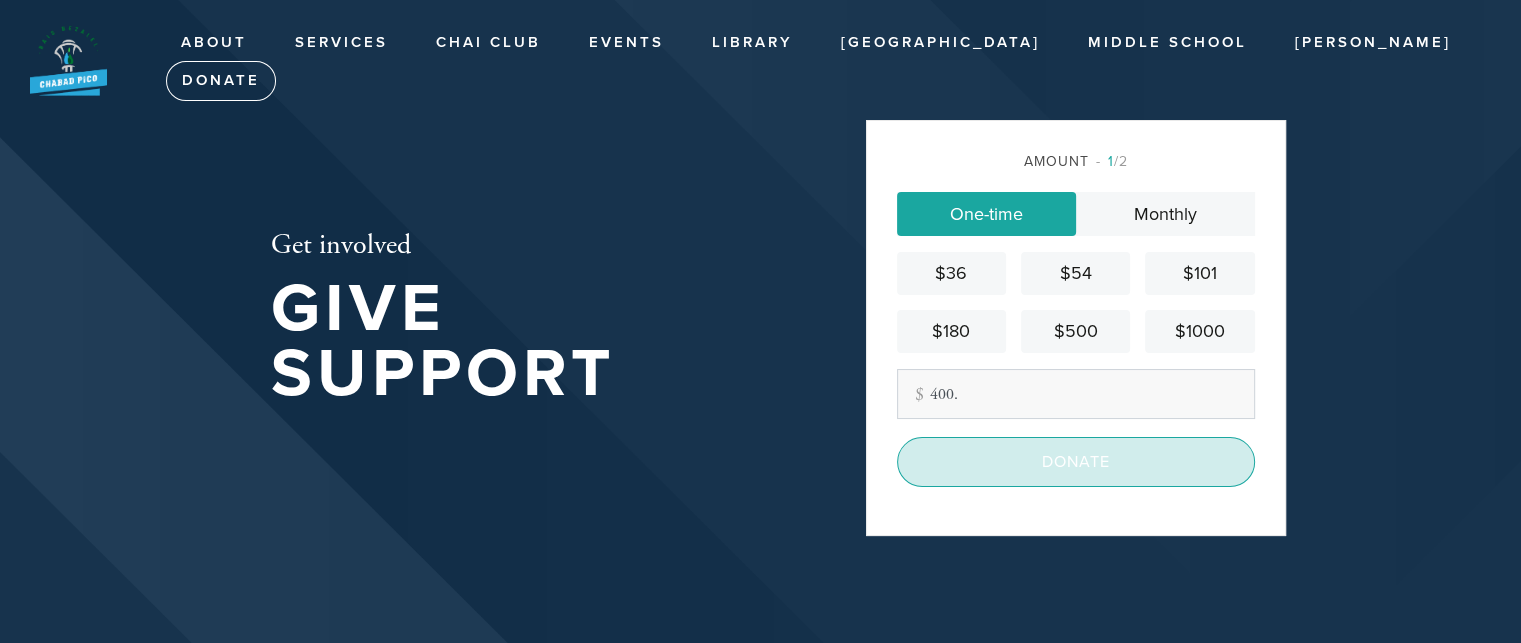 click on "Donate" at bounding box center (1076, 462) 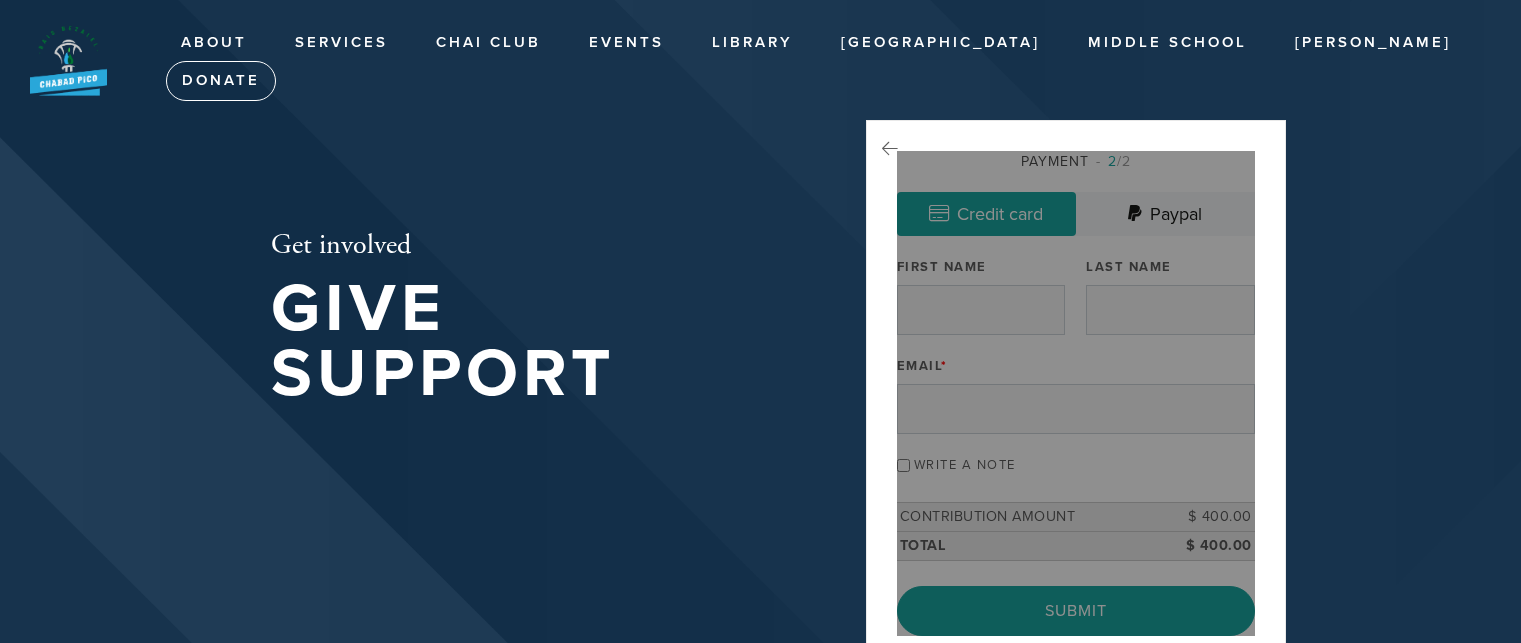 scroll, scrollTop: 0, scrollLeft: 0, axis: both 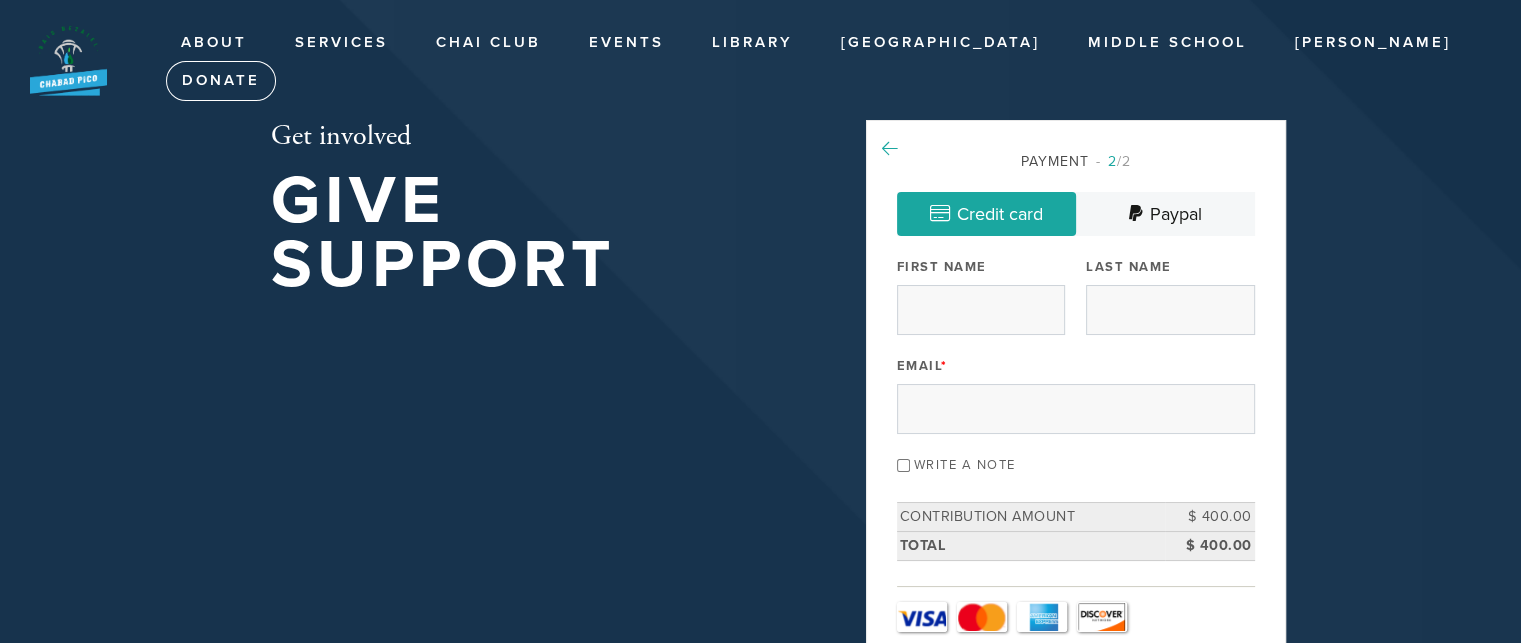 click at bounding box center (890, 149) 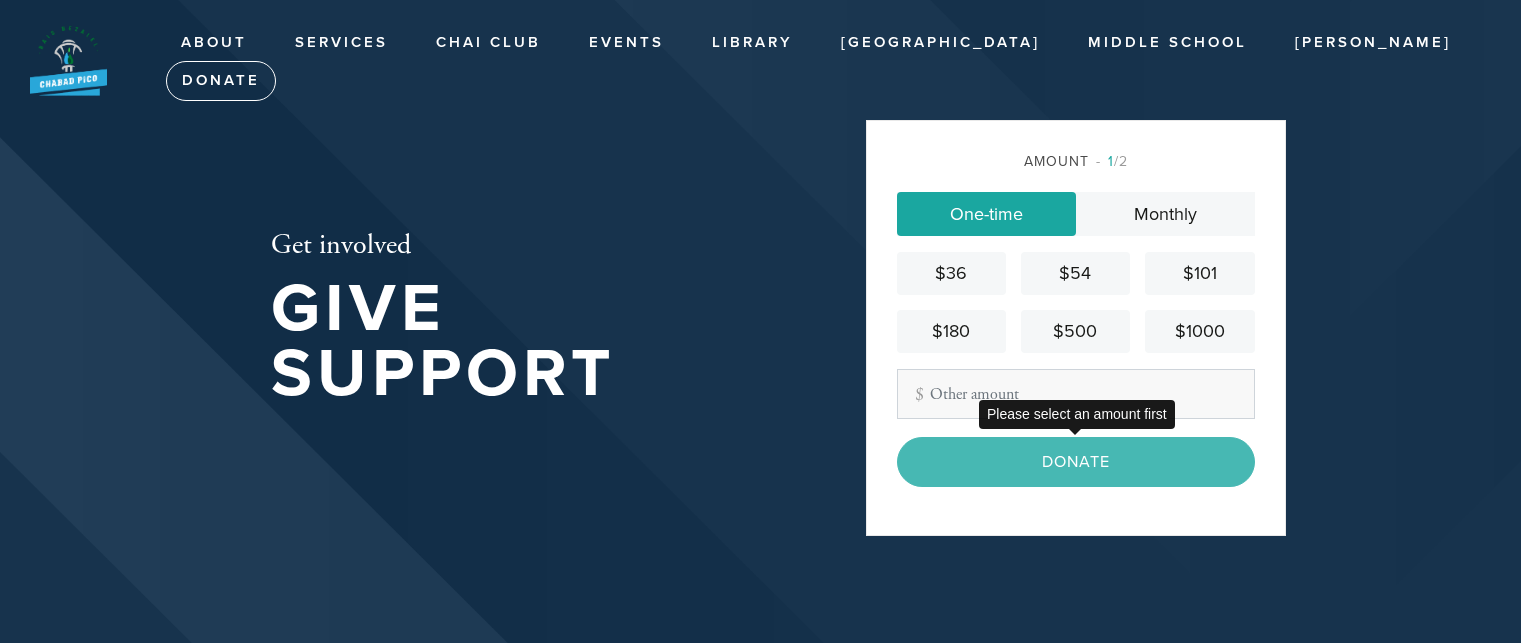 scroll, scrollTop: 0, scrollLeft: 0, axis: both 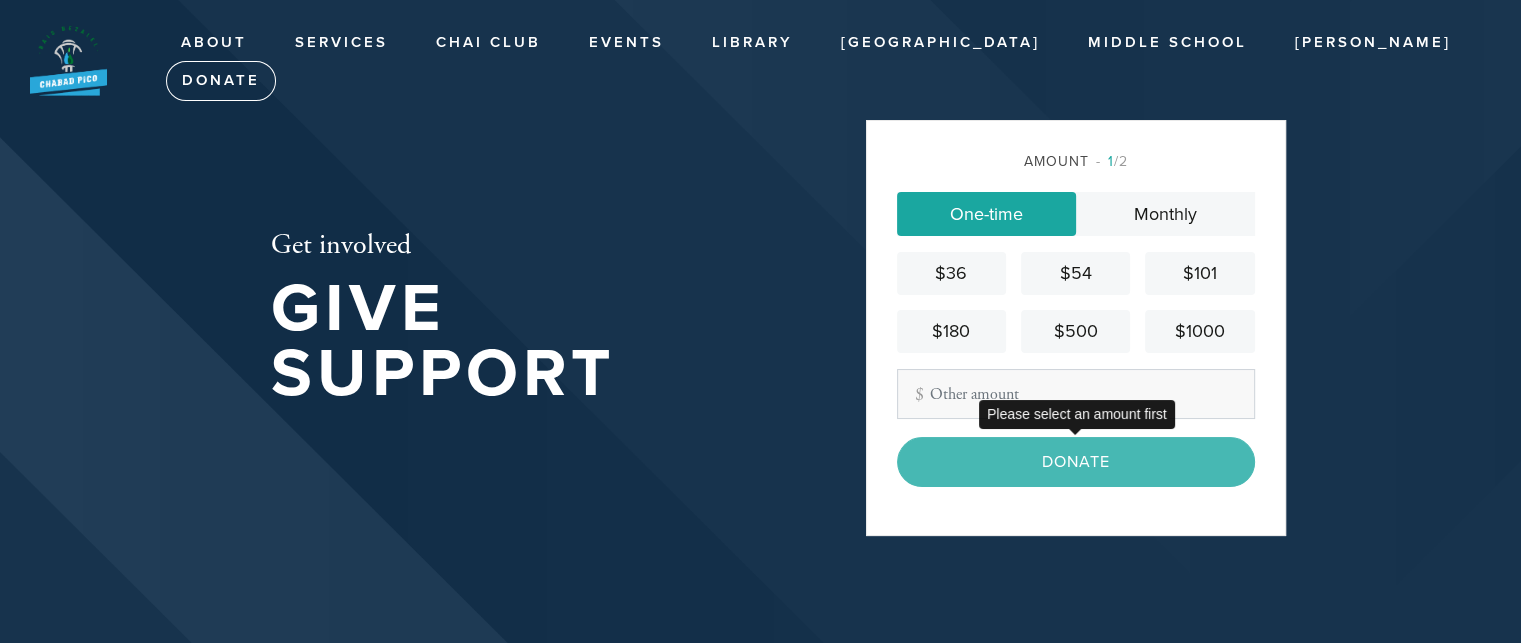 click on "Donate" at bounding box center [1076, 462] 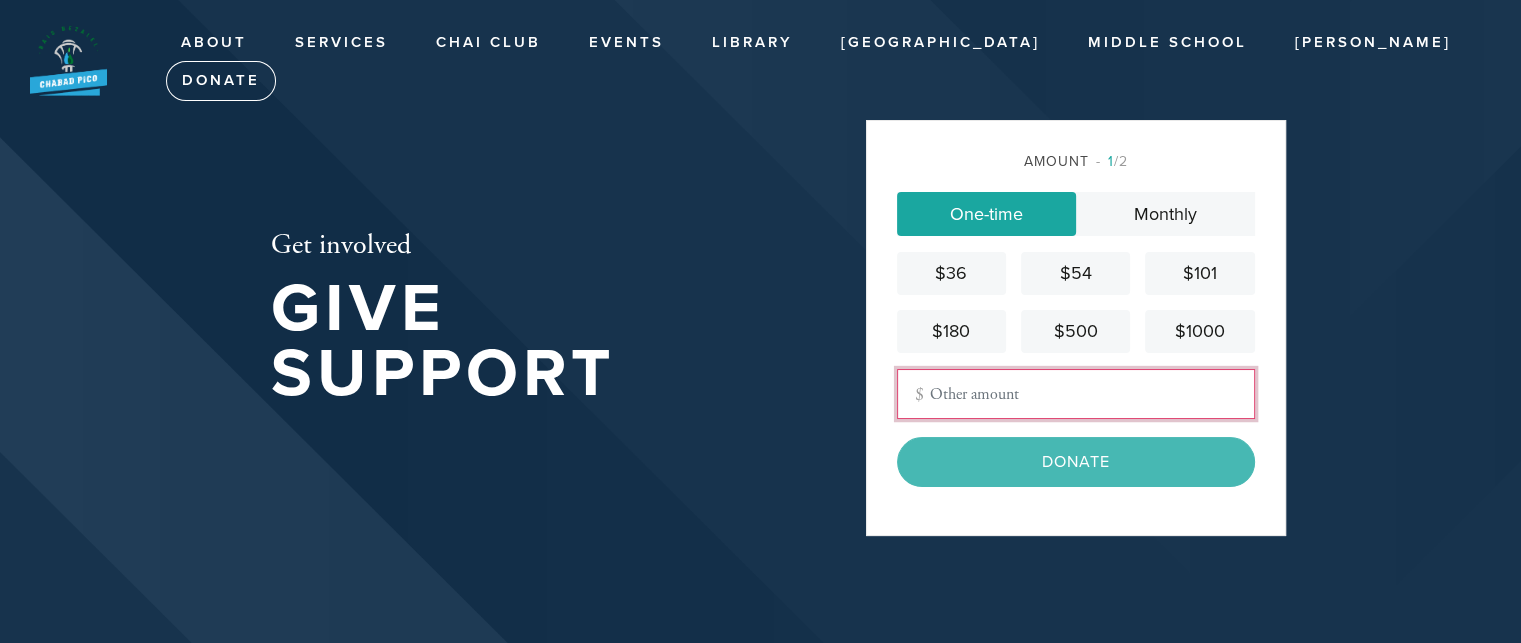 click on "Other Amount" at bounding box center (1076, 394) 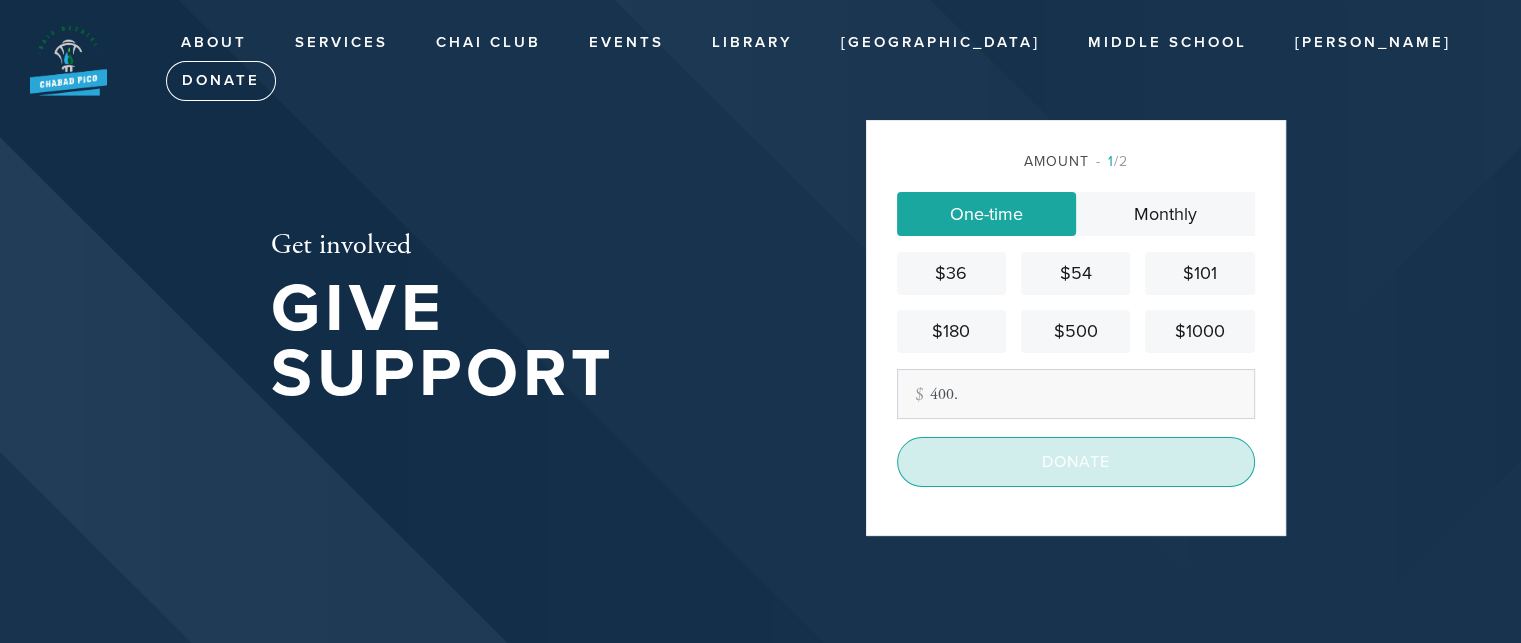 click on "Donate" at bounding box center (1076, 462) 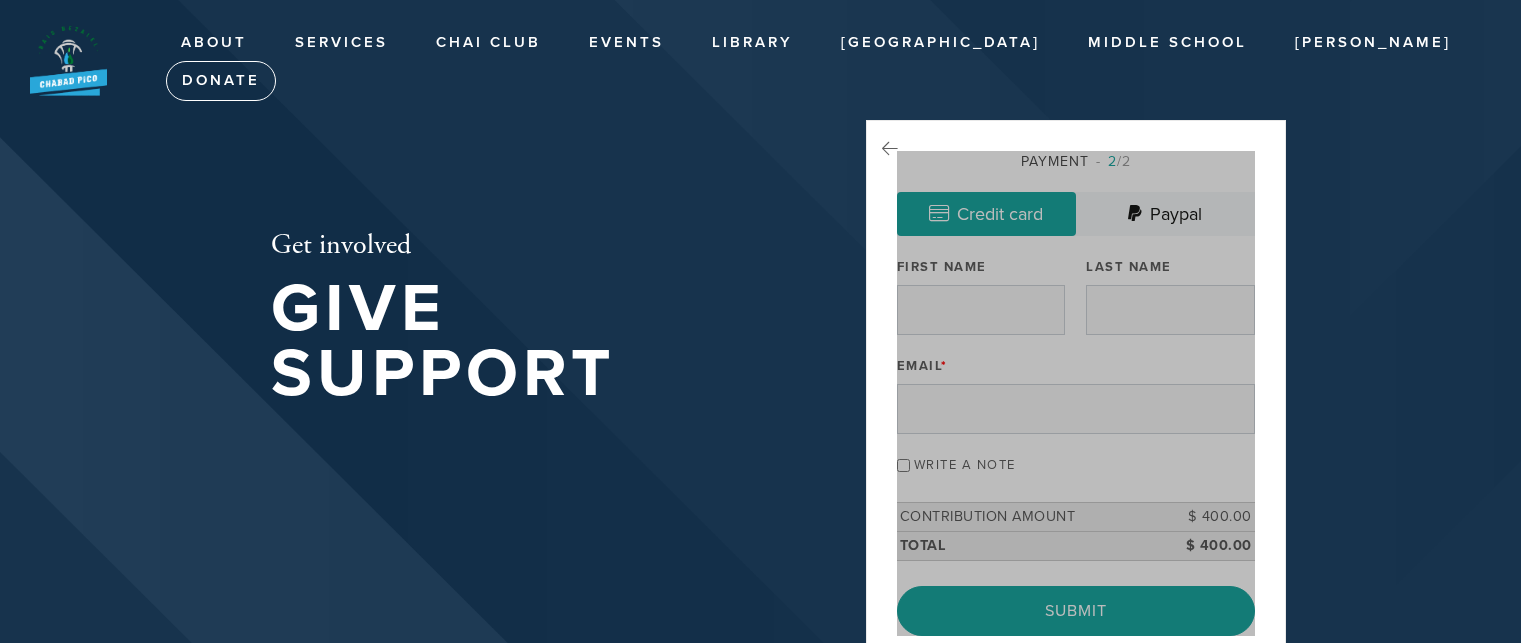scroll, scrollTop: 0, scrollLeft: 0, axis: both 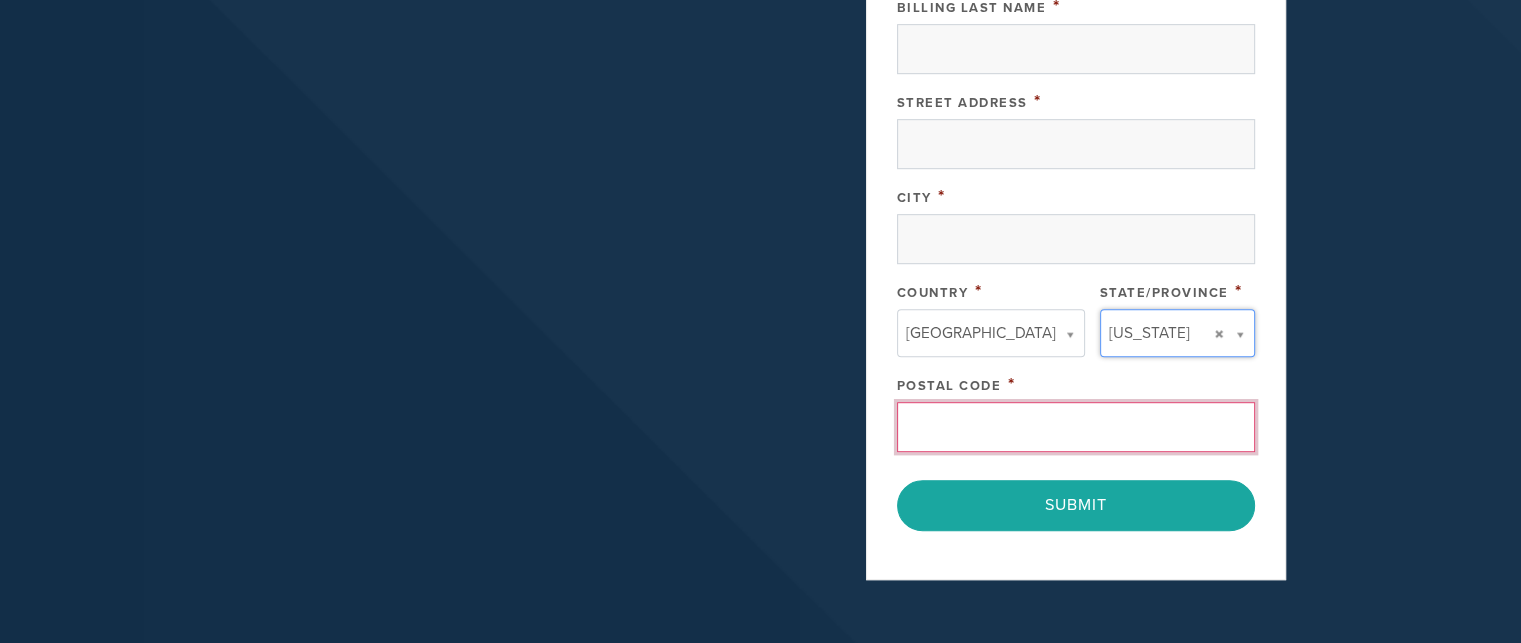 click on "Postal Code" at bounding box center [1076, 427] 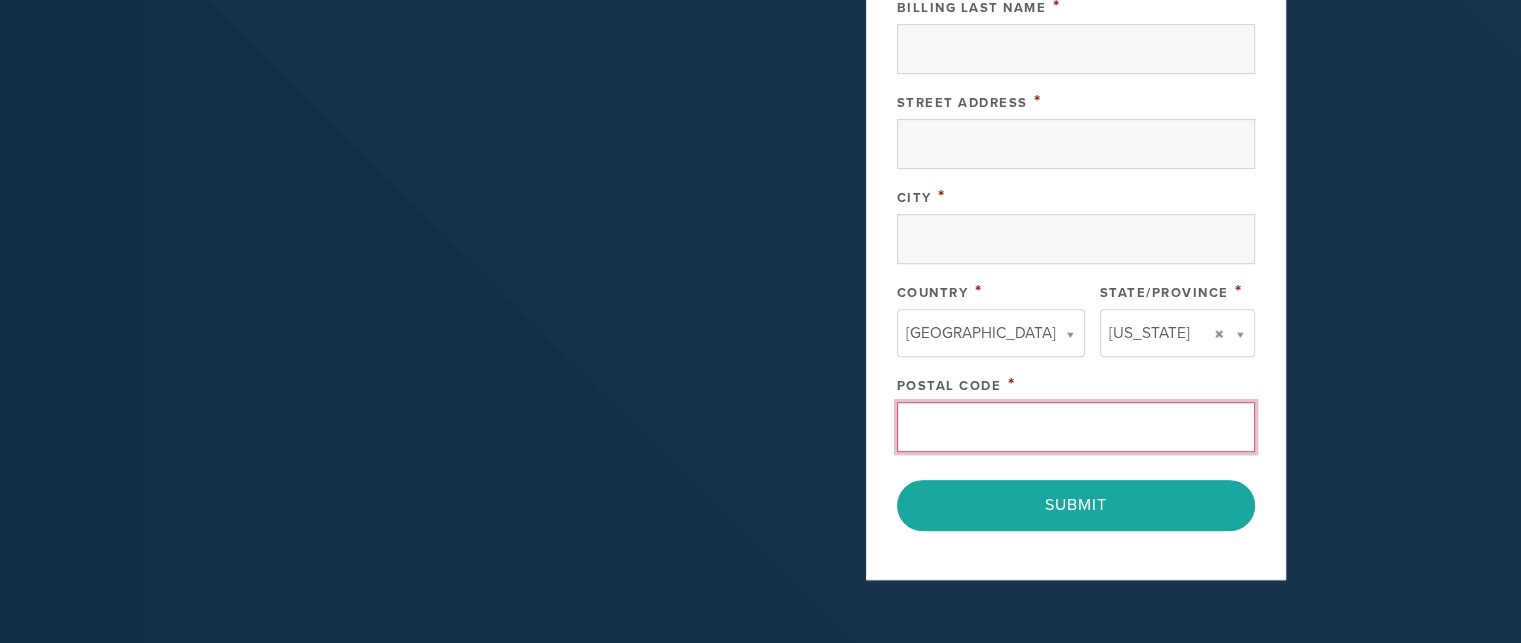 type on "90035" 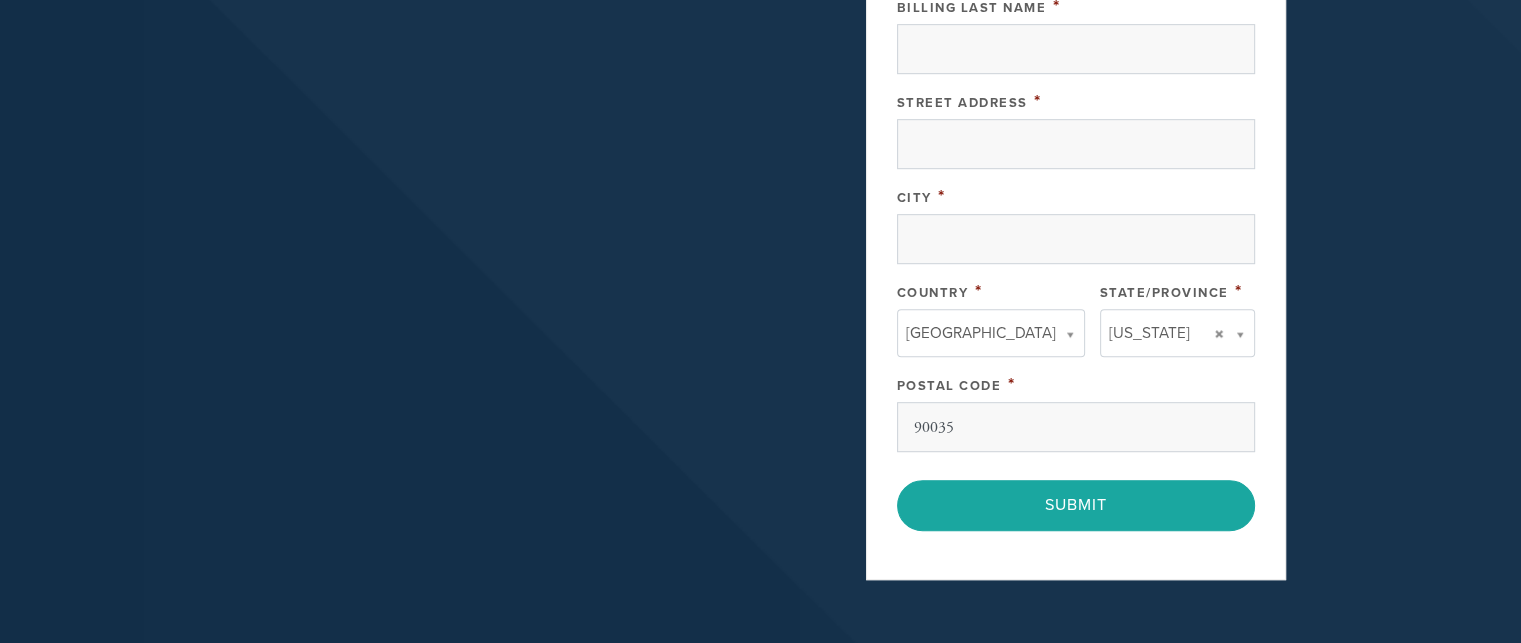 type on "[PERSON_NAME]" 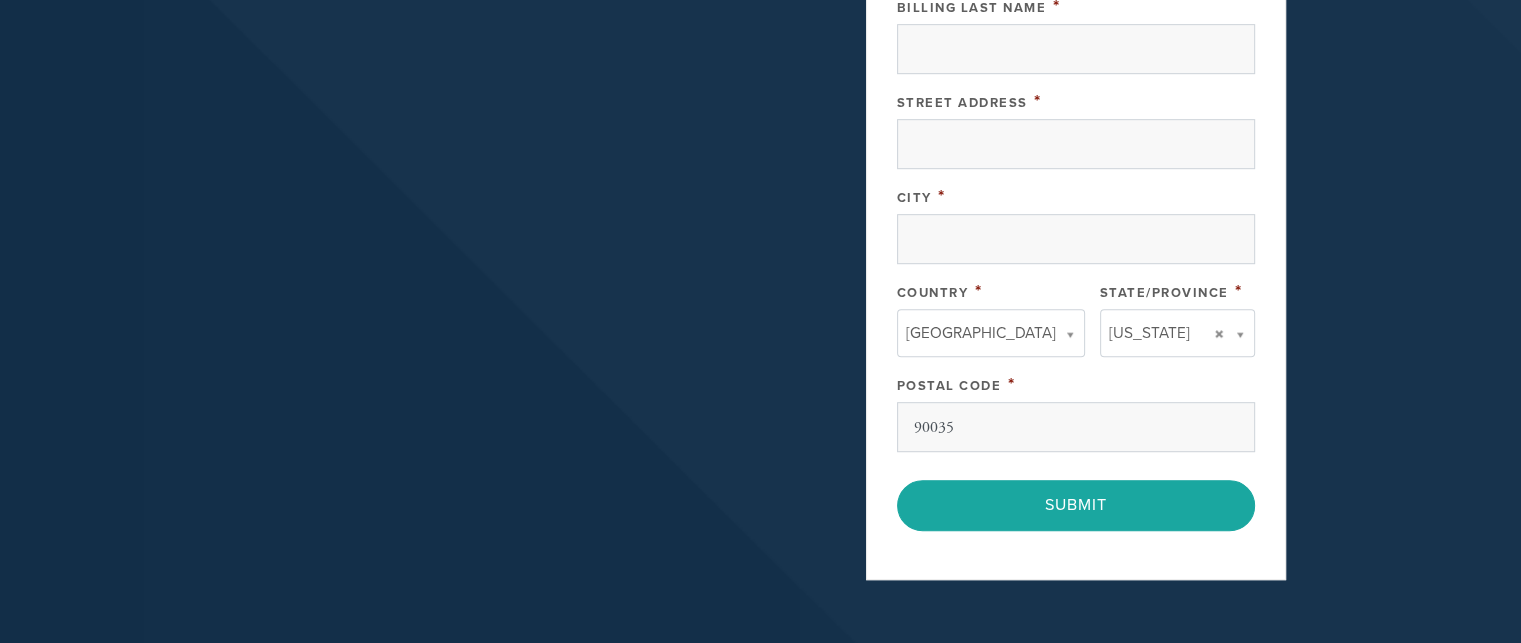 type on "[PERSON_NAME]" 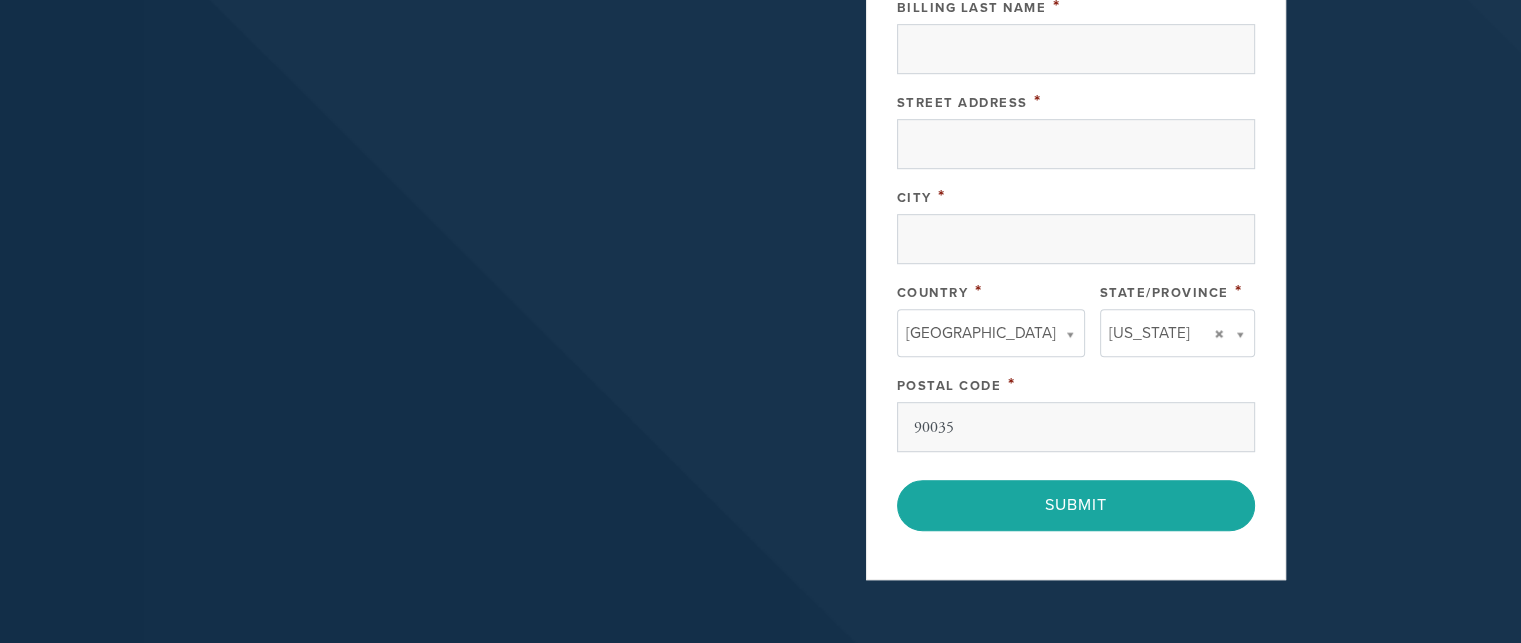 type on "N" 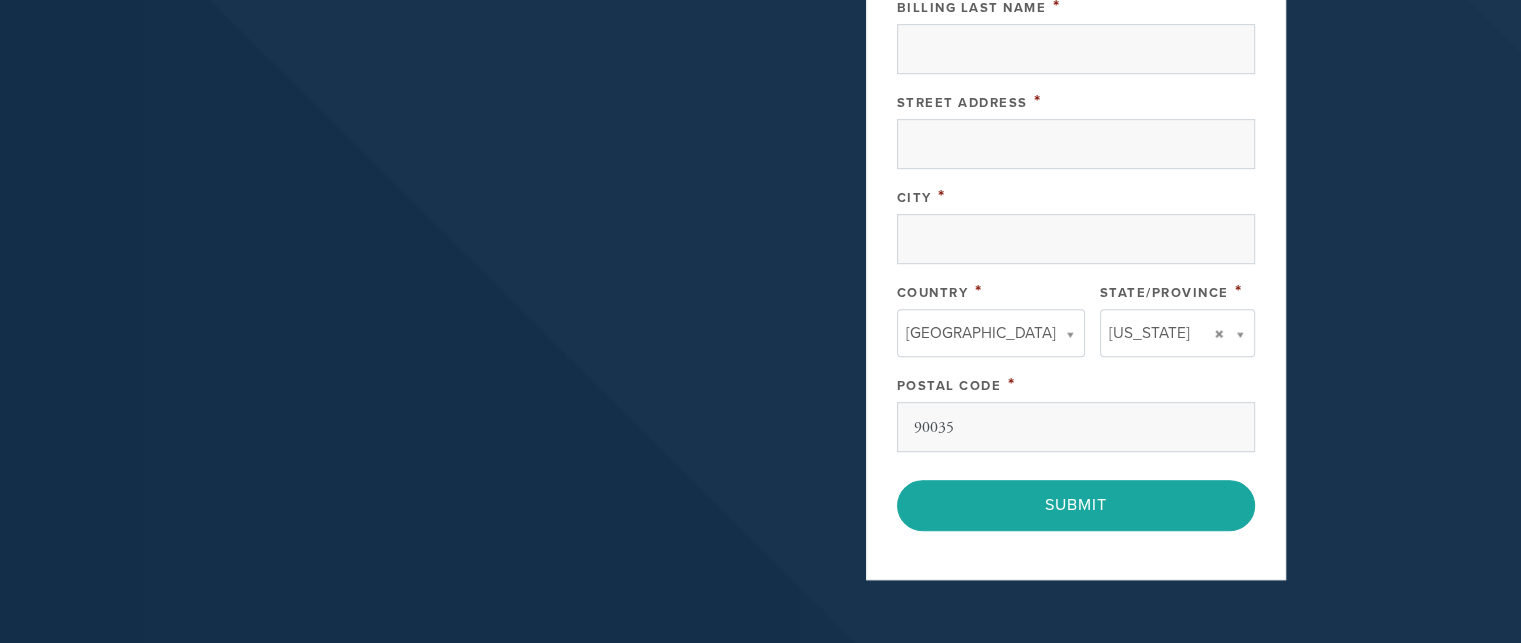 type on "1493 So. Crest Drive" 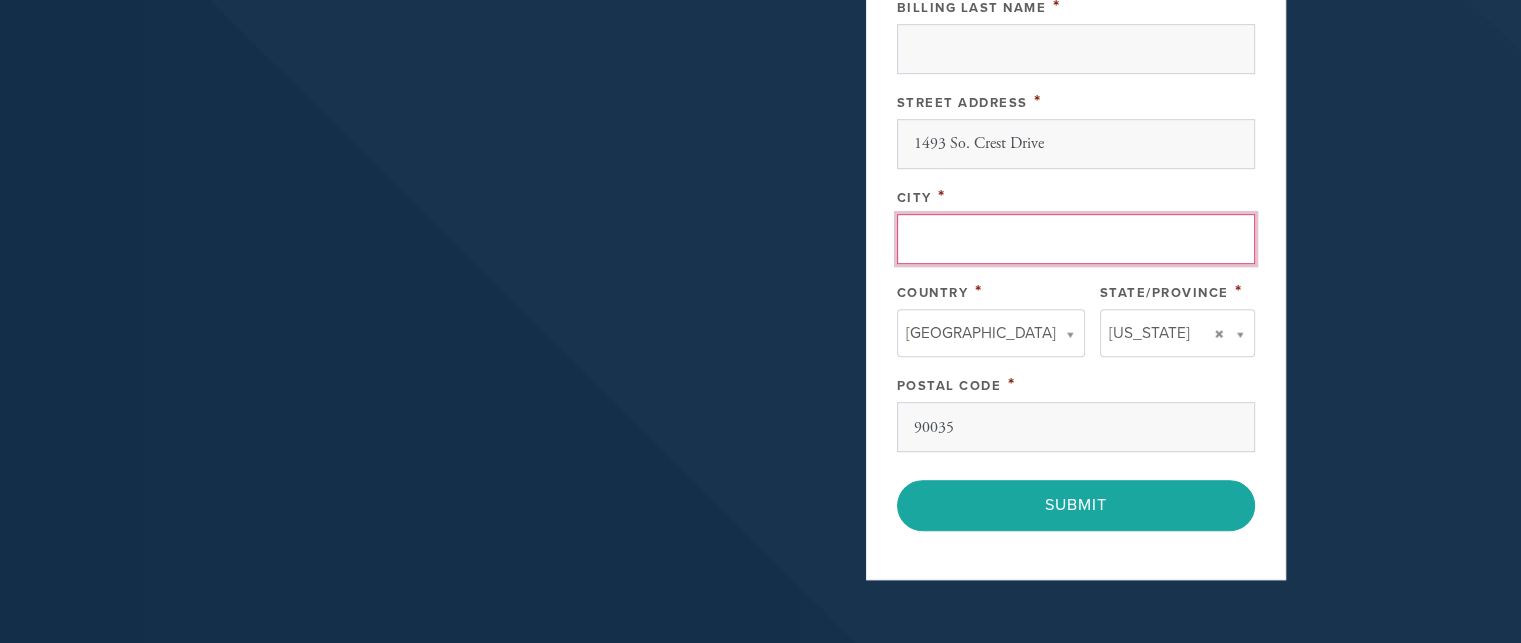type on "[GEOGRAPHIC_DATA]" 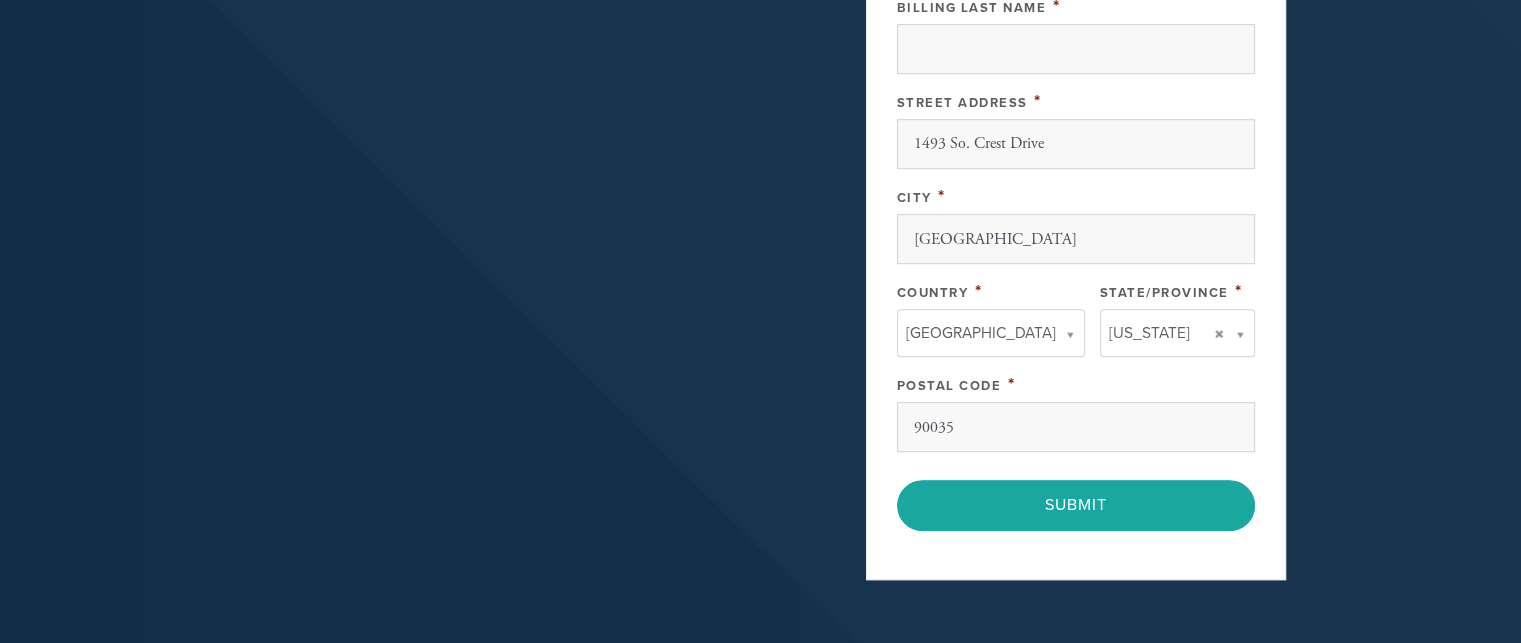 type 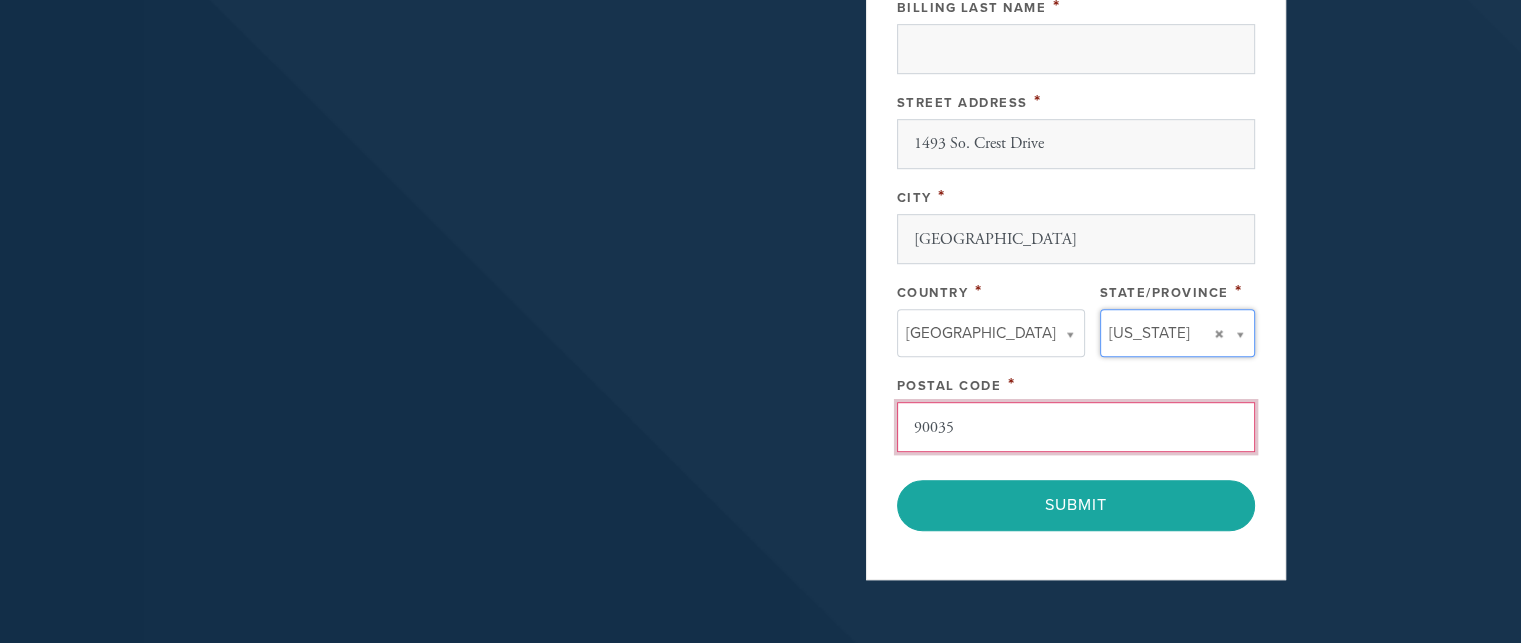 type 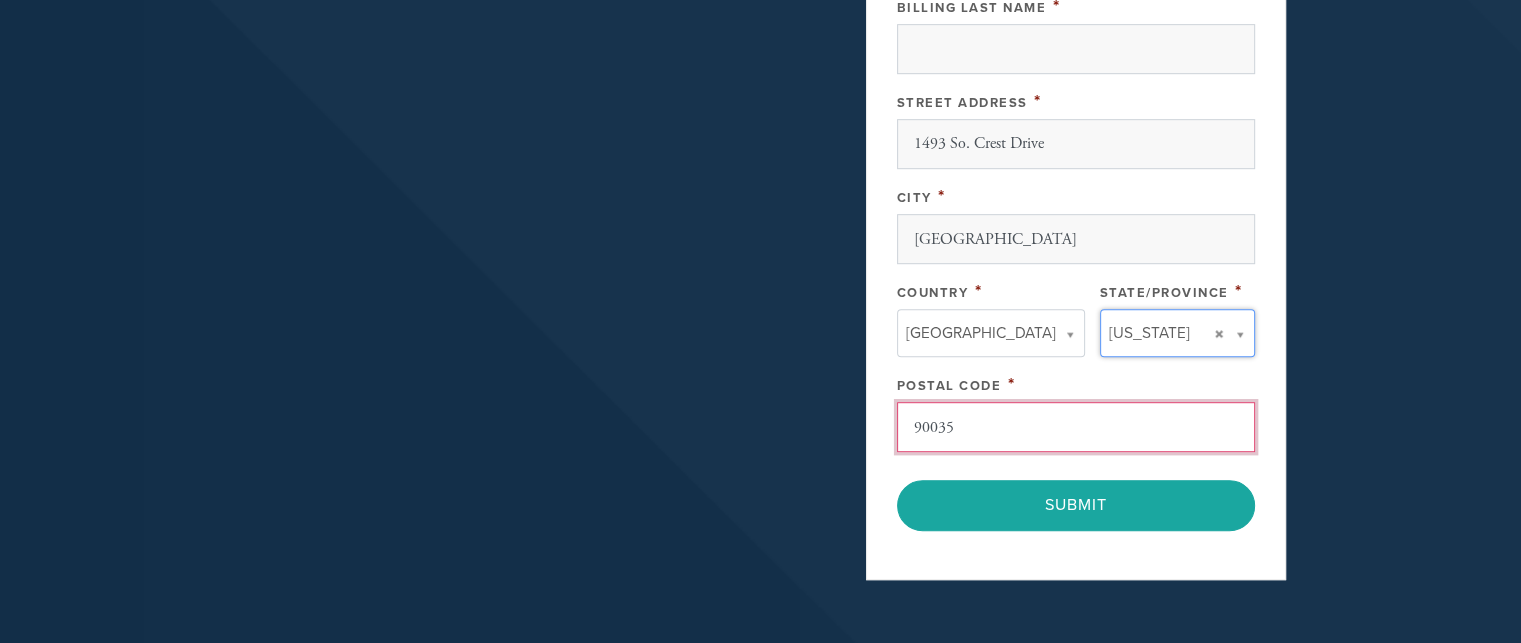 type 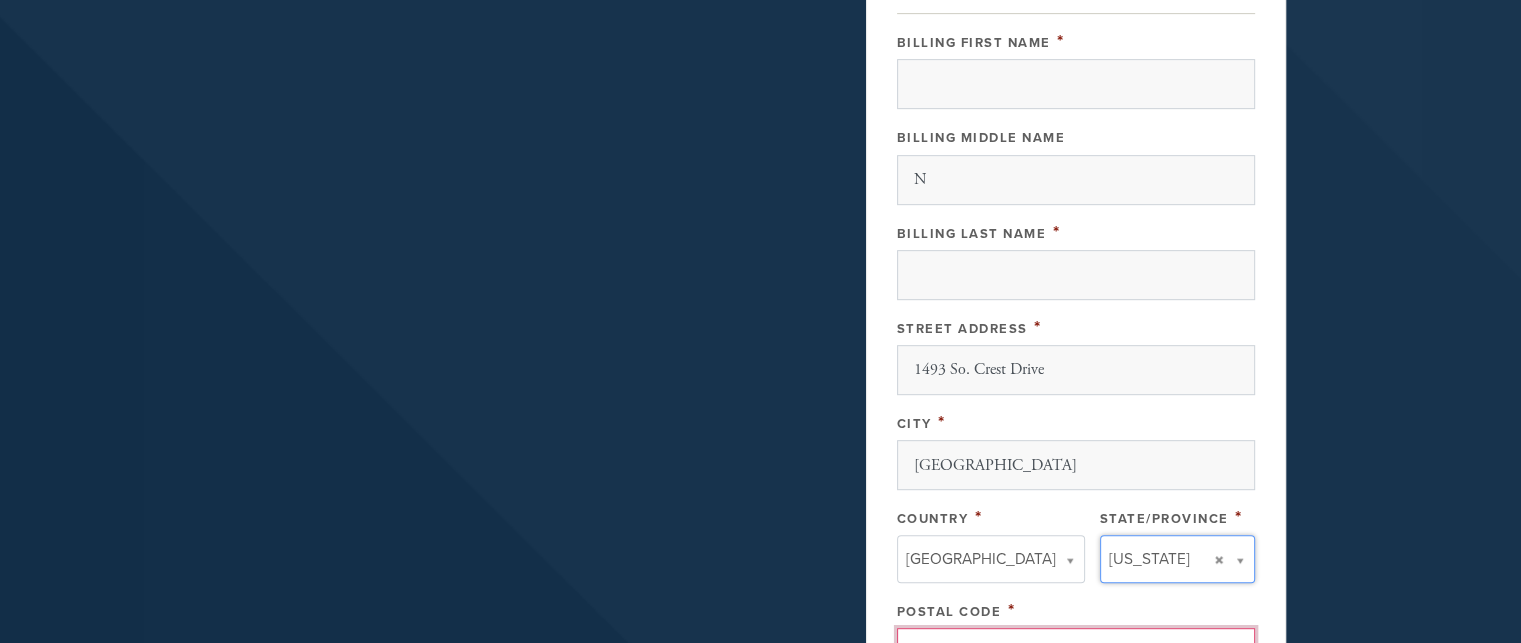 scroll, scrollTop: 764, scrollLeft: 0, axis: vertical 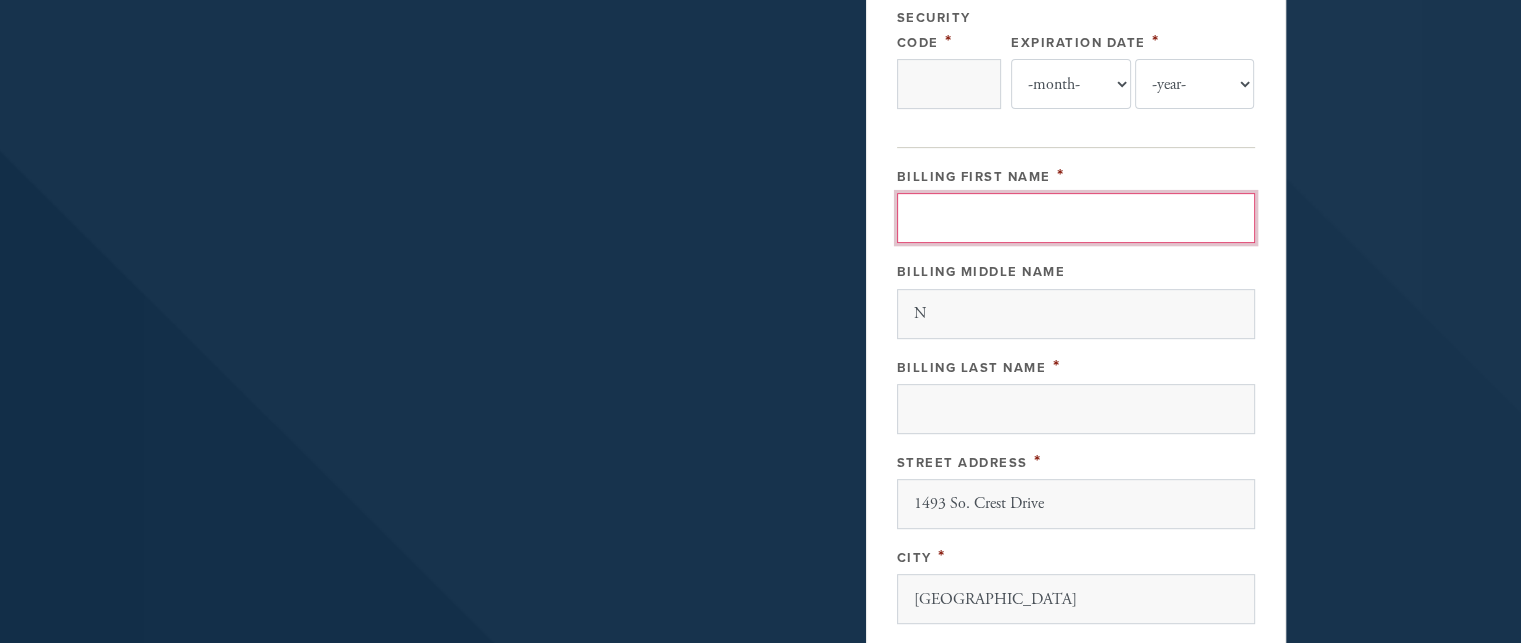 click on "Billing First Name" at bounding box center [1076, 218] 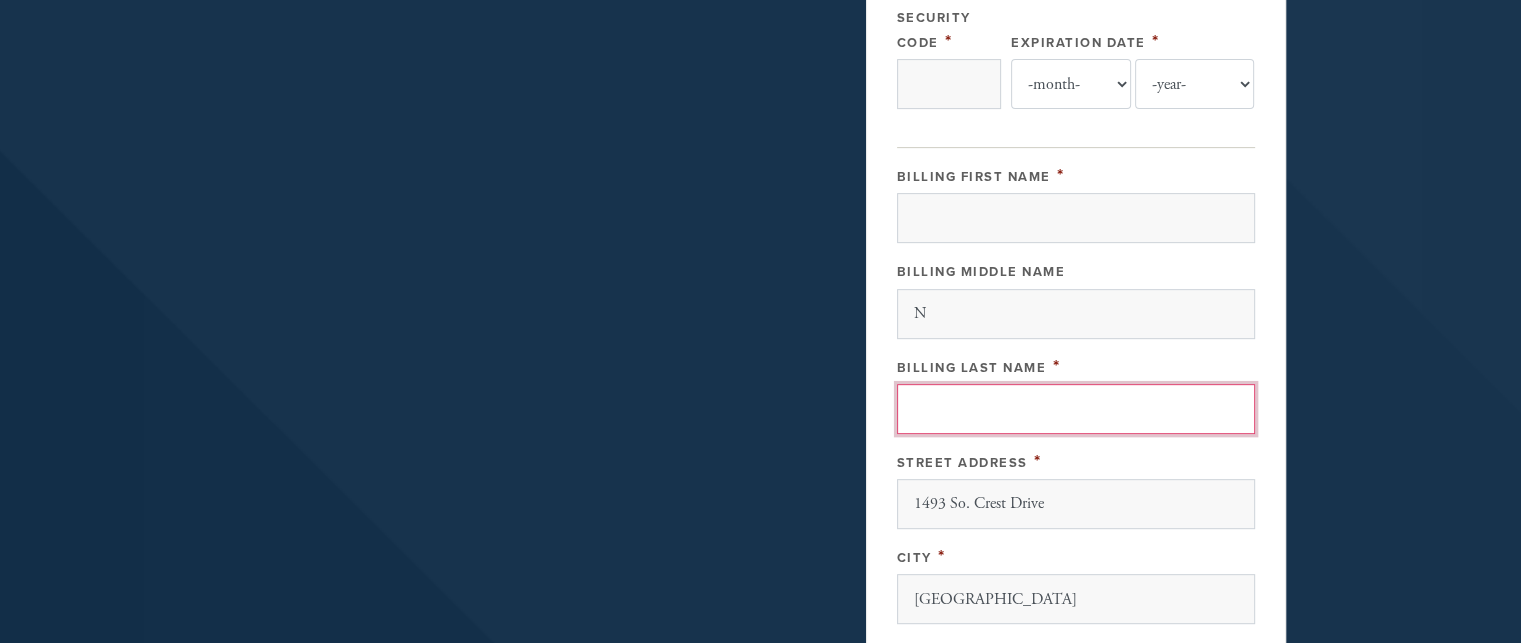 click on "Billing Last Name" at bounding box center (1076, 409) 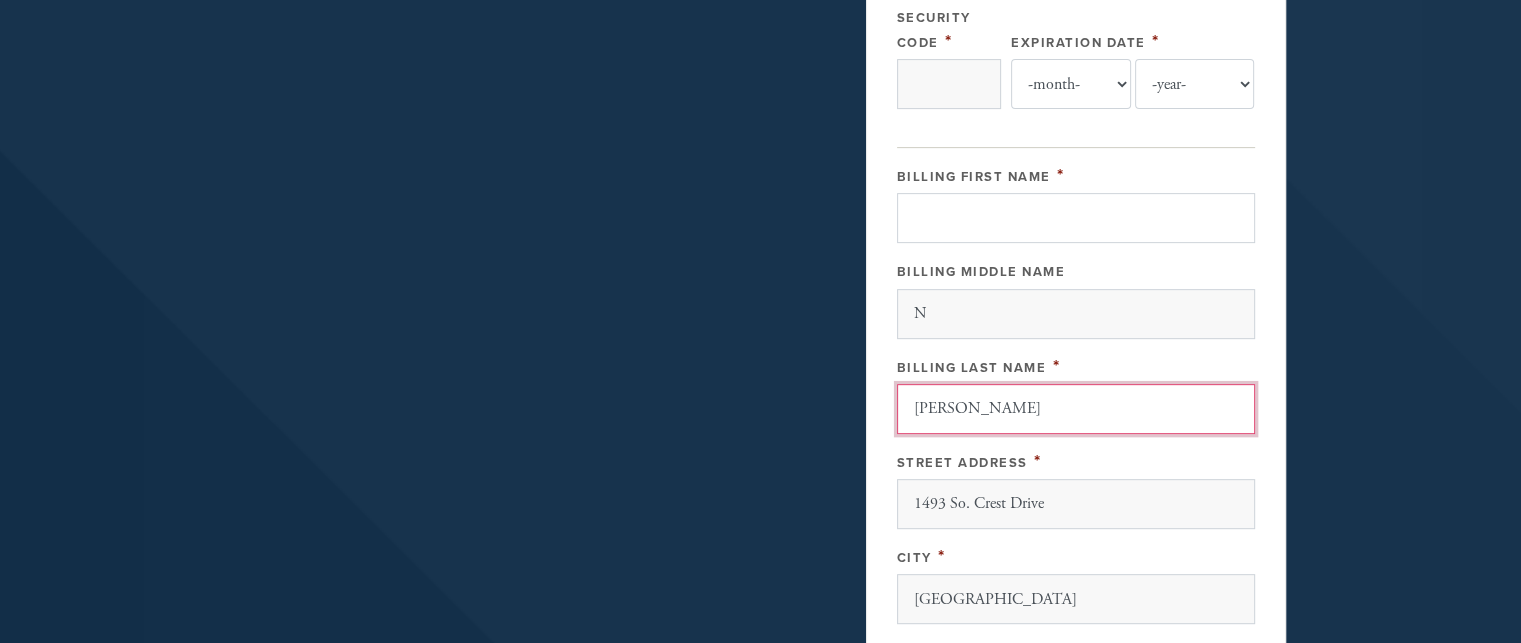 type on "[PERSON_NAME]" 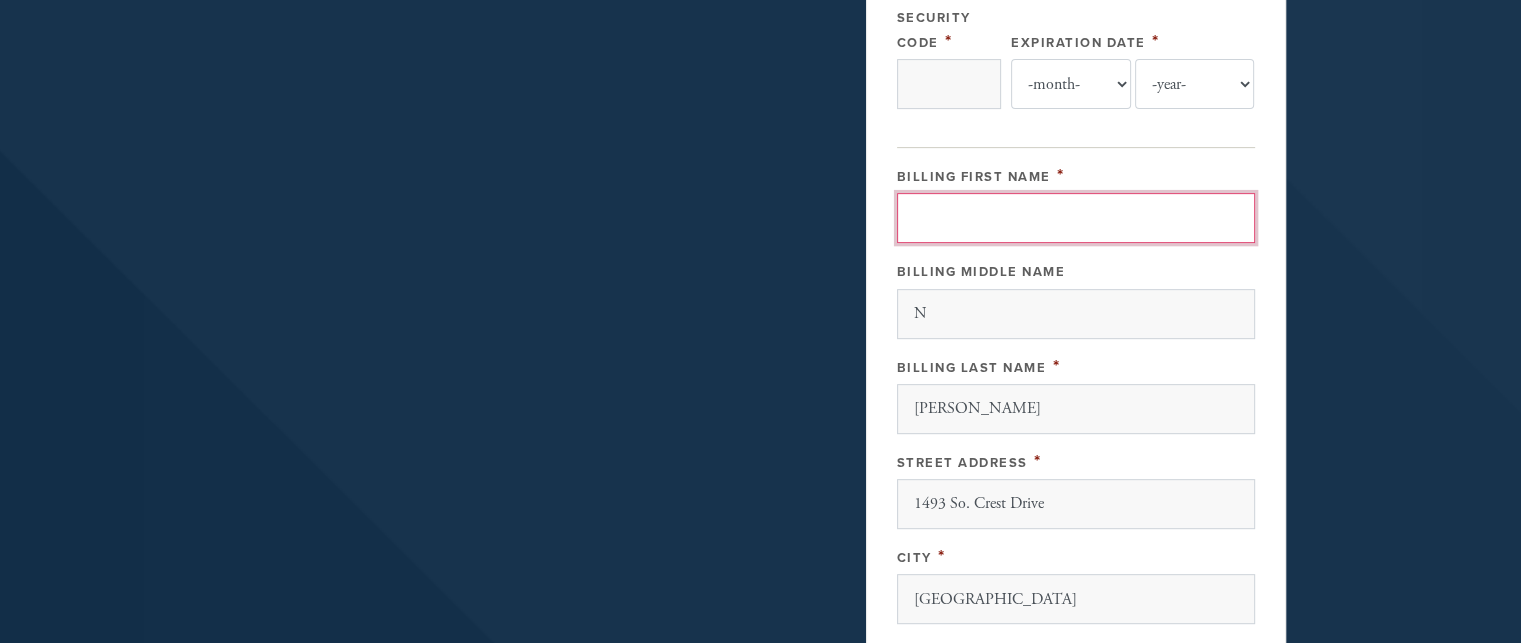 click on "Billing First Name" at bounding box center [1076, 218] 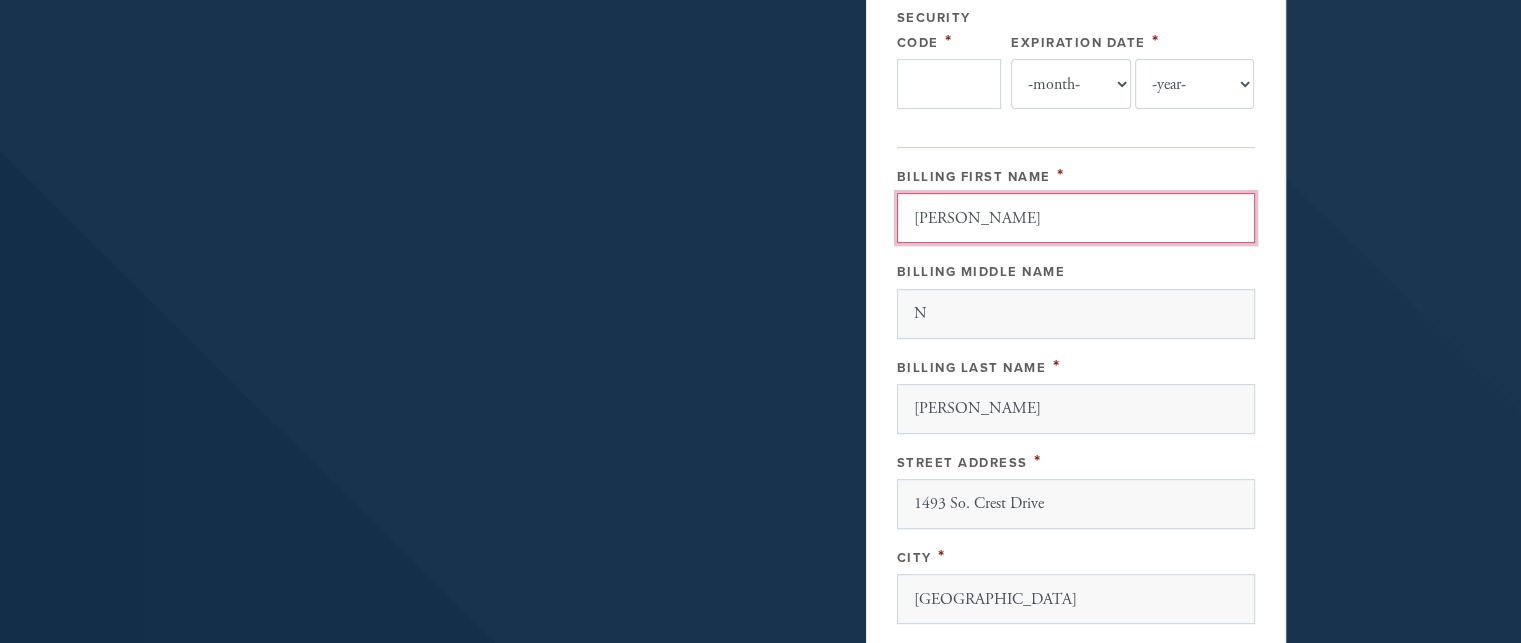 type on "[PERSON_NAME]" 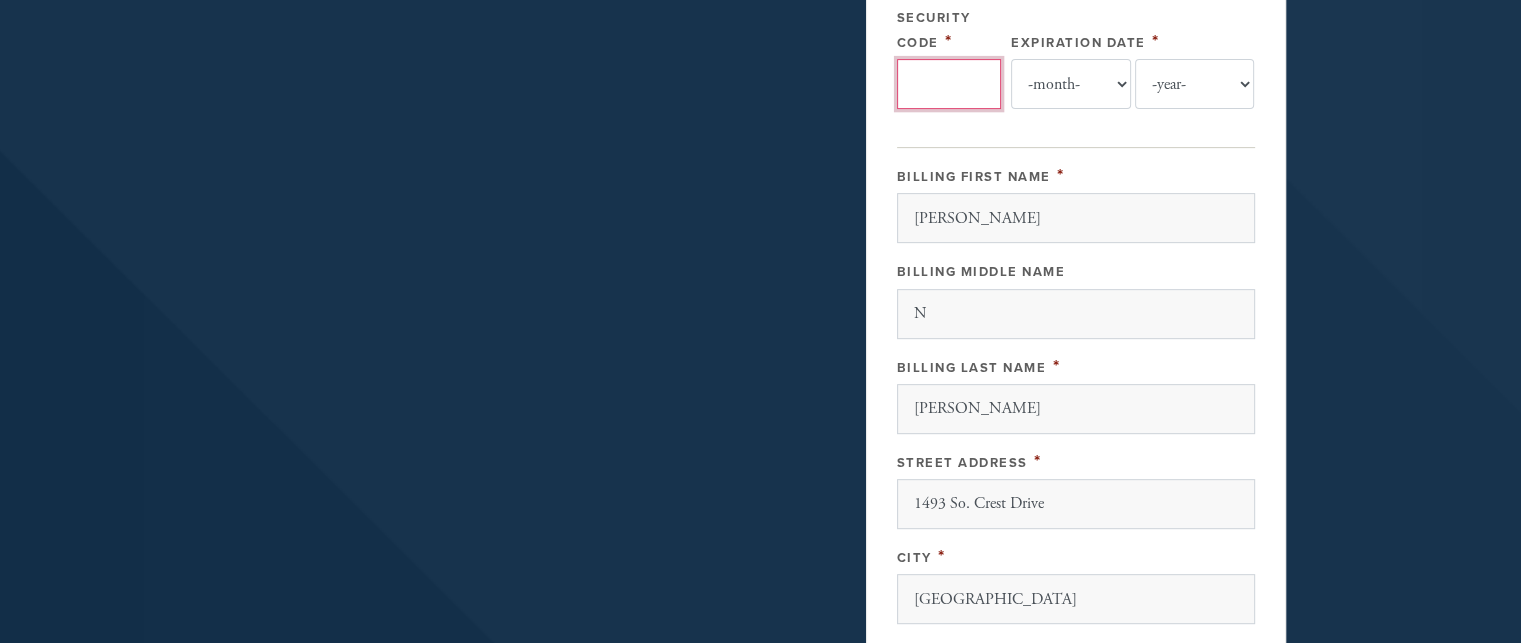 click on "Security Code" at bounding box center [949, 84] 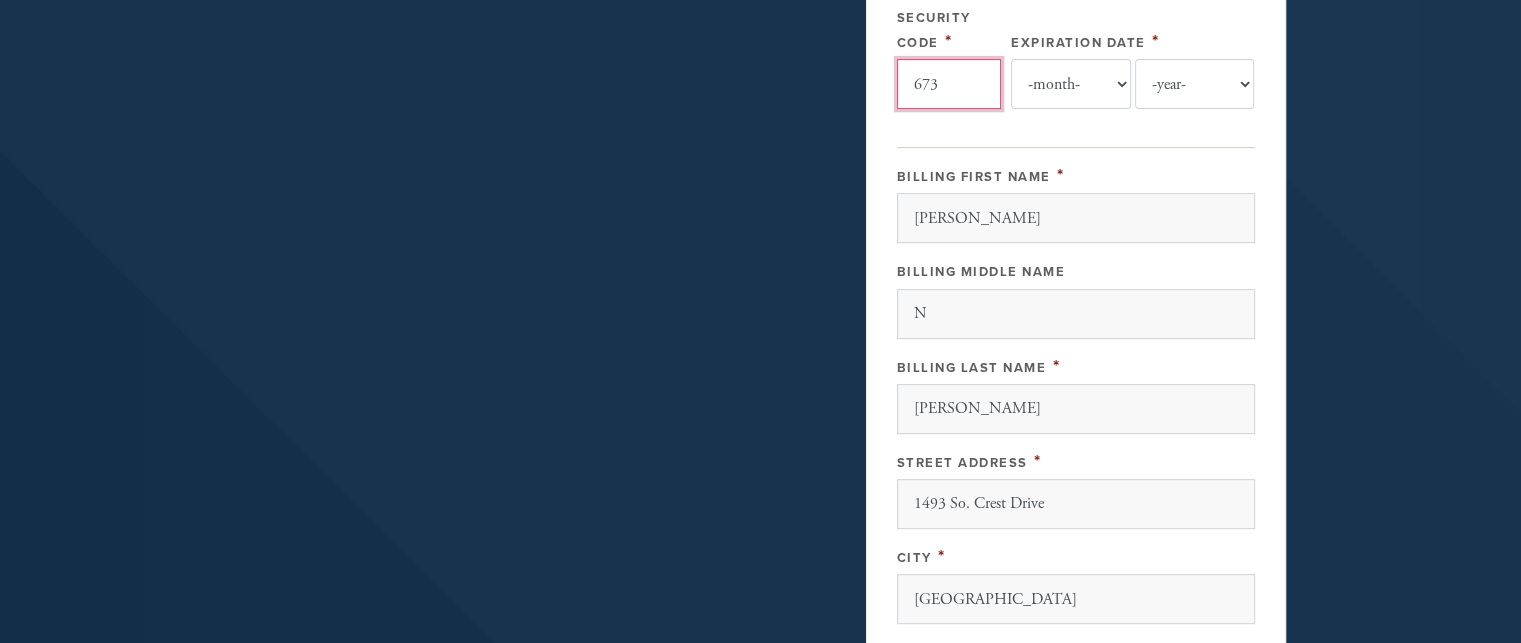 type on "673" 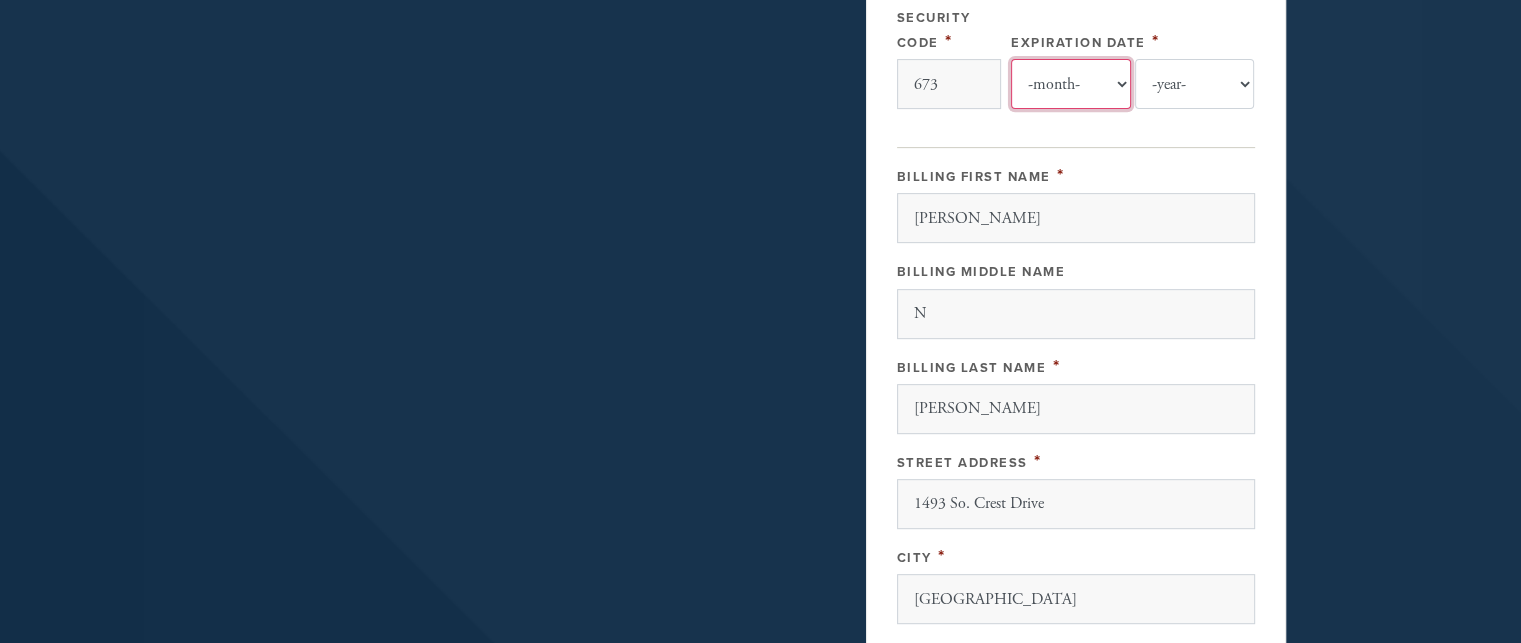 click on "-month-
Jan
Feb
Mar
Apr
May
Jun
[DATE]
Aug
Sep
Oct
Nov
Dec" at bounding box center (1071, 84) 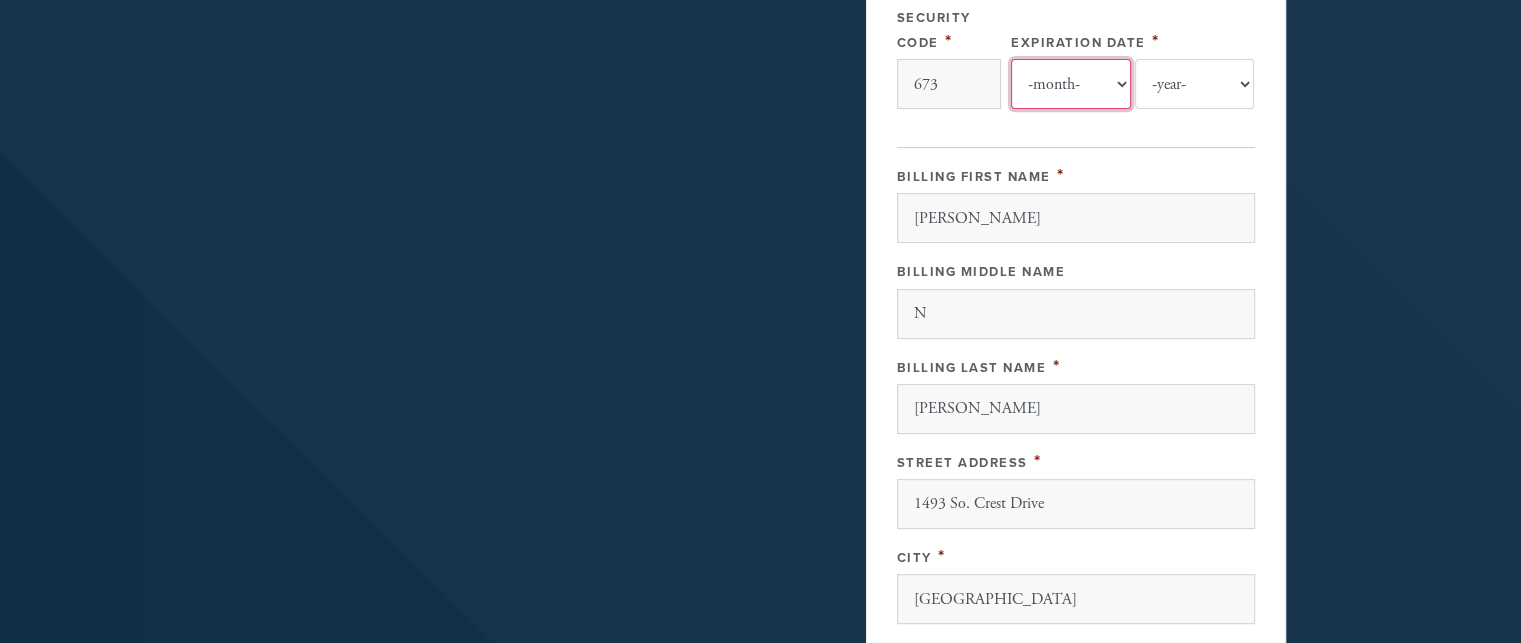select on "7" 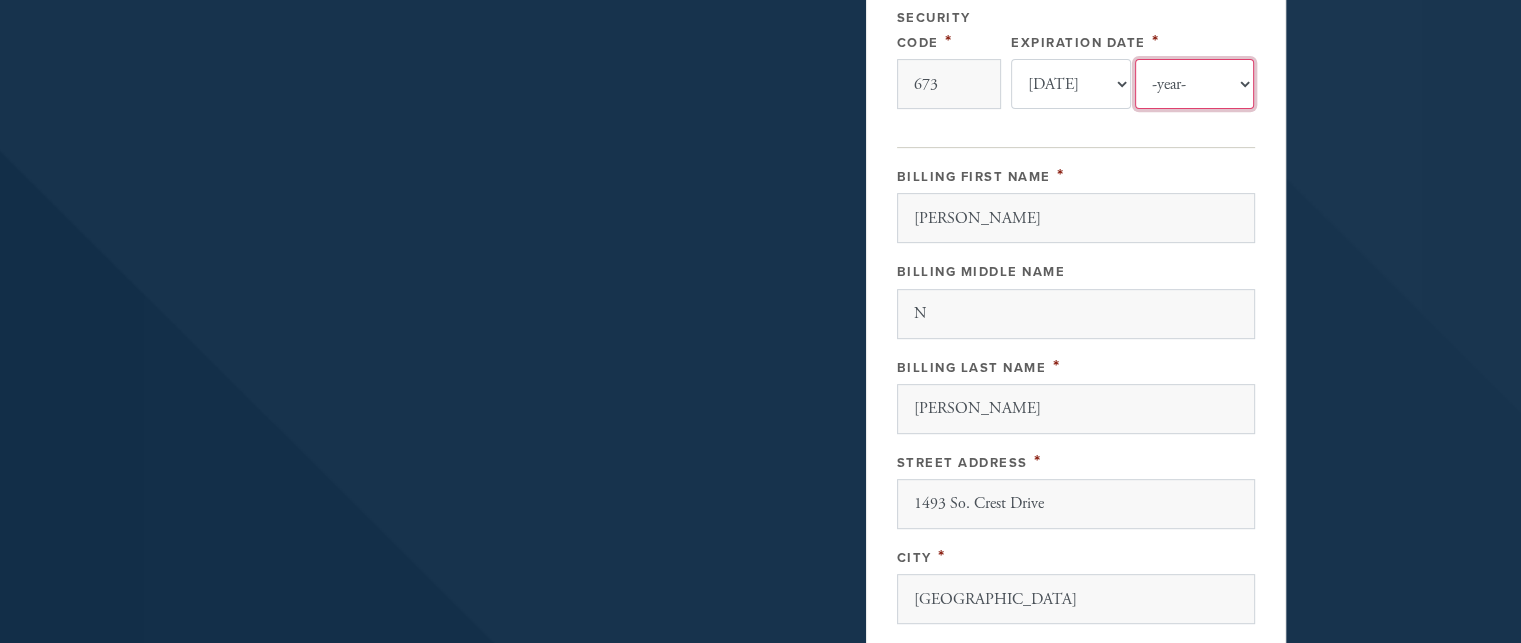 click on "-year-
2025
2026
2027
2028
2029
2030
2031
2032
2033
2034
2035" at bounding box center [1195, 84] 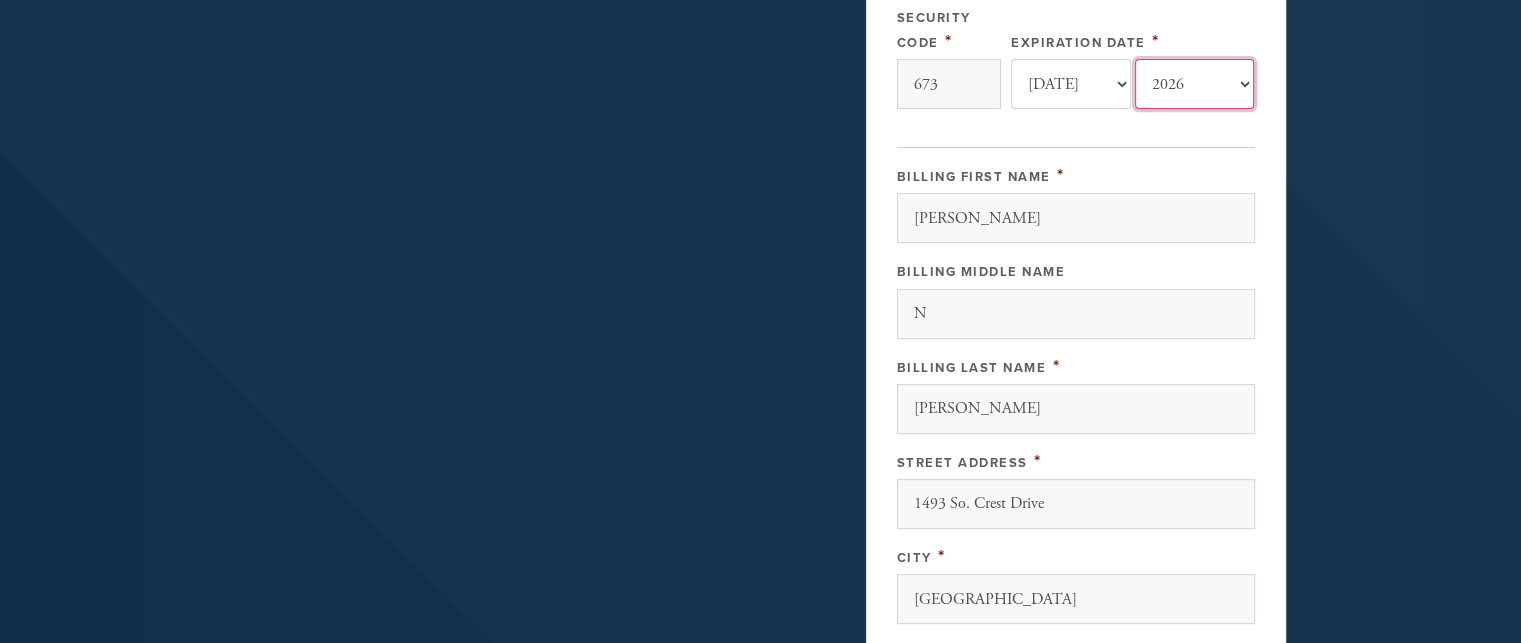 click on "-year-
2025
2026
2027
2028
2029
2030
2031
2032
2033
2034
2035" at bounding box center [1195, 84] 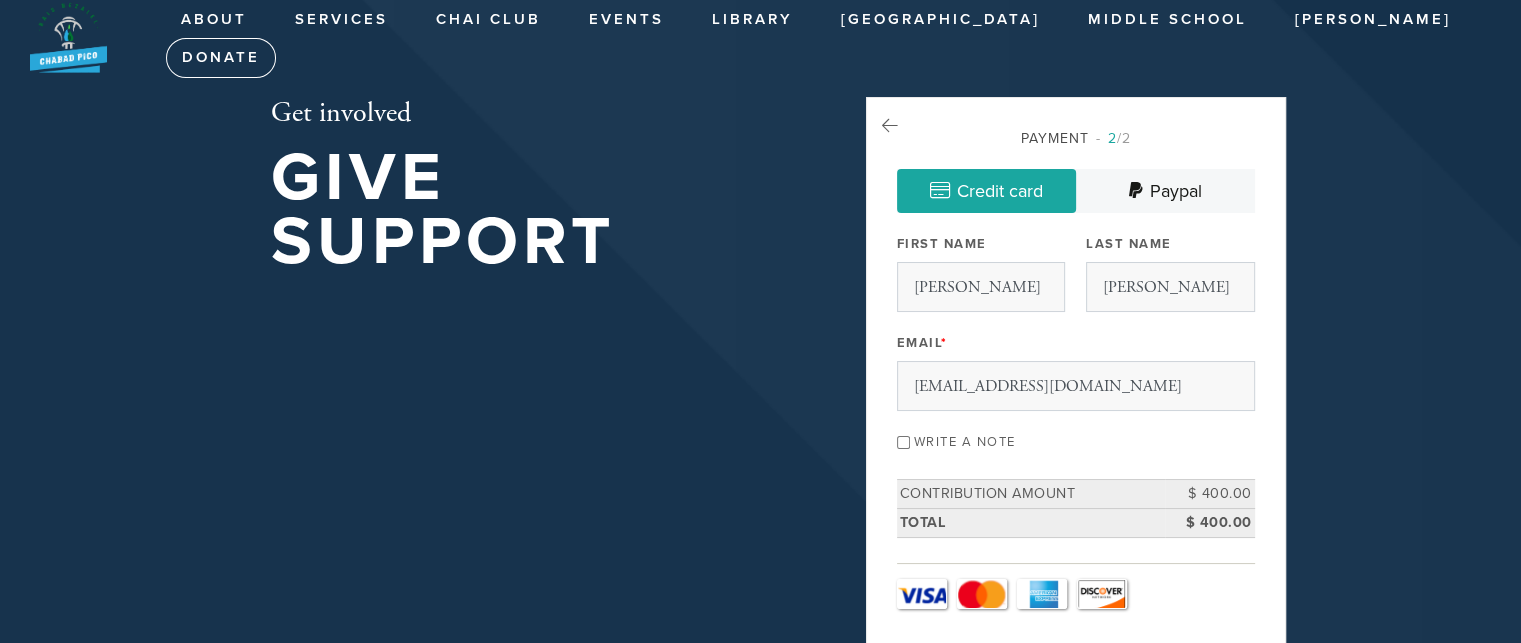 scroll, scrollTop: 0, scrollLeft: 0, axis: both 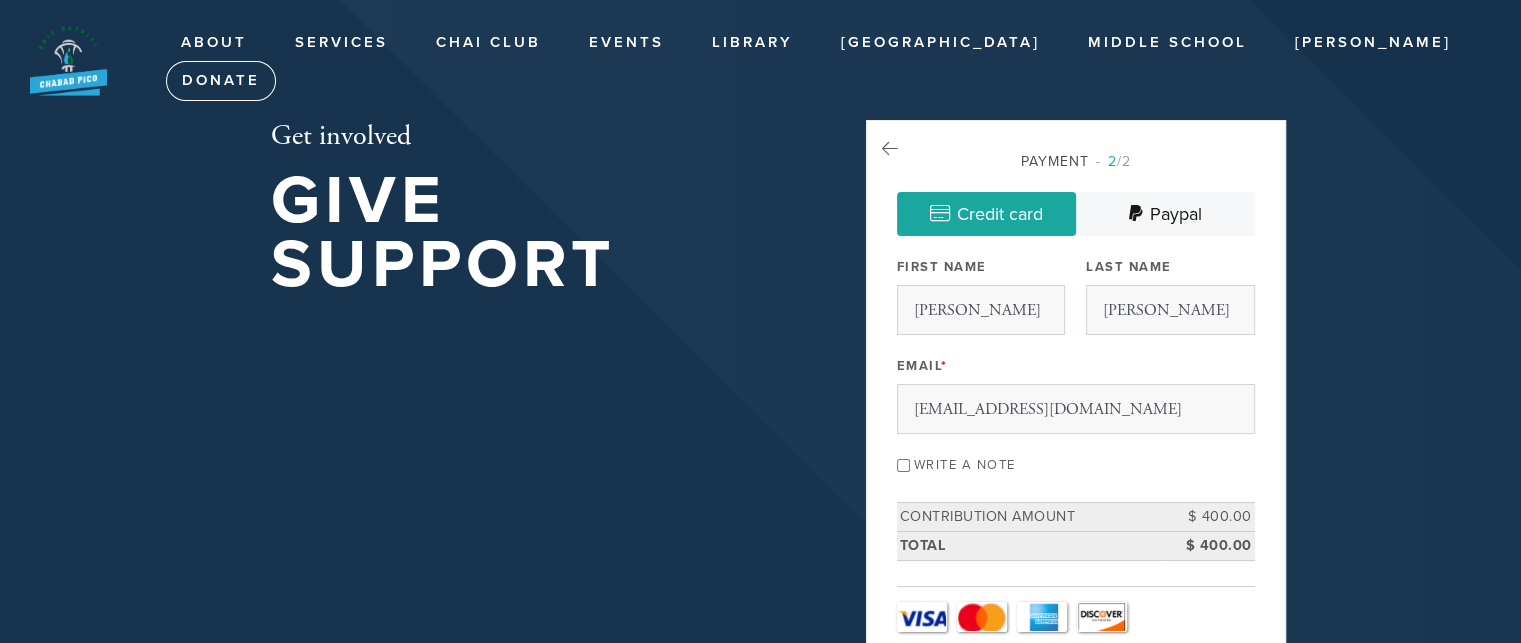 click on "Write a note" at bounding box center (903, 465) 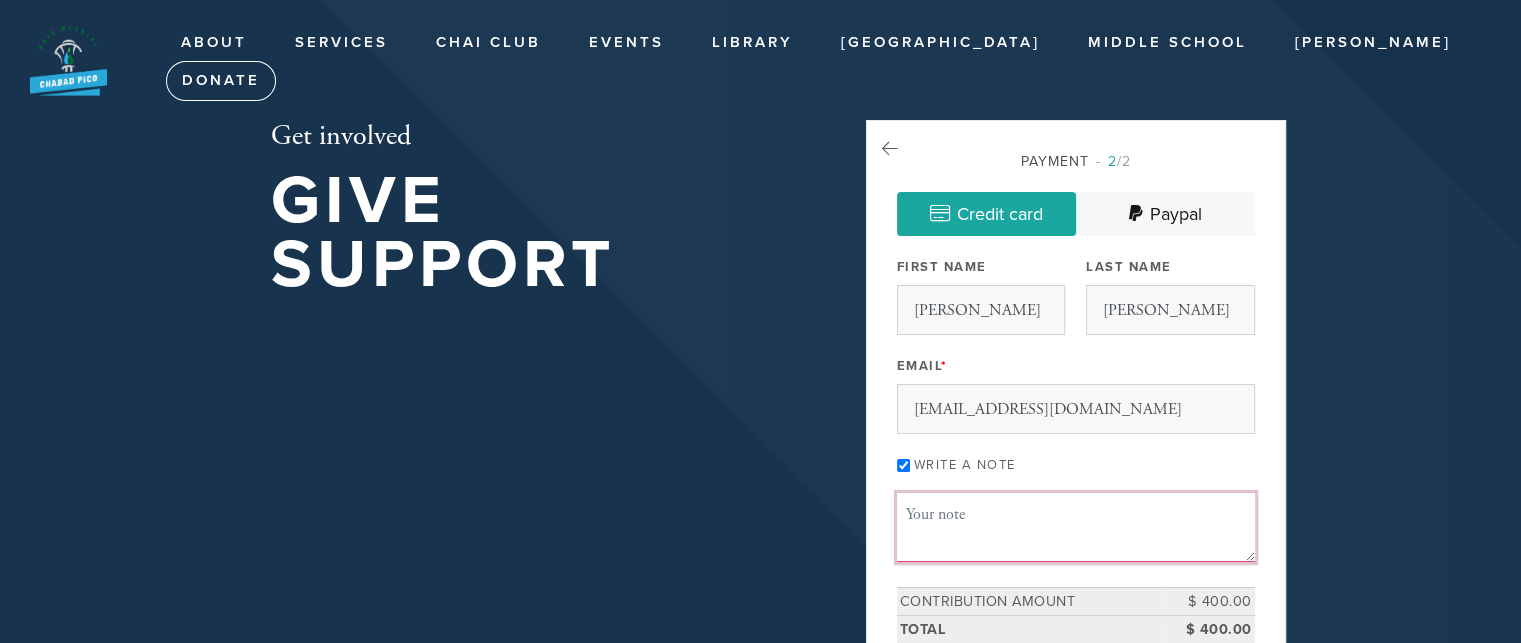 click on "Message or dedication" at bounding box center (1076, 527) 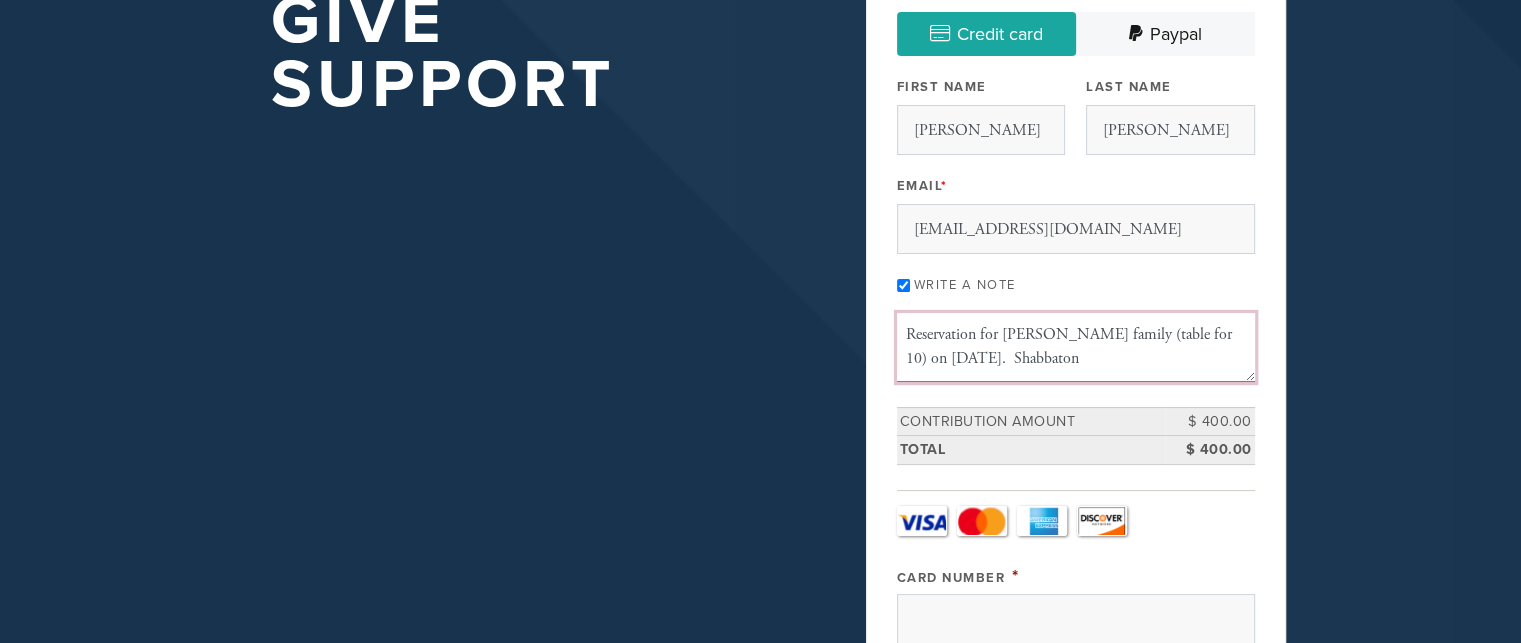 scroll, scrollTop: 200, scrollLeft: 0, axis: vertical 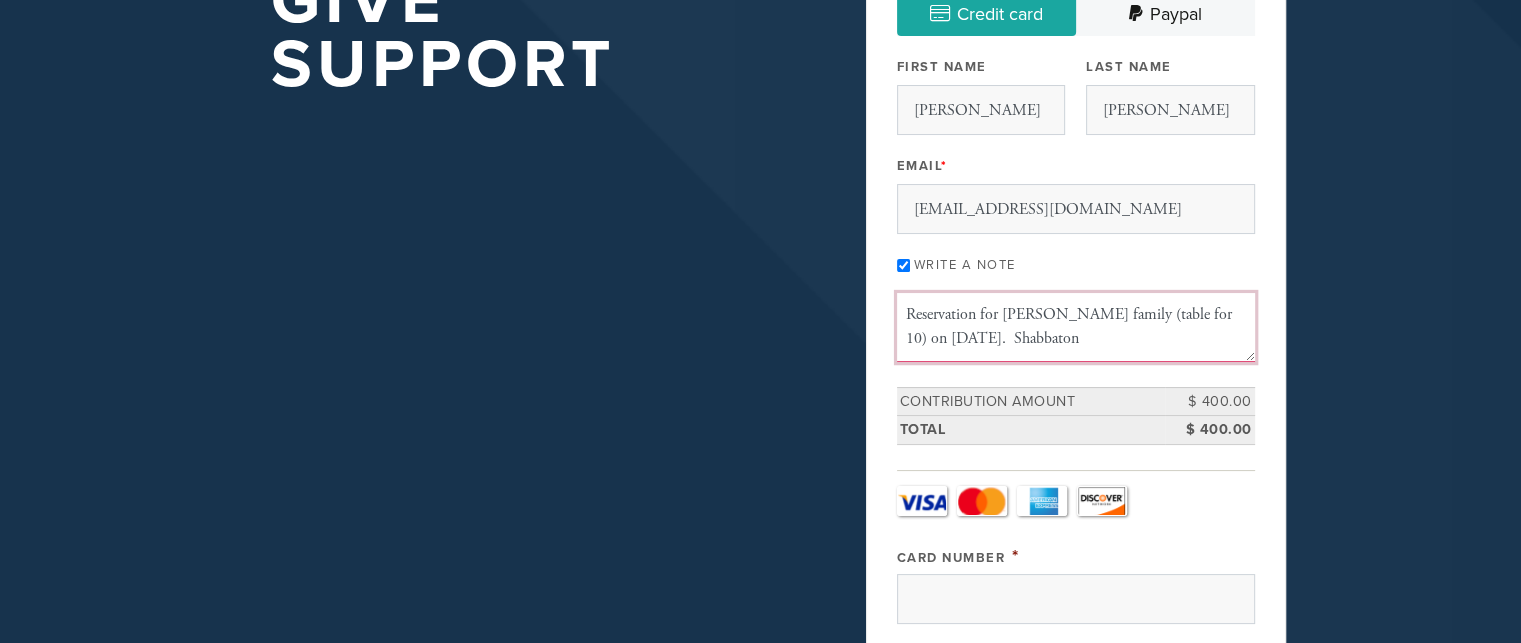 type on "Reservation for [PERSON_NAME] family (table for 10) on [DATE].  Shabbaton" 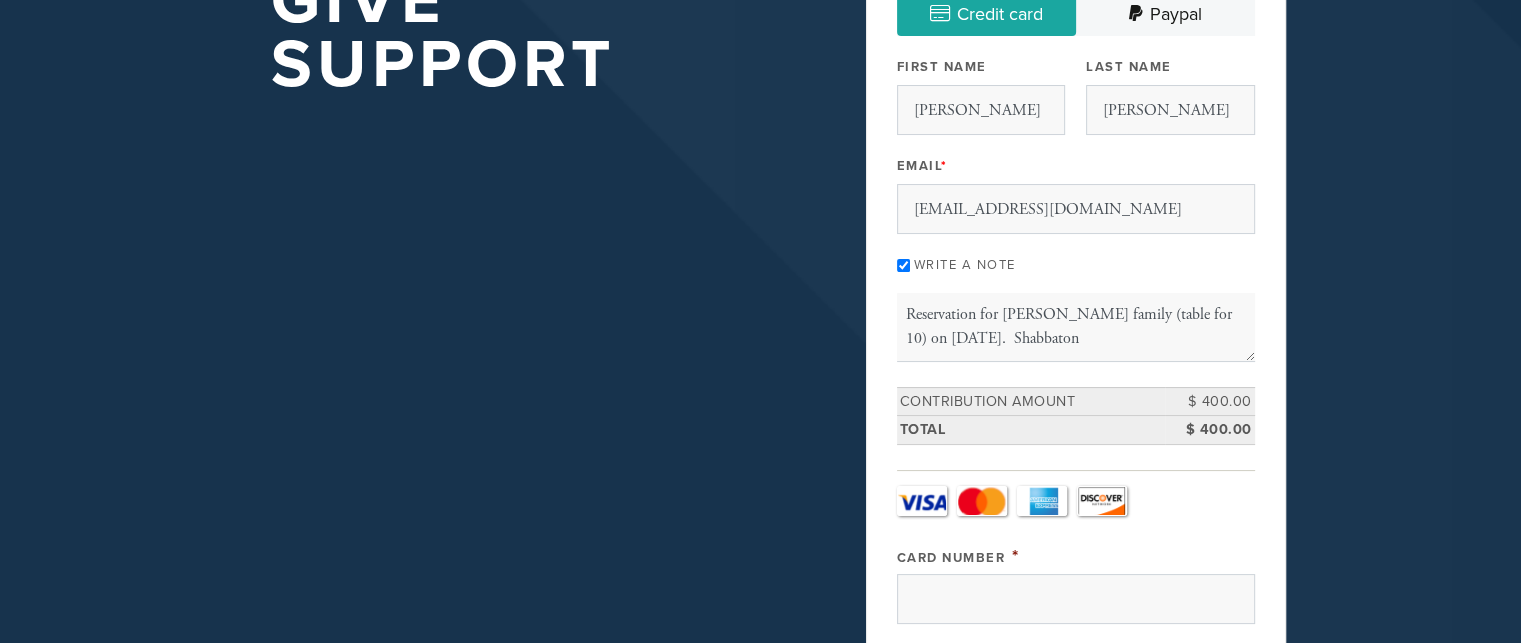 click on "Visa" at bounding box center (922, 501) 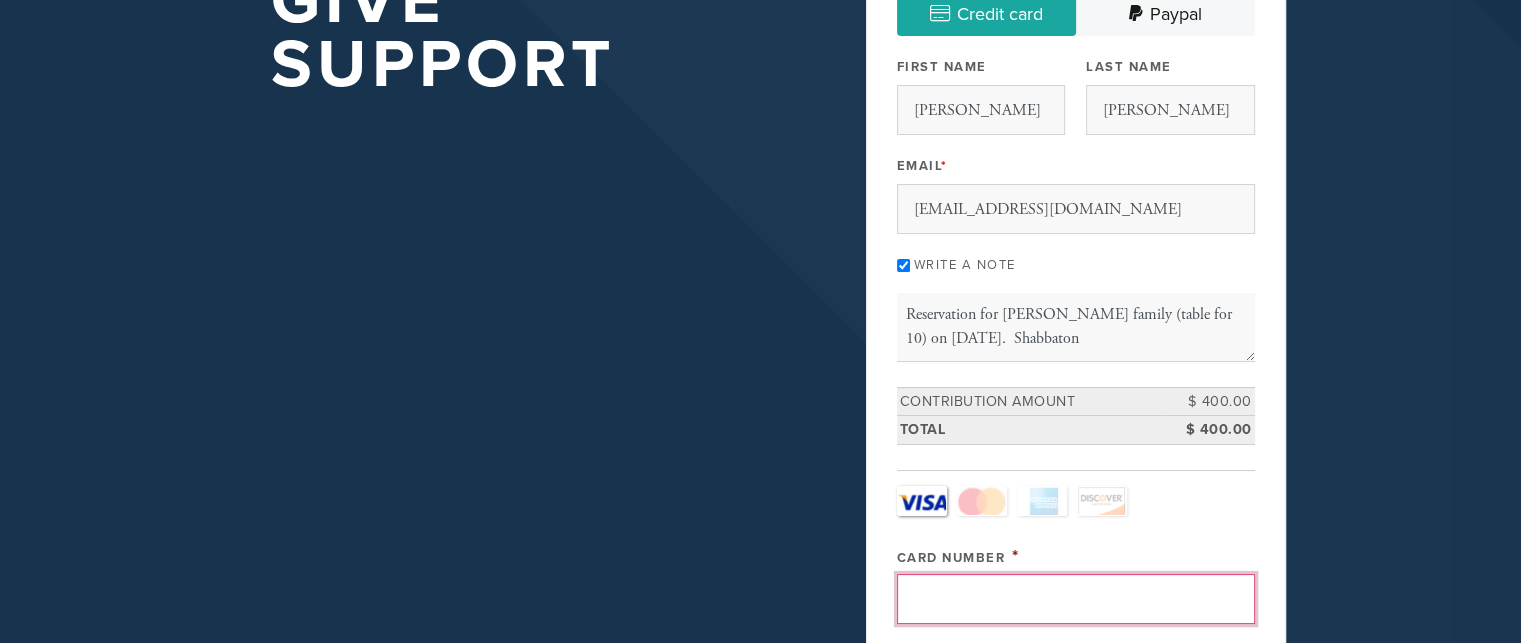 click on "Card Number" at bounding box center [1076, 599] 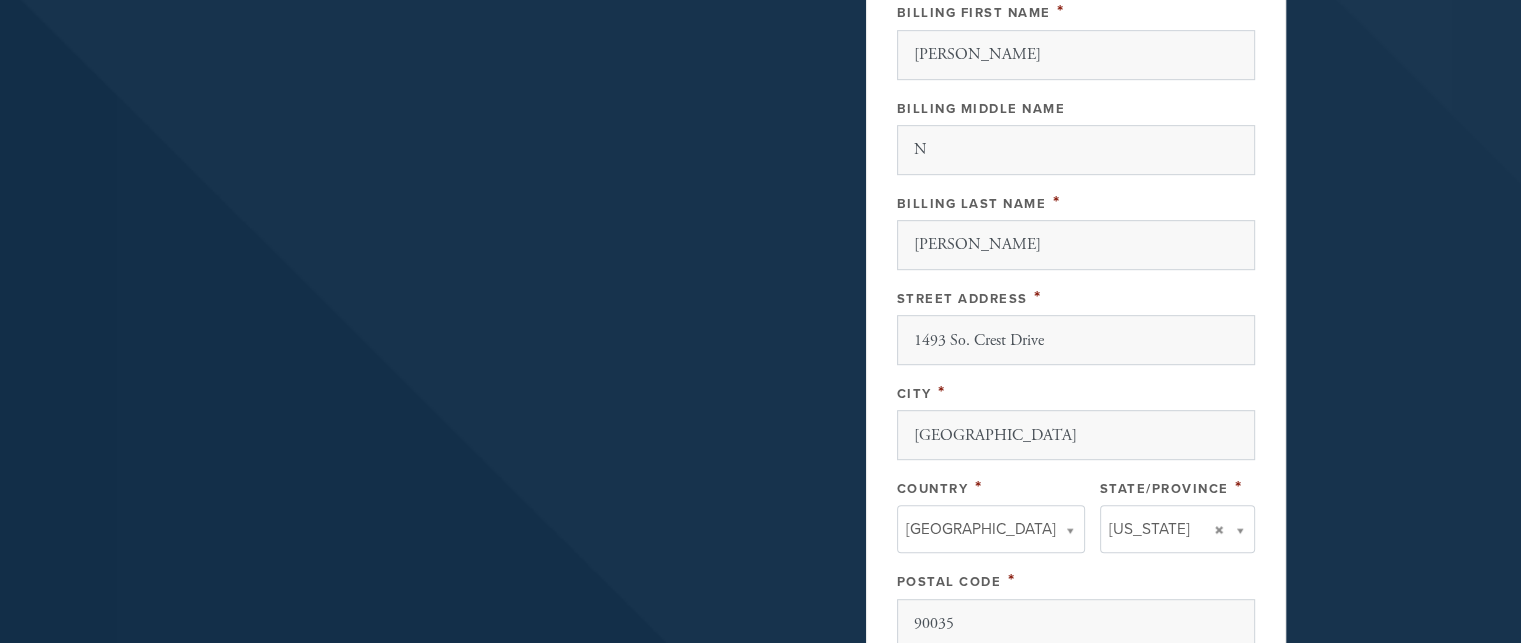 scroll, scrollTop: 1105, scrollLeft: 0, axis: vertical 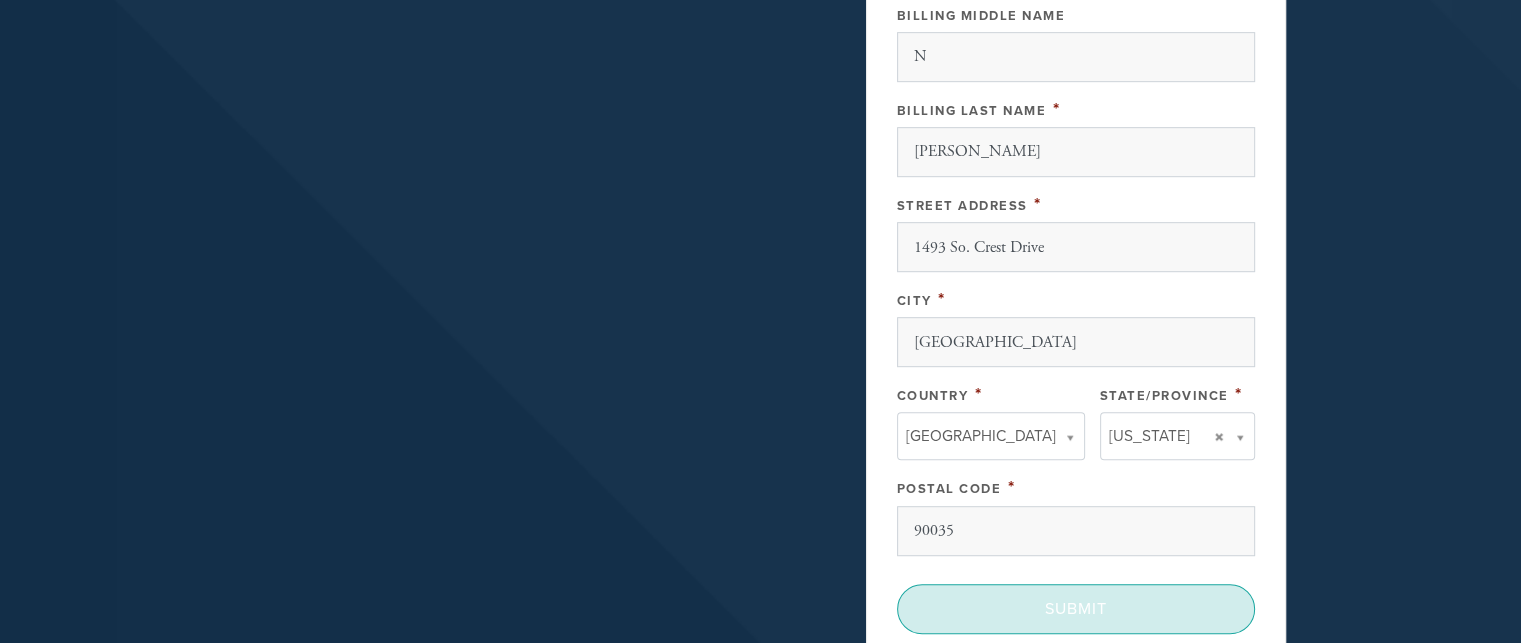 type on "[CREDIT_CARD_NUMBER]" 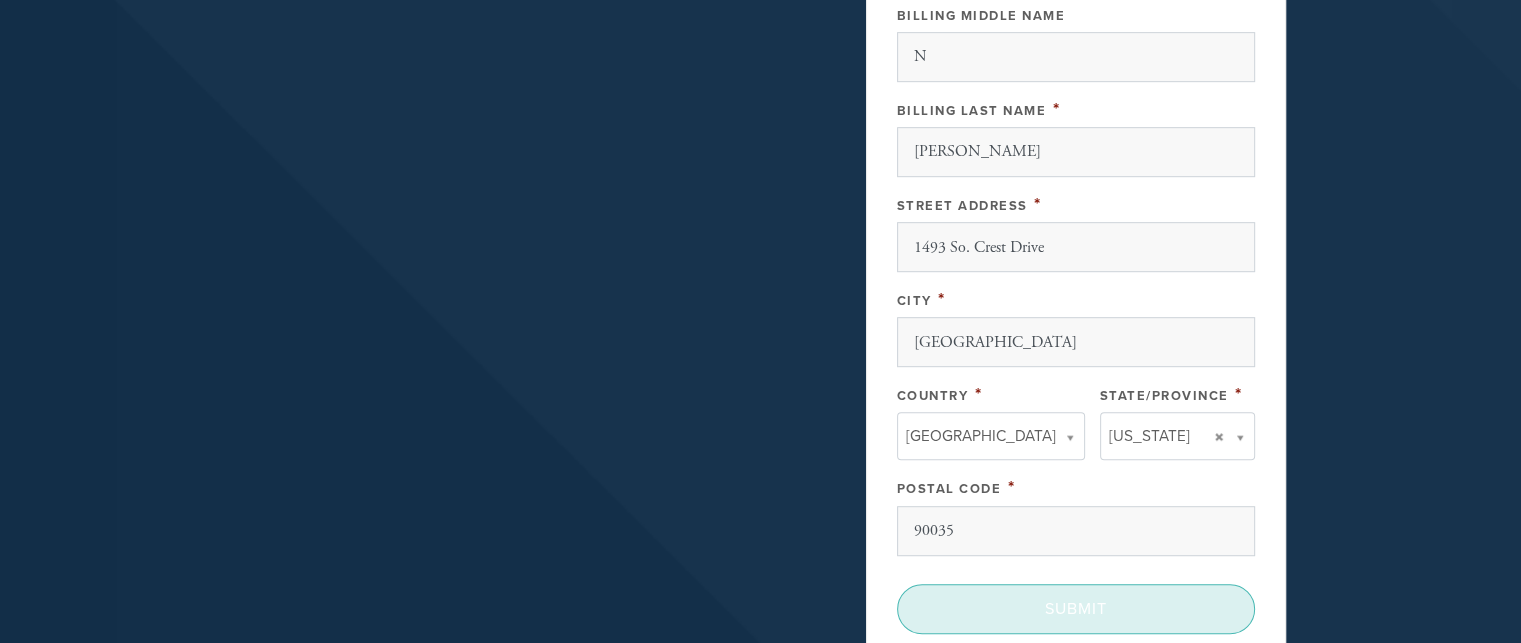 click on "< Previous Page Submit" at bounding box center (1076, 609) 